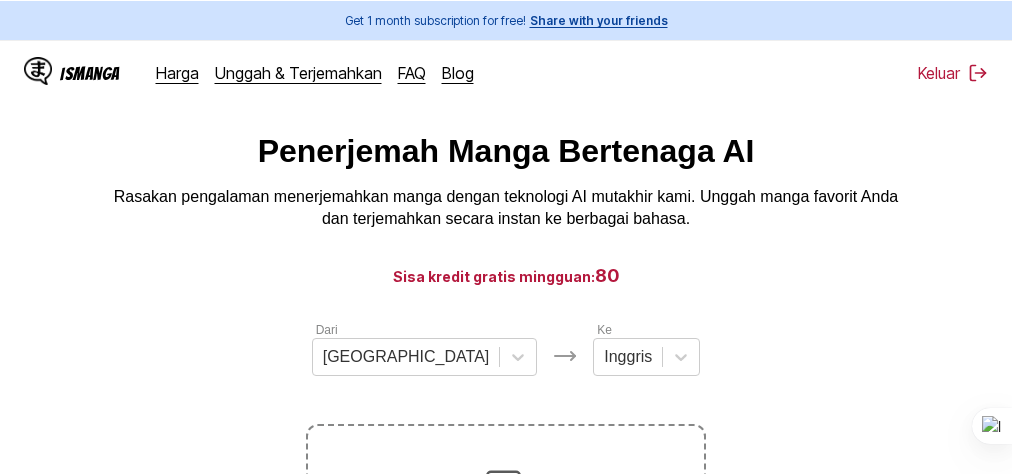 scroll, scrollTop: 0, scrollLeft: 0, axis: both 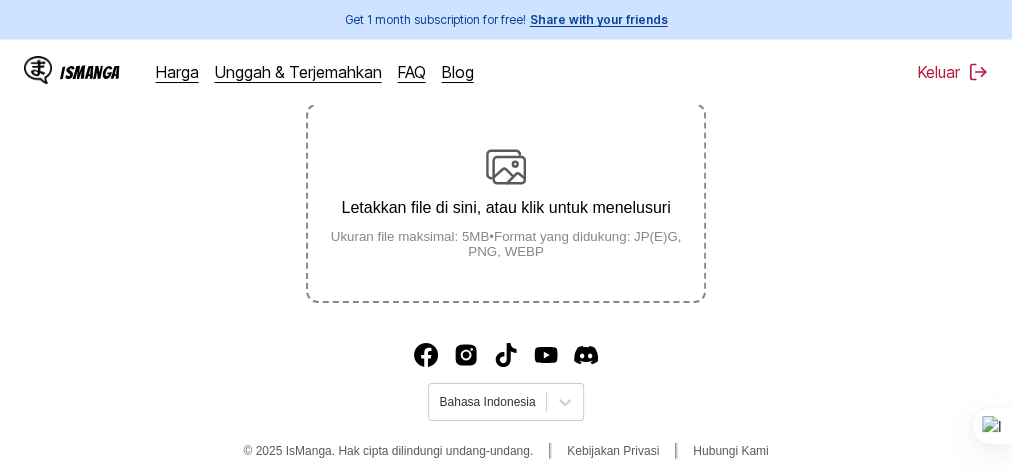 click on "Letakkan file di sini, atau klik untuk menelusuri Ukuran file maksimal: 5MB  •  Format yang didukung: JP(E)G, PNG, WEBP" at bounding box center (506, 203) 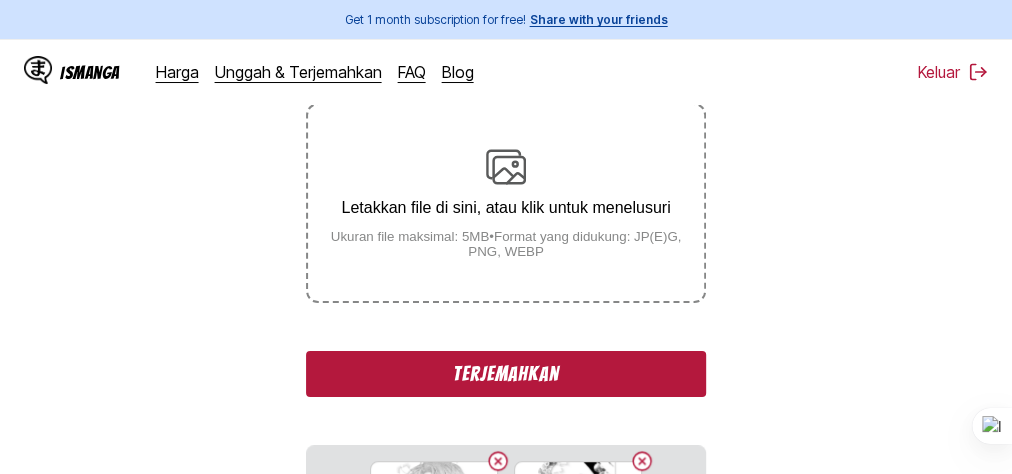 click on "Terjemahkan" at bounding box center [506, 374] 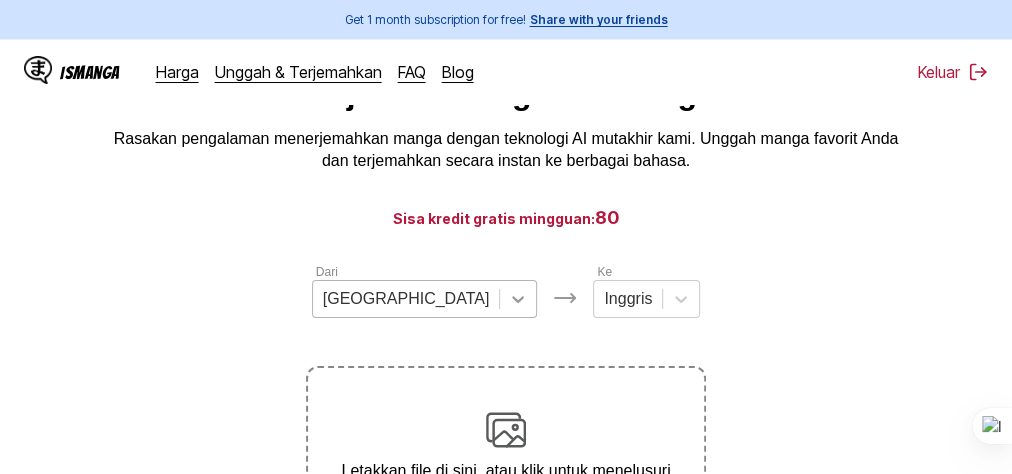 click at bounding box center [518, 299] 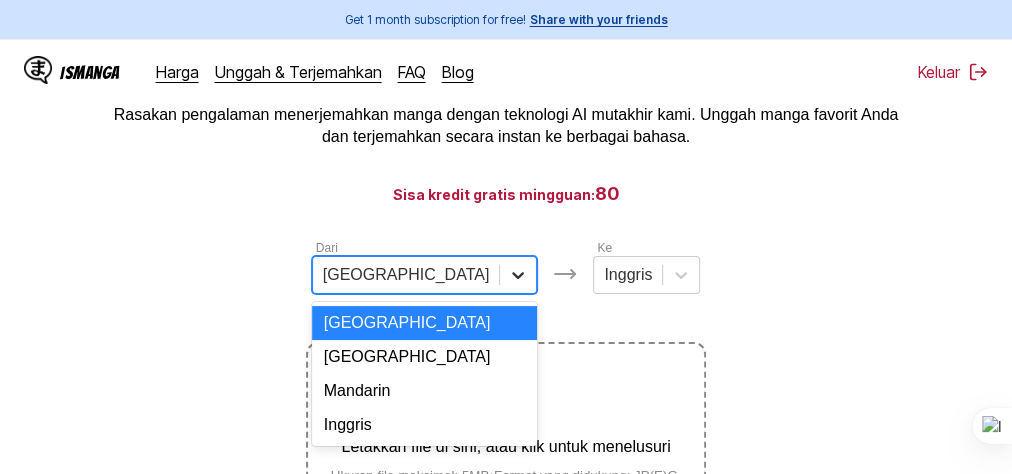 scroll, scrollTop: 83, scrollLeft: 0, axis: vertical 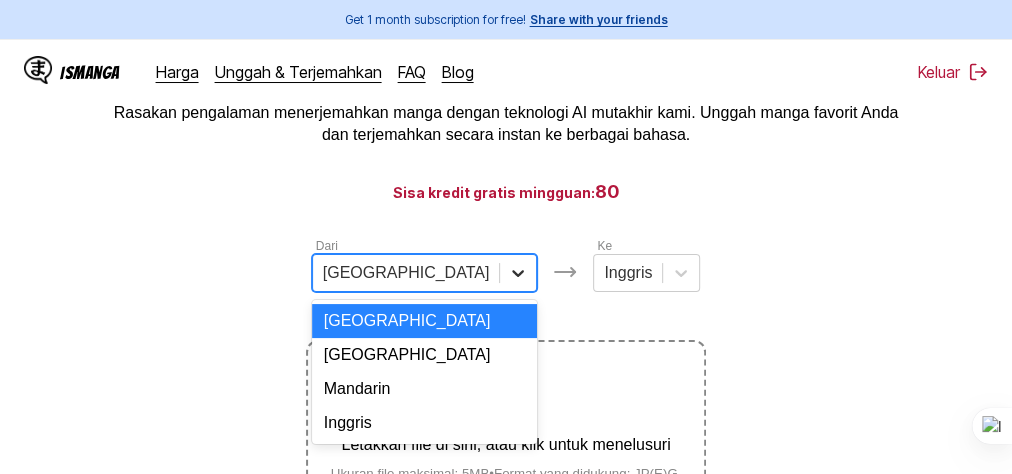 click 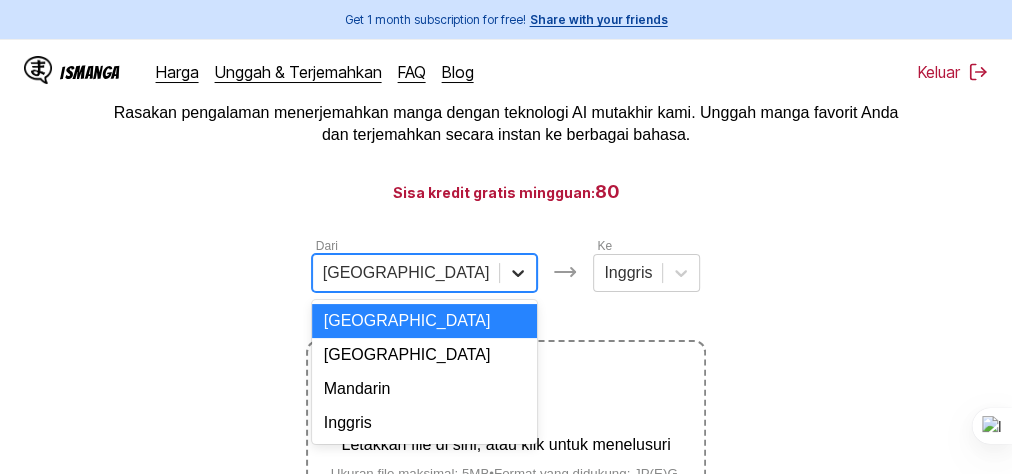 click 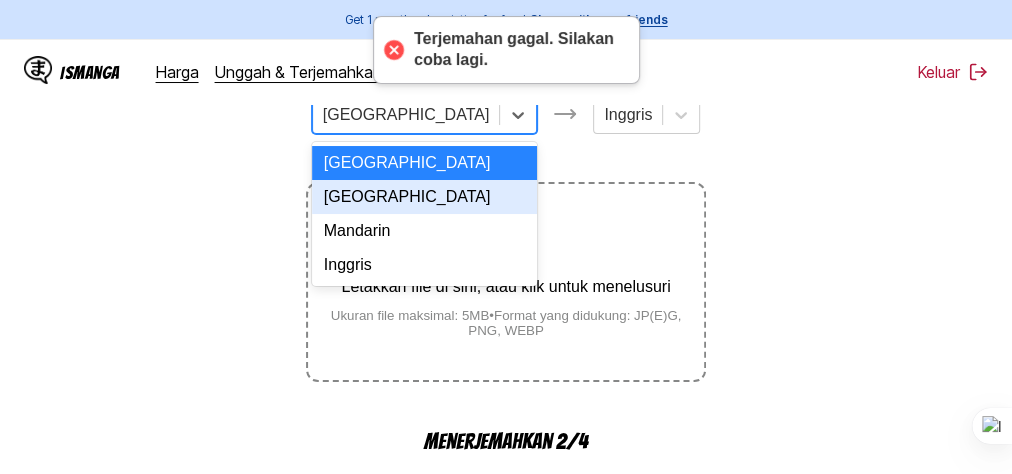 scroll, scrollTop: 243, scrollLeft: 0, axis: vertical 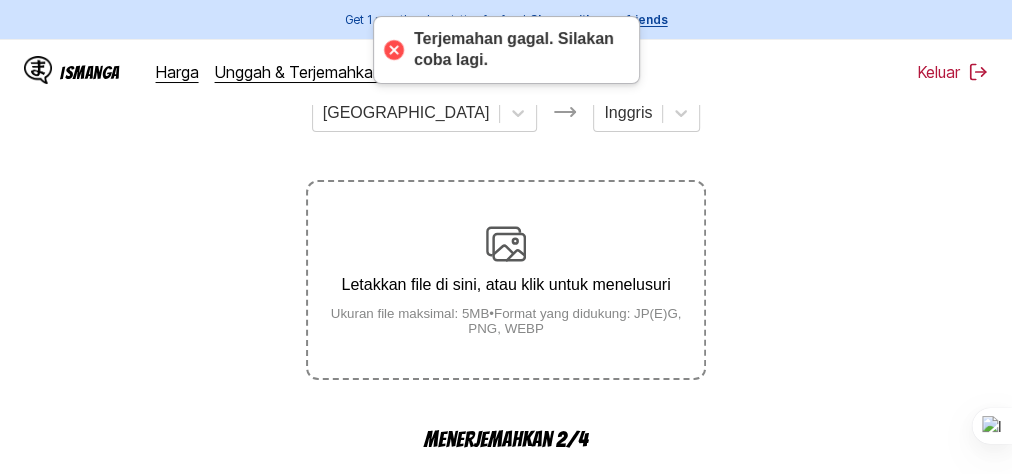 click on "Dari Jepang Ke Inggris Letakkan file di sini, atau klik untuk menelusuri Ukuran file maksimal: 5MB  •  Format yang didukung: JP(E)G, PNG, WEBP Menerjemahkan 2/4 Menunggu terjemahan selesai... Komika Axis 6 Translating... Translating... Translating... 1  /  4 Tampilkan asli" at bounding box center [506, 476] 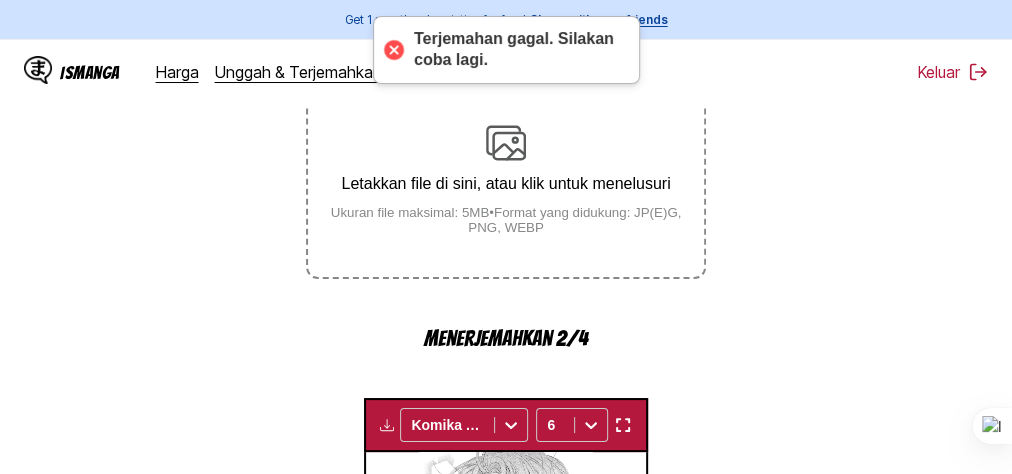 scroll, scrollTop: 563, scrollLeft: 0, axis: vertical 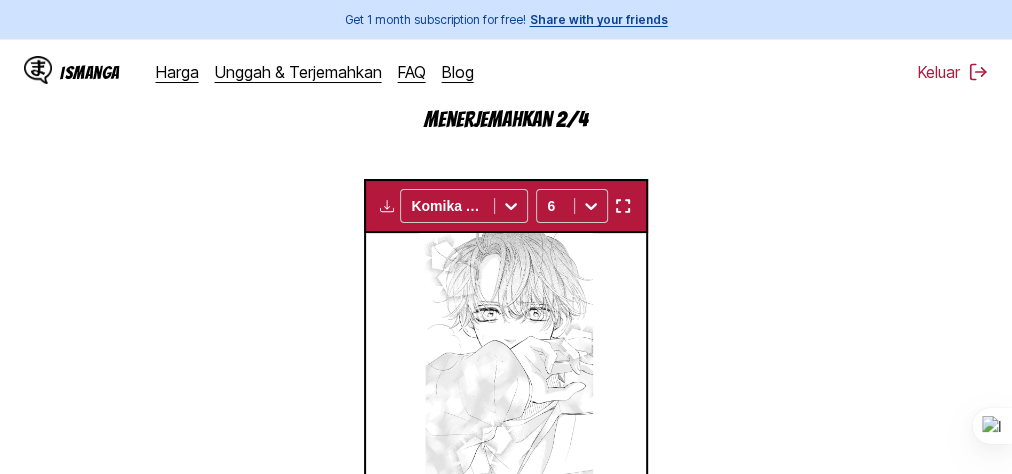 click at bounding box center [622, 206] 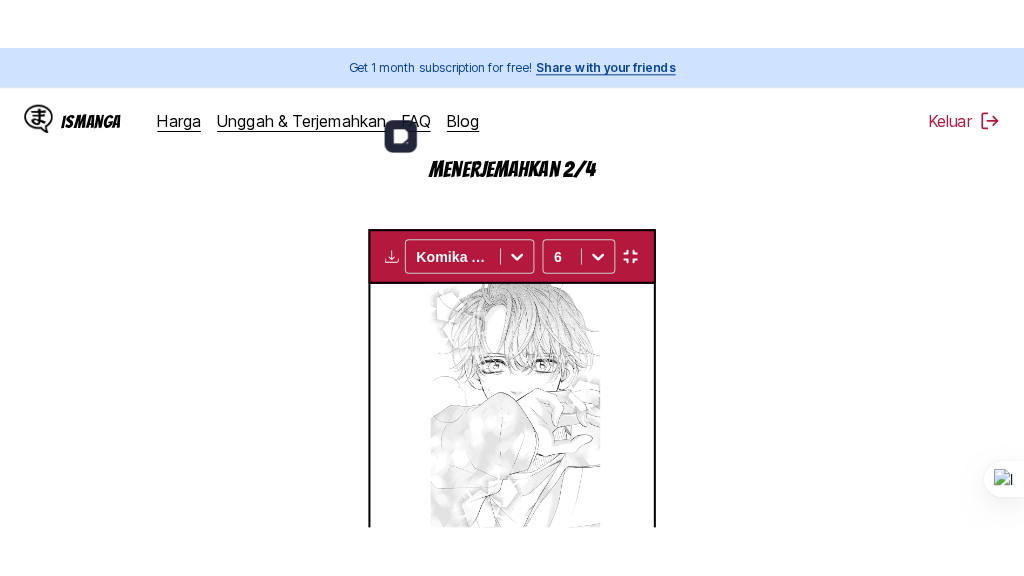 scroll, scrollTop: 307, scrollLeft: 0, axis: vertical 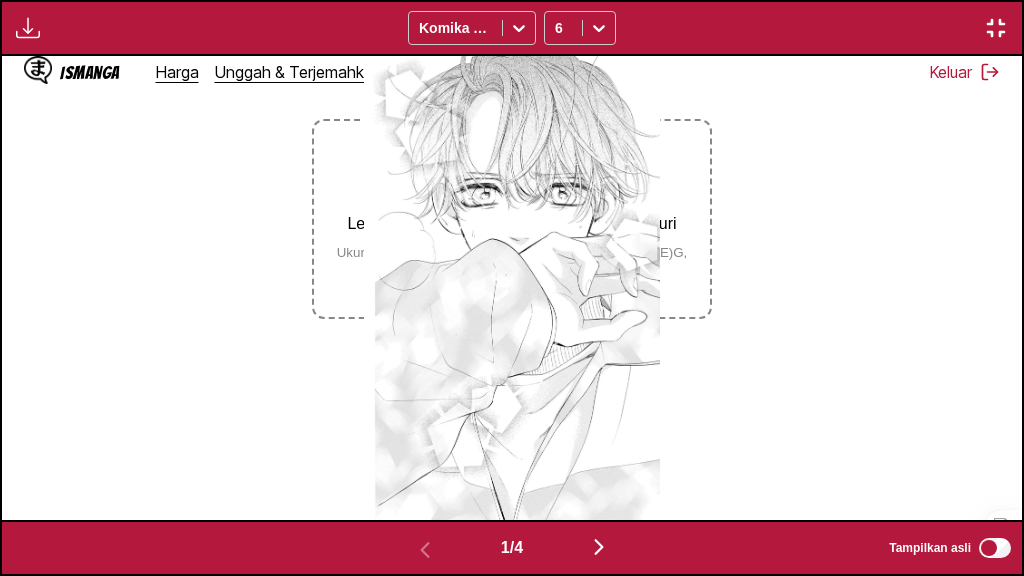 click on "Menunggu terjemahan selesai... Komika Axis 6" at bounding box center (512, 28) 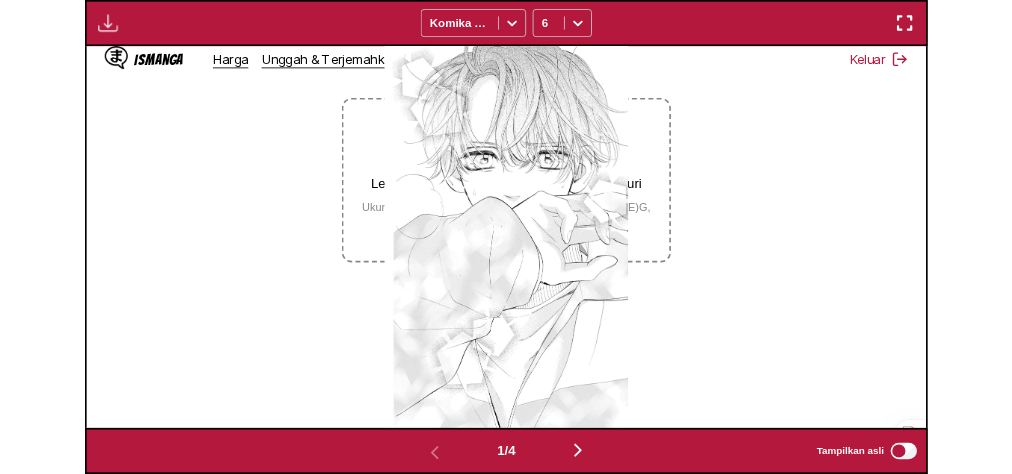 scroll, scrollTop: 597, scrollLeft: 0, axis: vertical 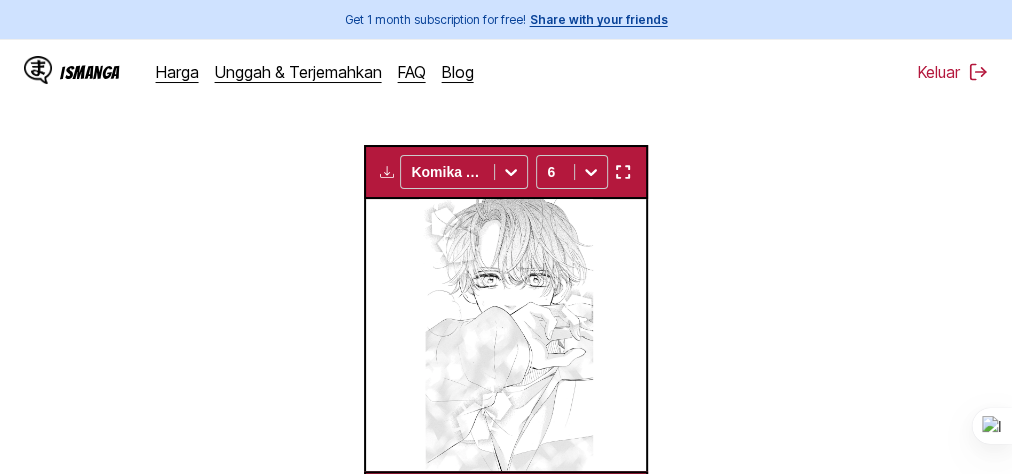 type 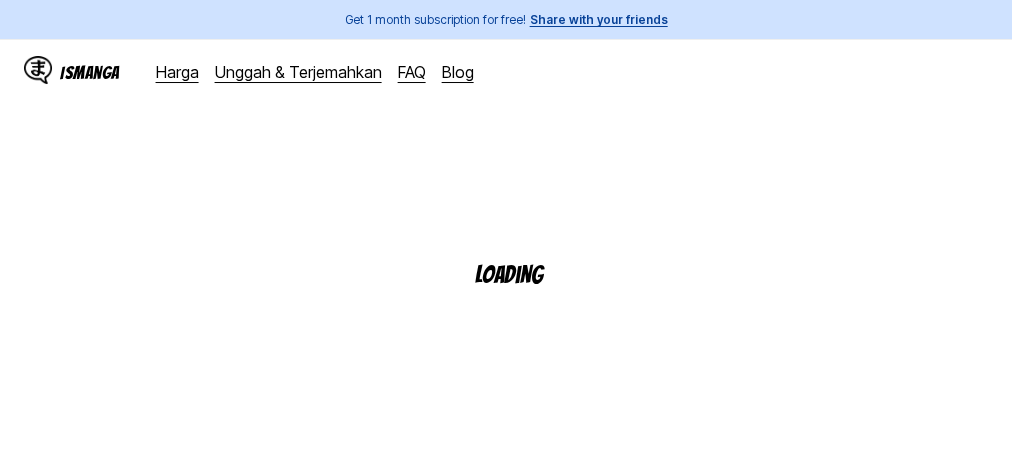 scroll, scrollTop: 160, scrollLeft: 0, axis: vertical 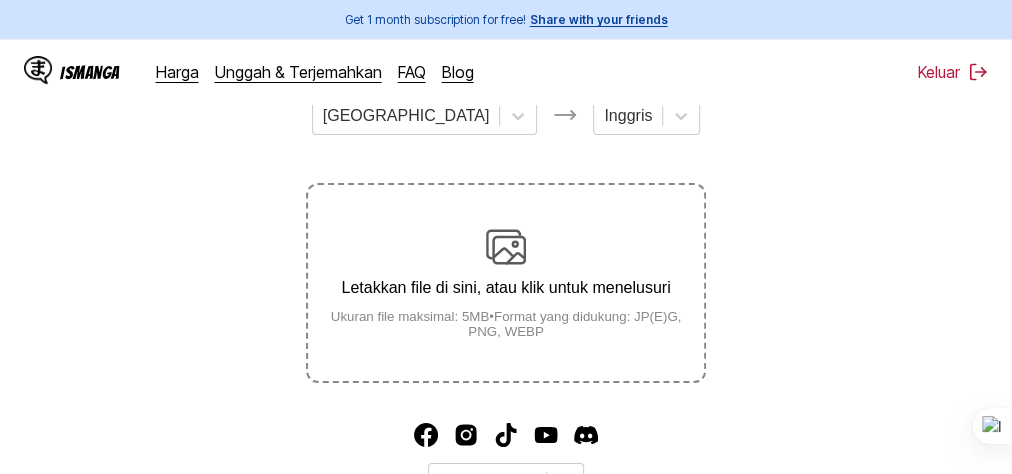 click on "Letakkan file di sini, atau klik untuk menelusuri Ukuran file maksimal: 5MB  •  Format yang didukung: JP(E)G, PNG, WEBP" at bounding box center (506, 283) 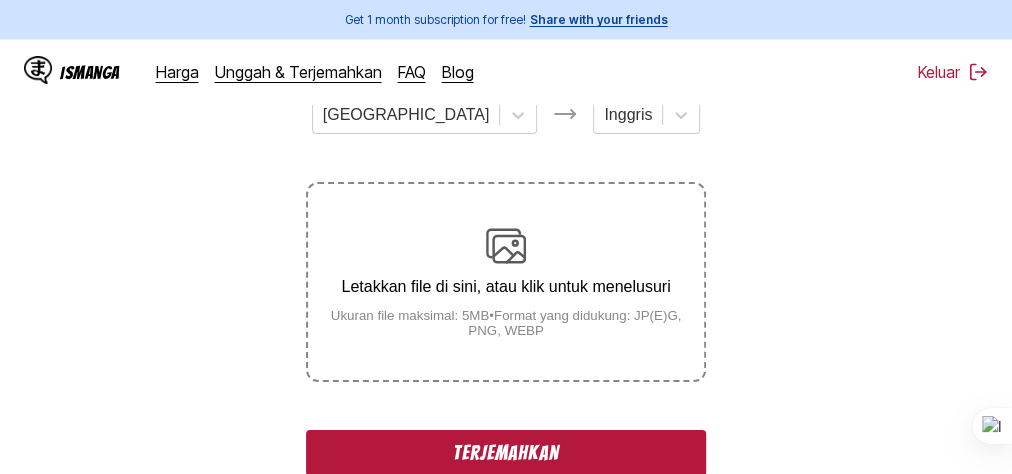 scroll, scrollTop: 337, scrollLeft: 0, axis: vertical 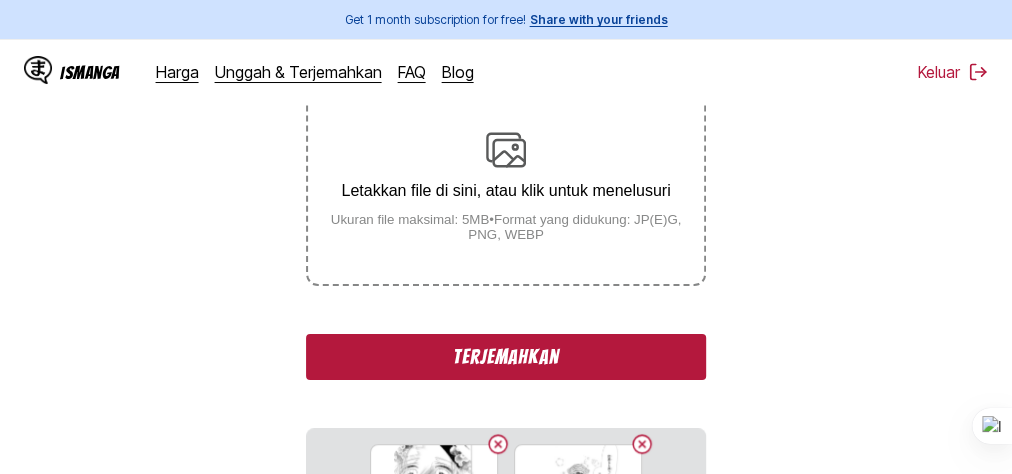 click on "Terjemahkan" at bounding box center [506, 357] 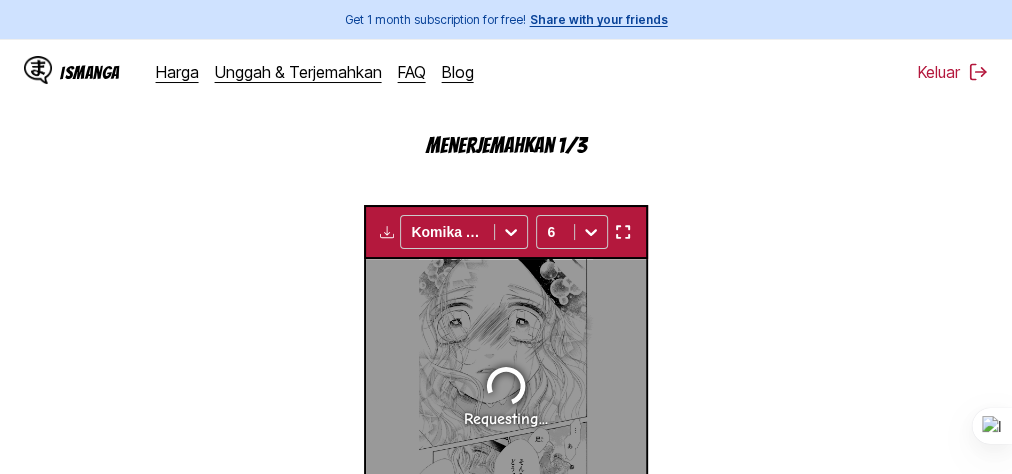 click at bounding box center (622, 232) 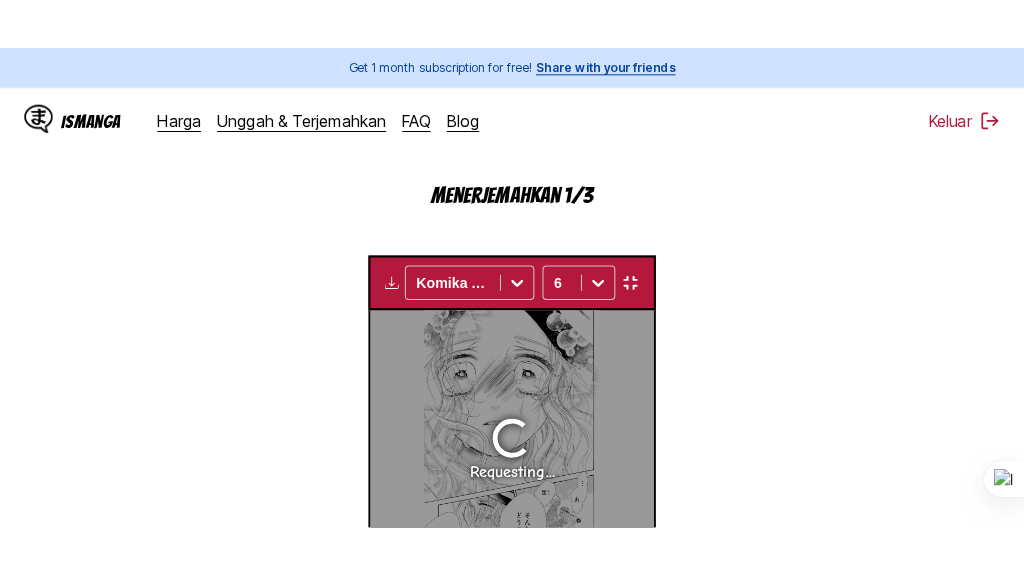 scroll, scrollTop: 307, scrollLeft: 0, axis: vertical 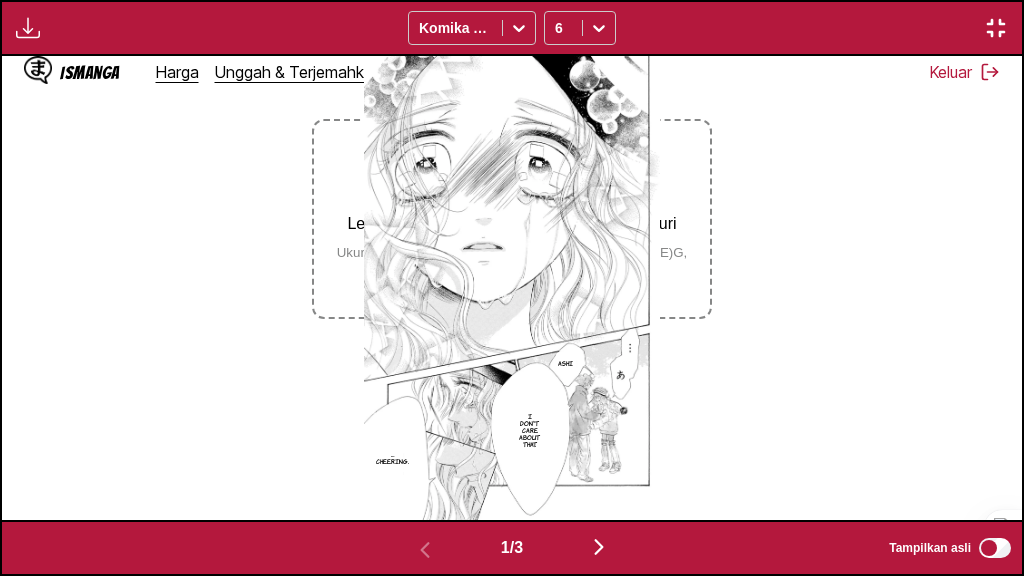 type 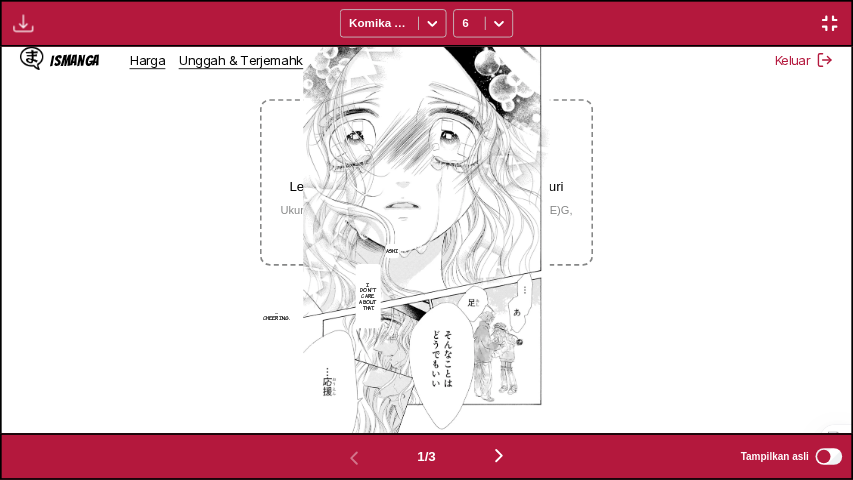 scroll, scrollTop: 307, scrollLeft: 0, axis: vertical 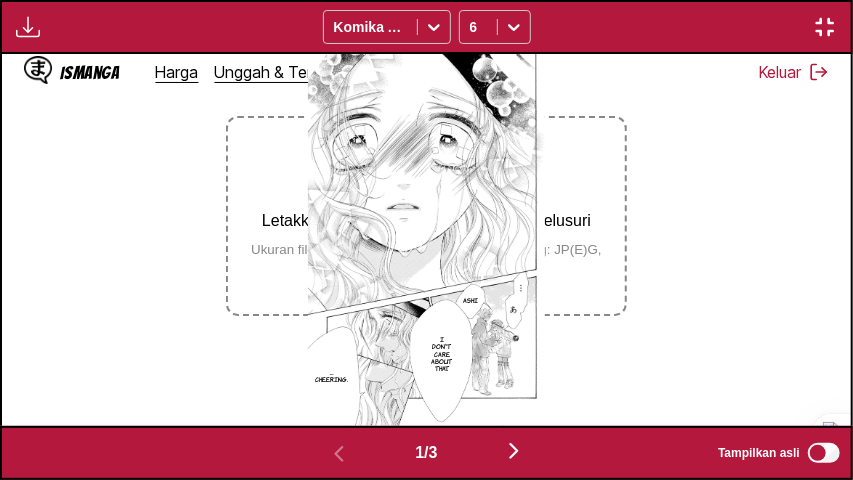click at bounding box center (514, 452) 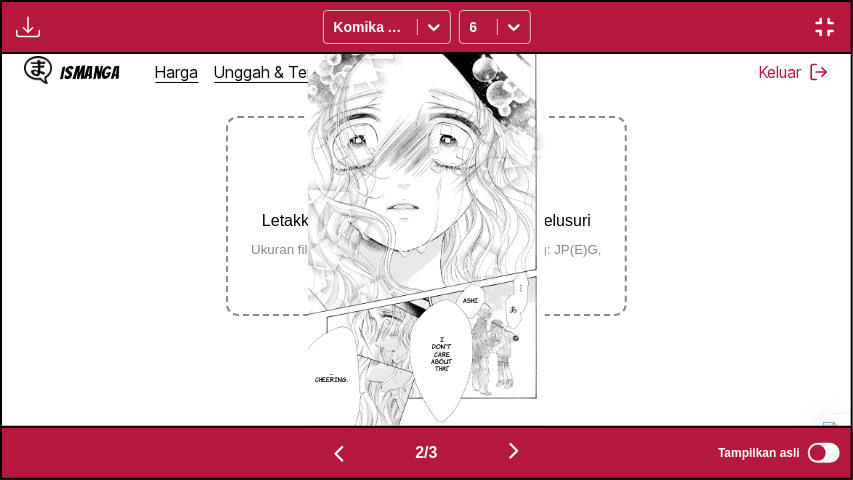 scroll, scrollTop: 0, scrollLeft: 849, axis: horizontal 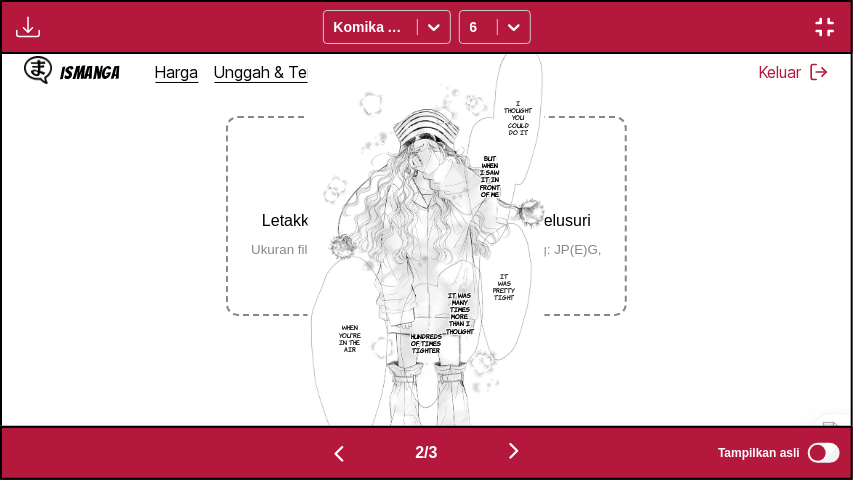 type 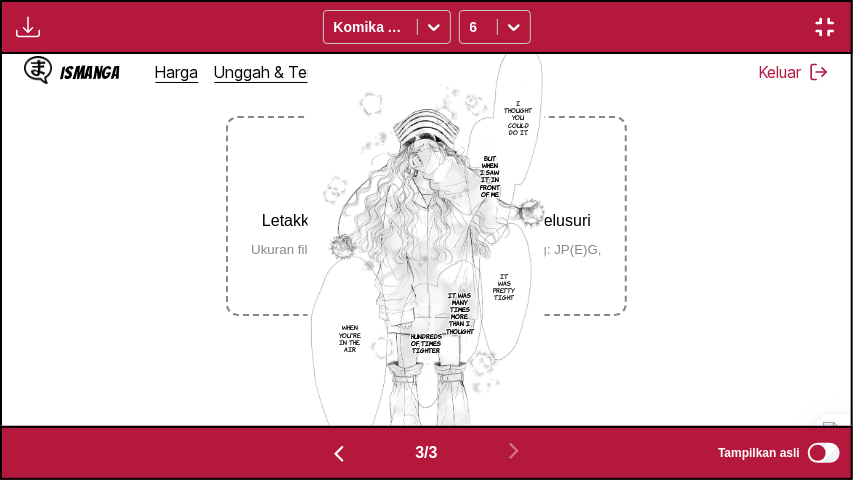 scroll, scrollTop: 0, scrollLeft: 1699, axis: horizontal 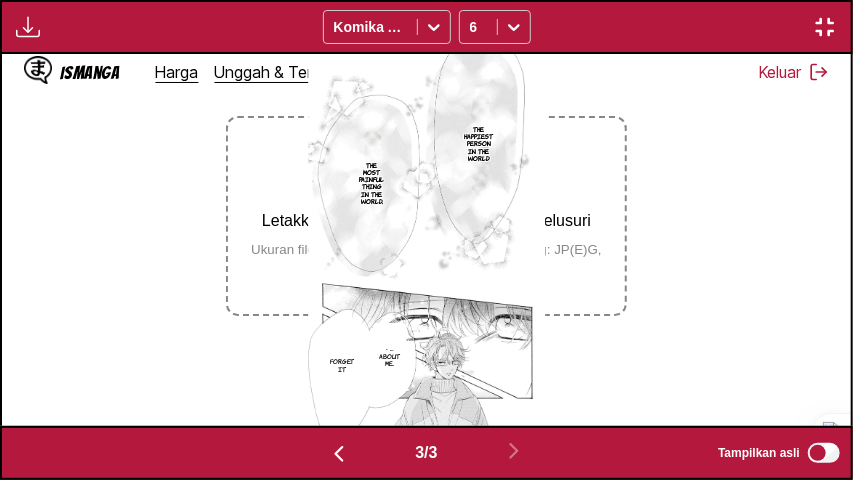 click at bounding box center [825, 27] 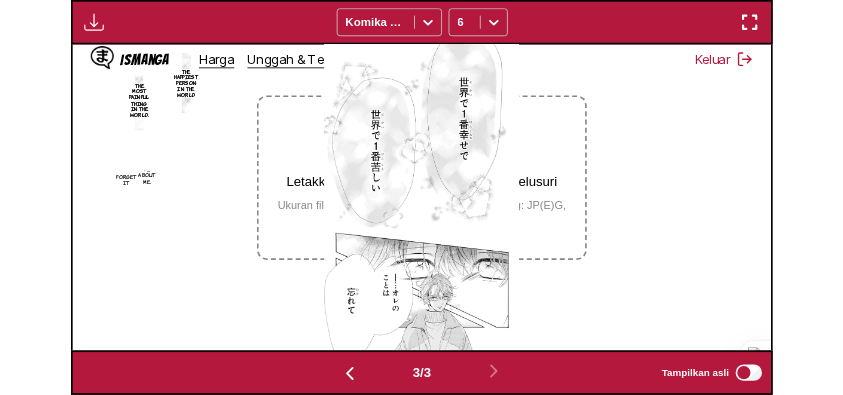 scroll, scrollTop: 529, scrollLeft: 0, axis: vertical 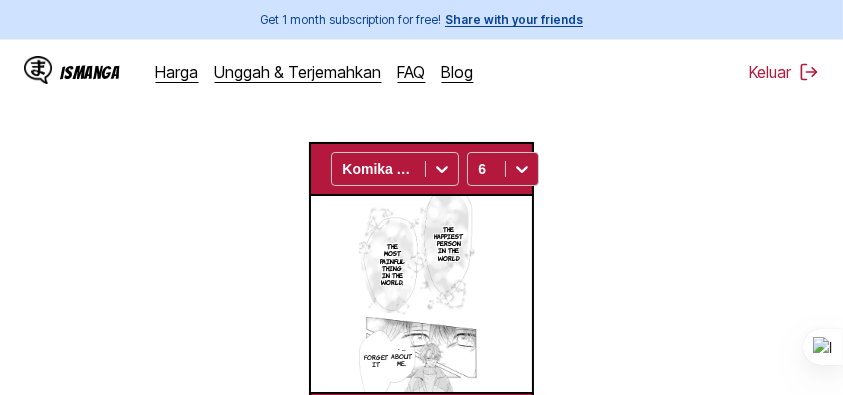 drag, startPoint x: 639, startPoint y: 221, endPoint x: 620, endPoint y: 215, distance: 19.924858 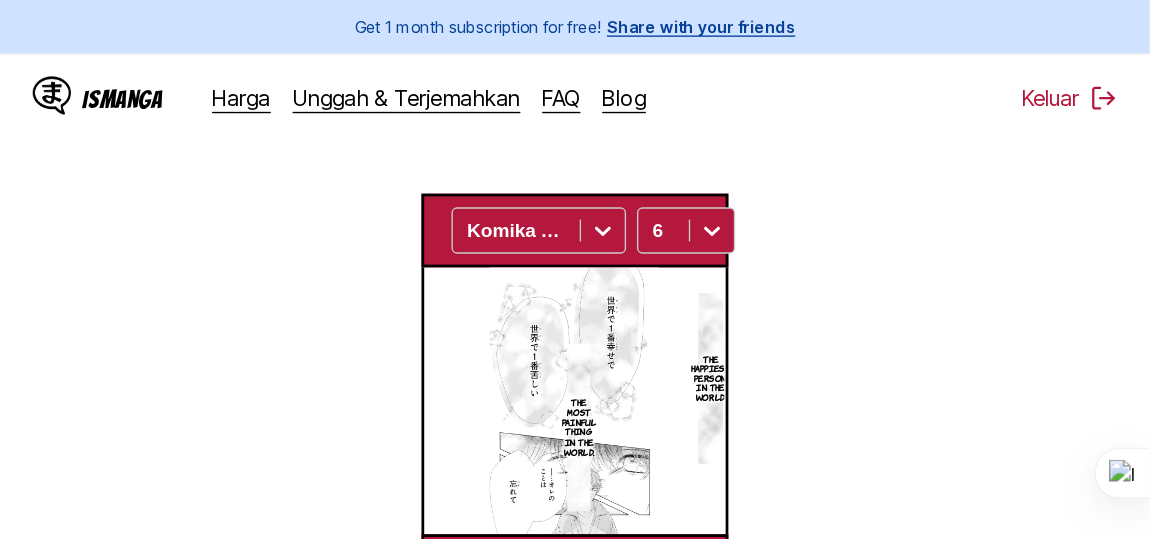 scroll, scrollTop: 529, scrollLeft: 0, axis: vertical 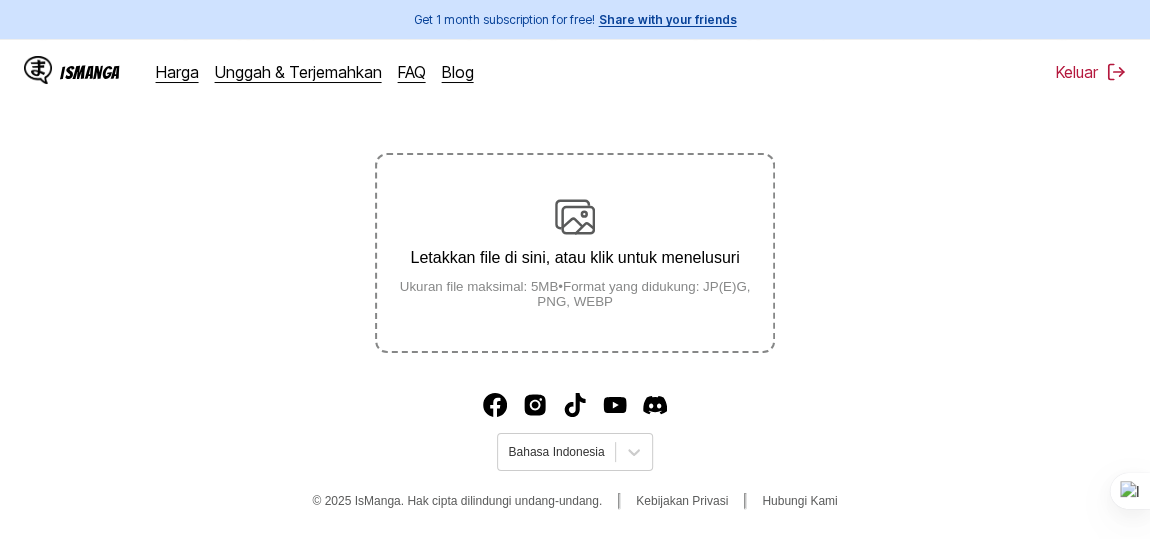 click on "Letakkan file di sini, atau klik untuk menelusuri Ukuran file maksimal: 5MB  •  Format yang didukung: JP(E)G, PNG, WEBP" at bounding box center (575, 253) 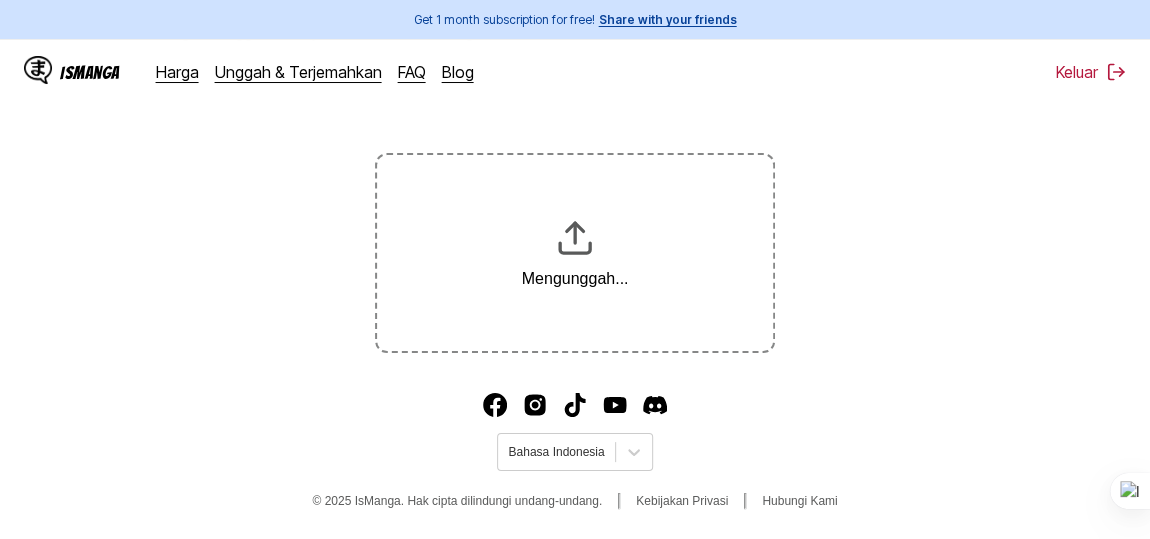 scroll, scrollTop: 359, scrollLeft: 0, axis: vertical 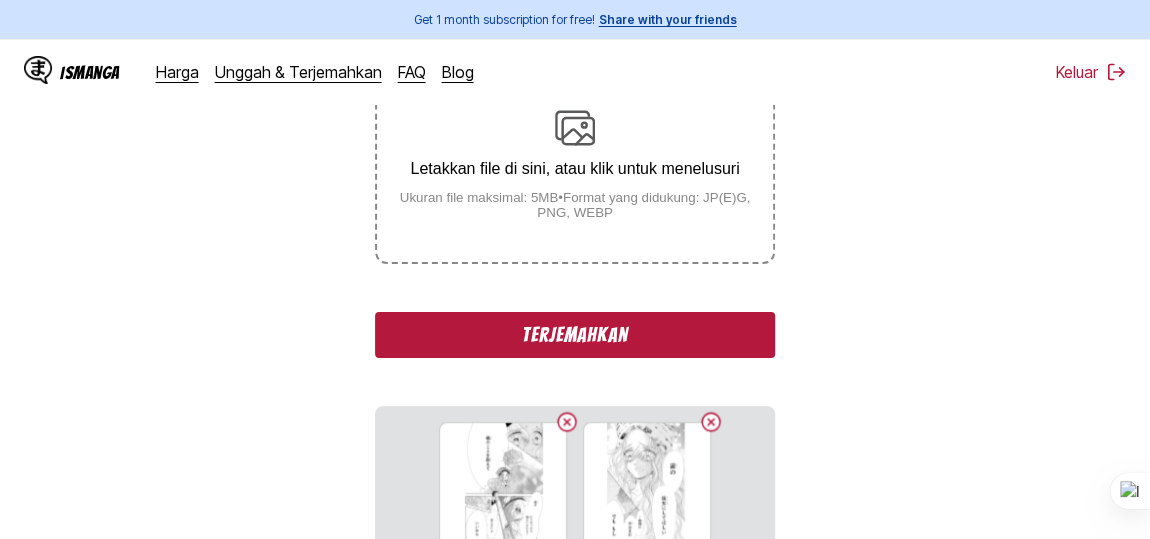 click on "Terjemahkan" at bounding box center (575, 335) 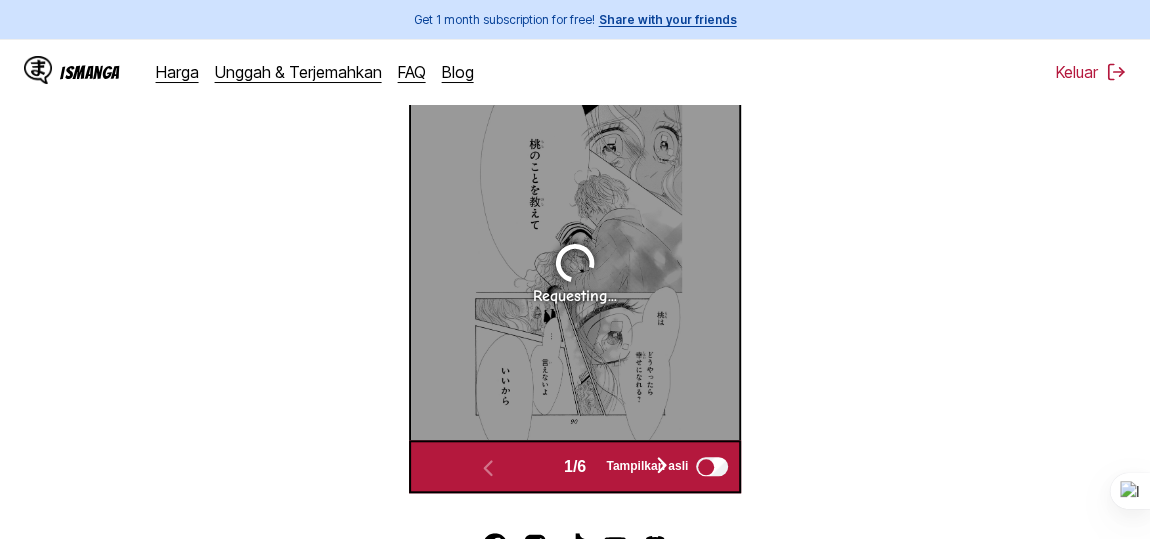 scroll, scrollTop: 419, scrollLeft: 0, axis: vertical 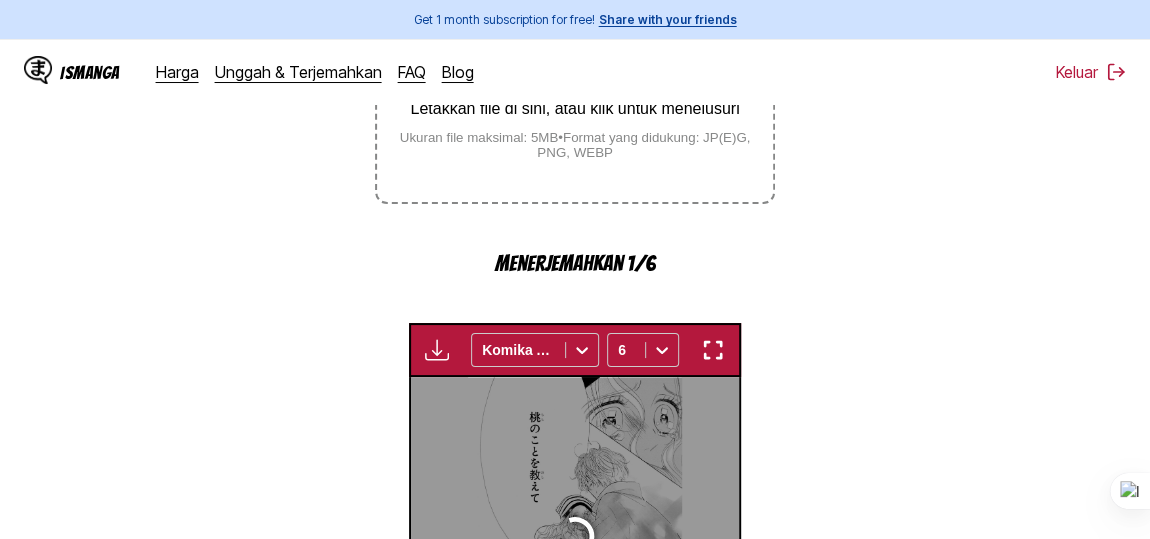 click at bounding box center [713, 350] 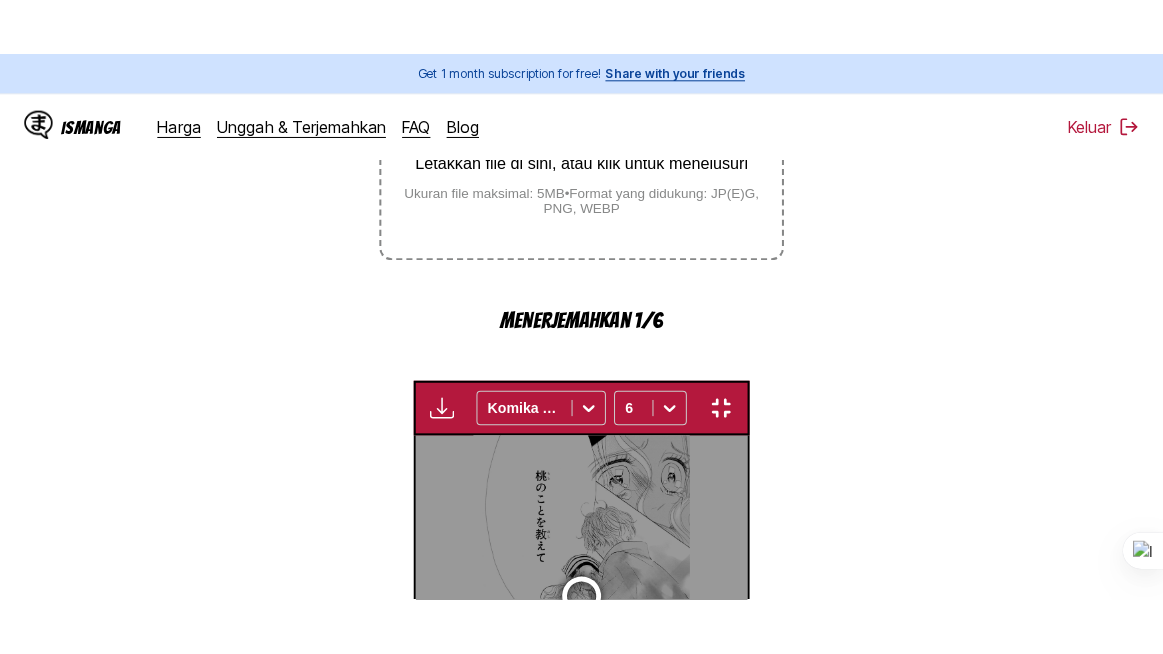 scroll, scrollTop: 252, scrollLeft: 0, axis: vertical 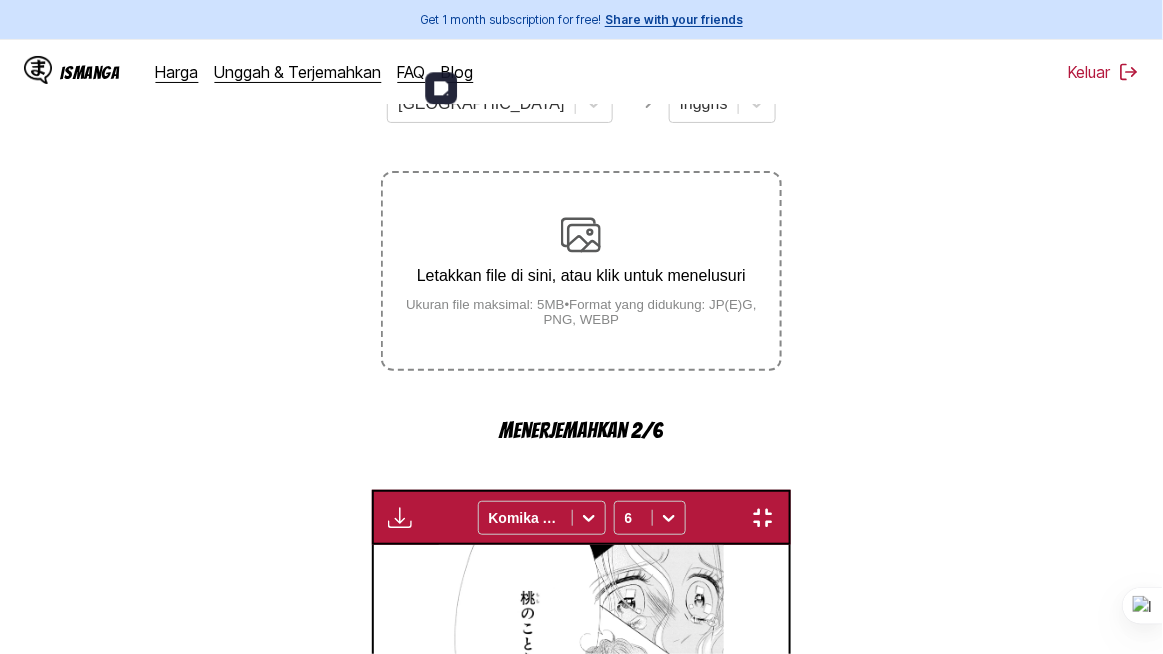 type 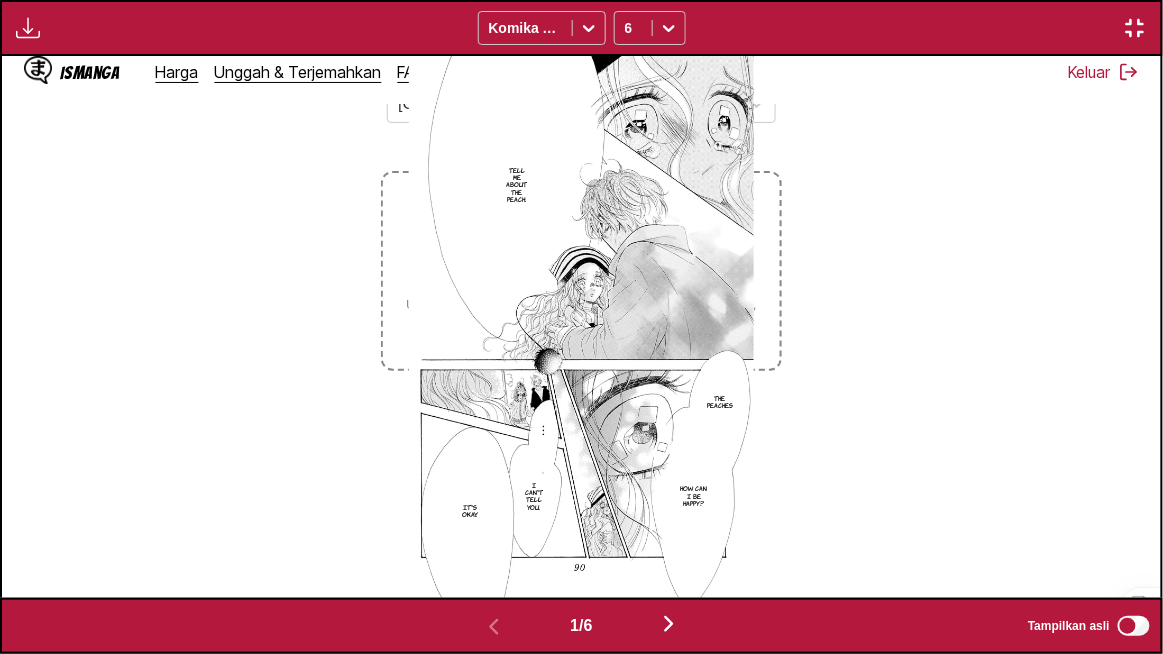 click on "1  /  6 Tampilkan asli" at bounding box center (581, 626) 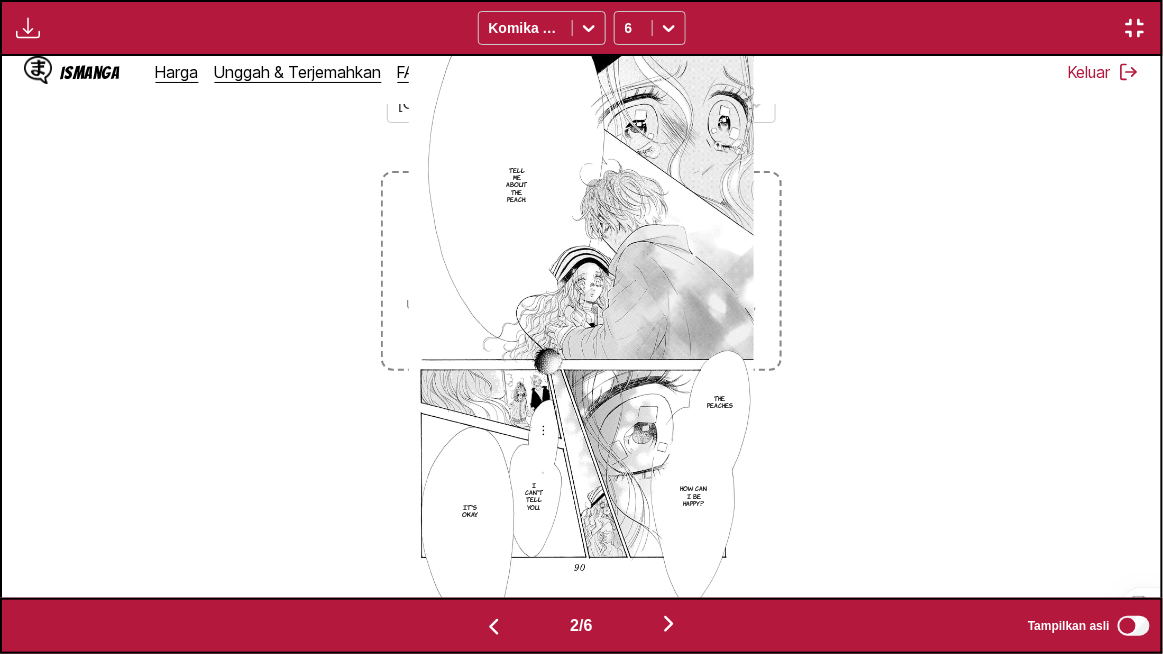 scroll, scrollTop: 0, scrollLeft: 1159, axis: horizontal 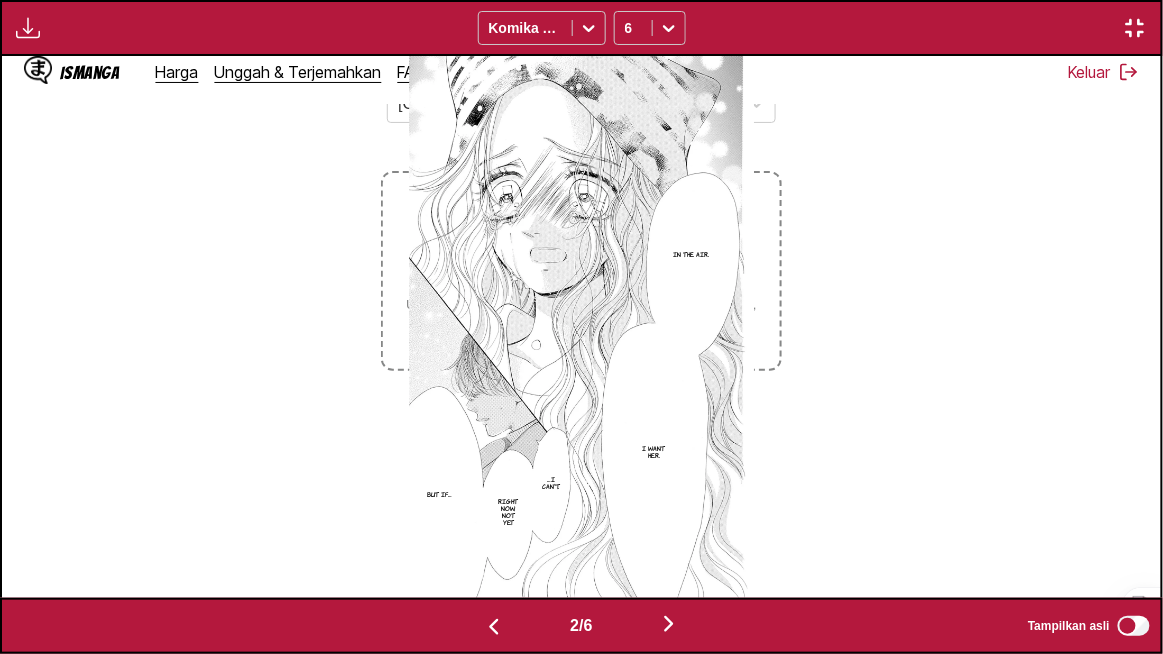 type 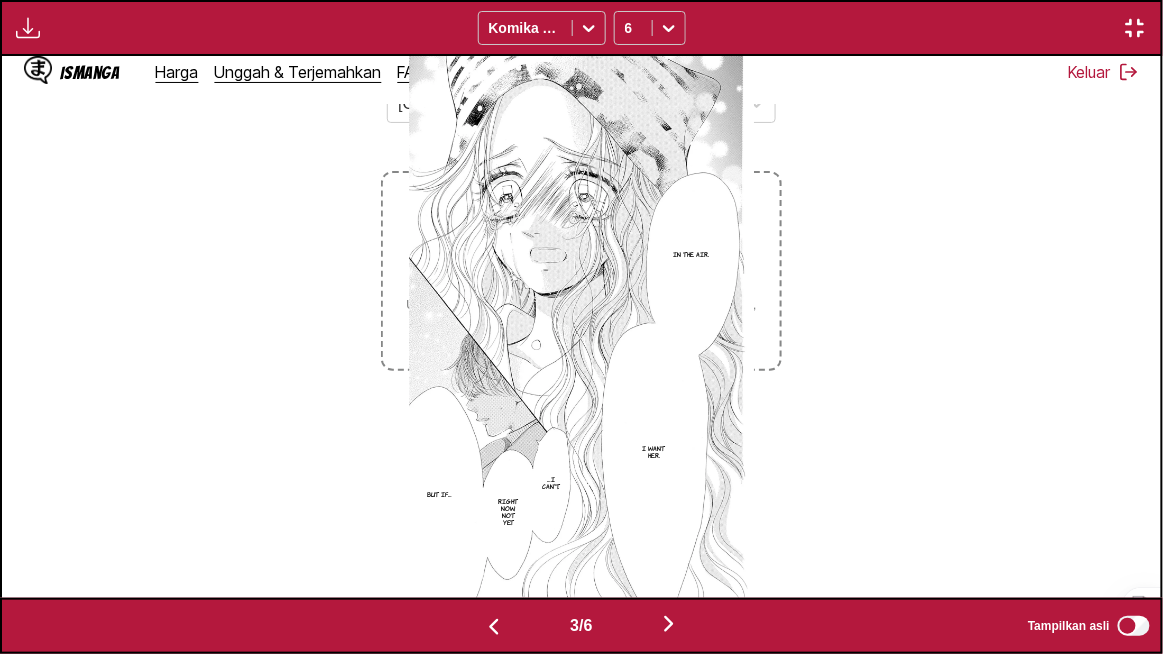 scroll, scrollTop: 0, scrollLeft: 2319, axis: horizontal 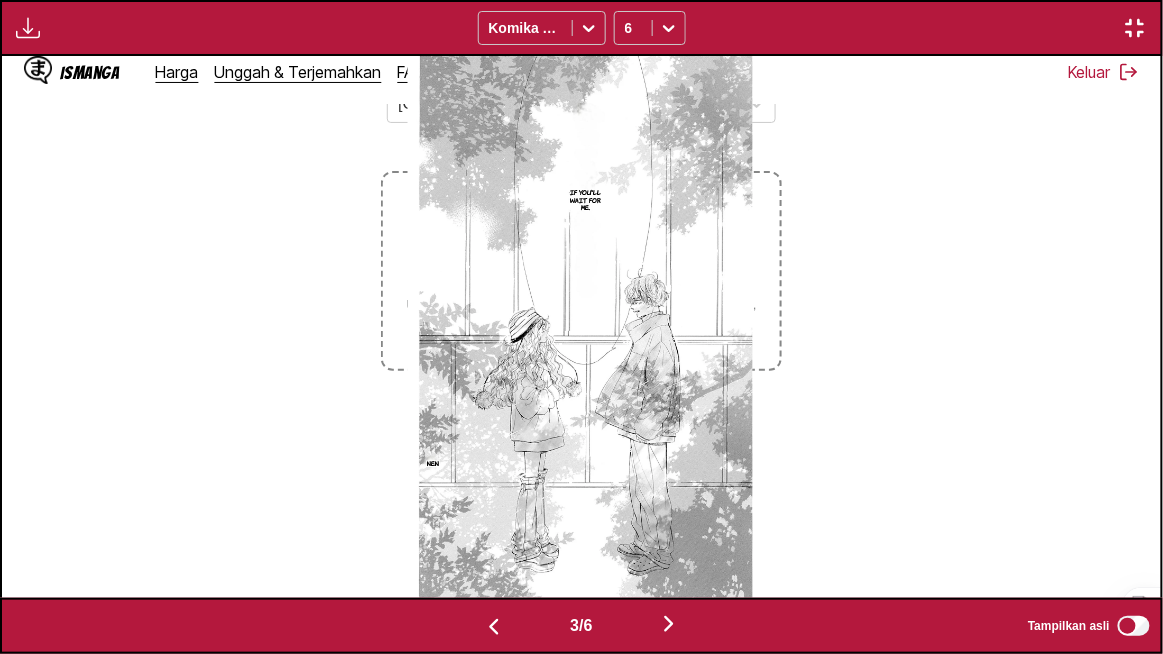 click at bounding box center [669, 624] 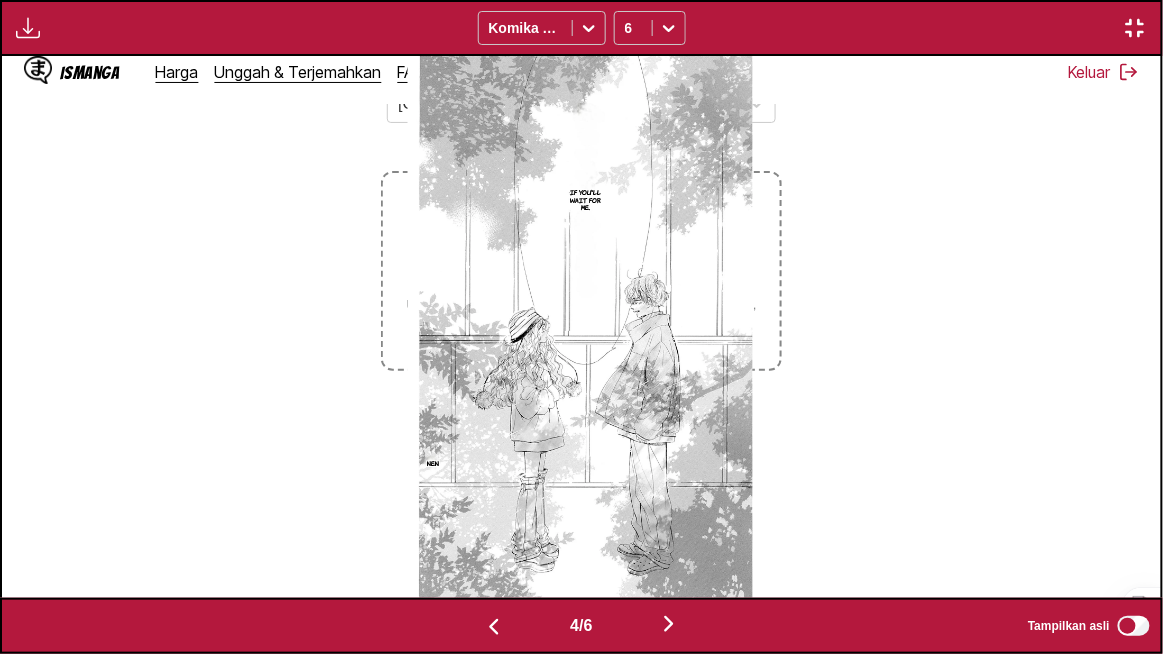 scroll, scrollTop: 0, scrollLeft: 3479, axis: horizontal 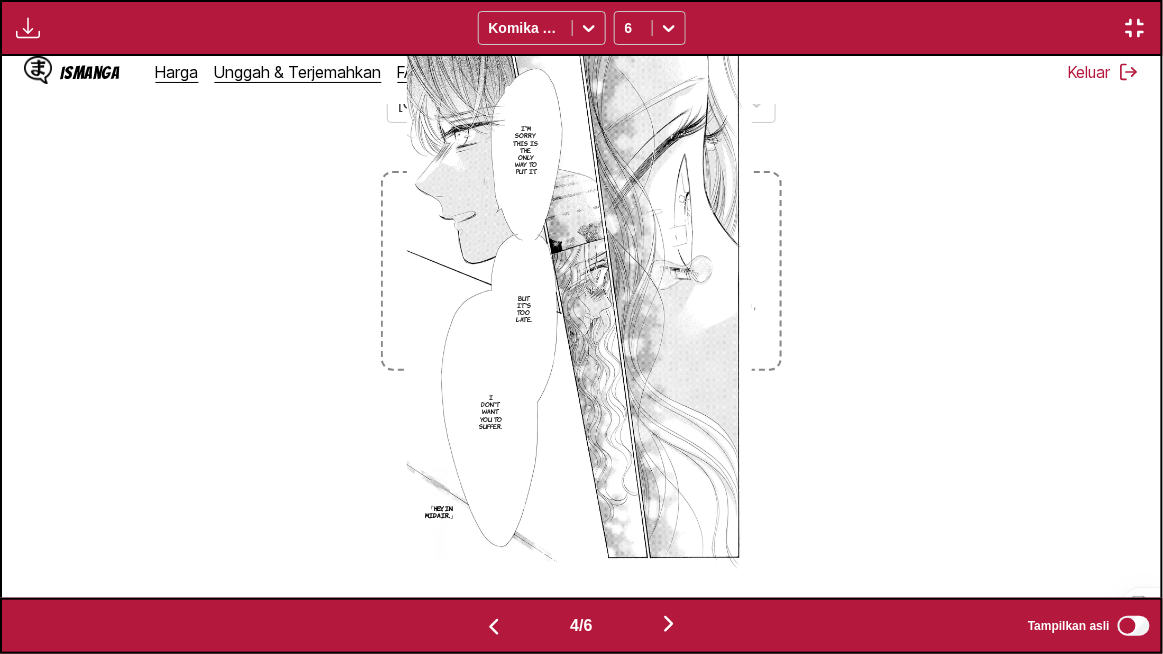 click at bounding box center [669, 624] 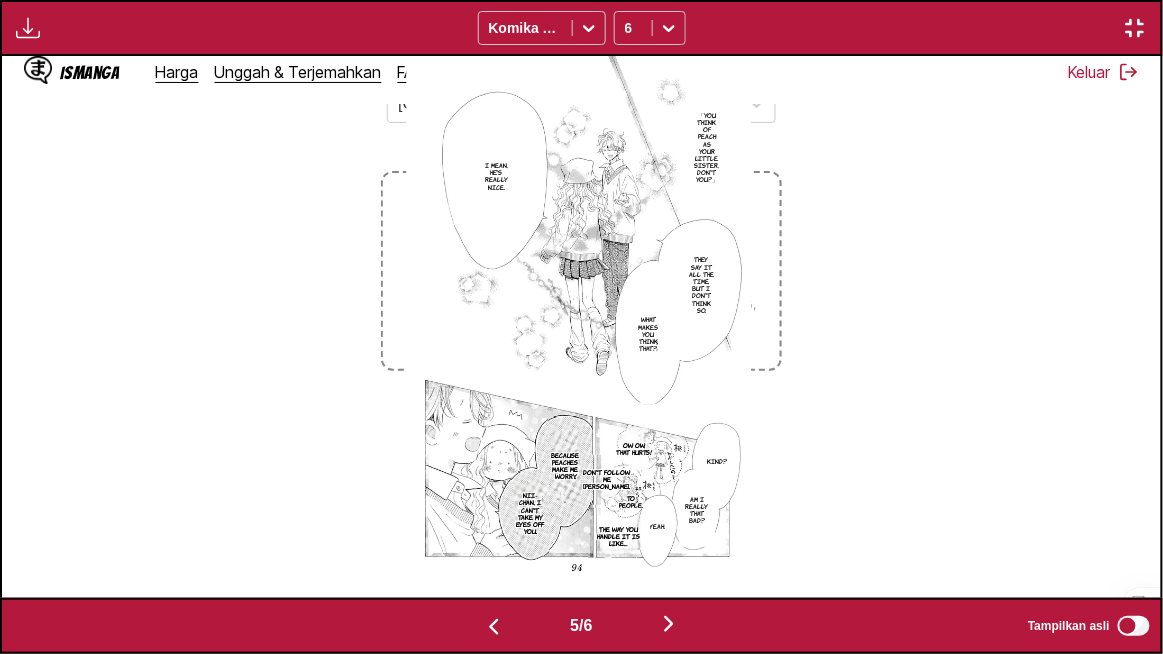 click at bounding box center [669, 625] 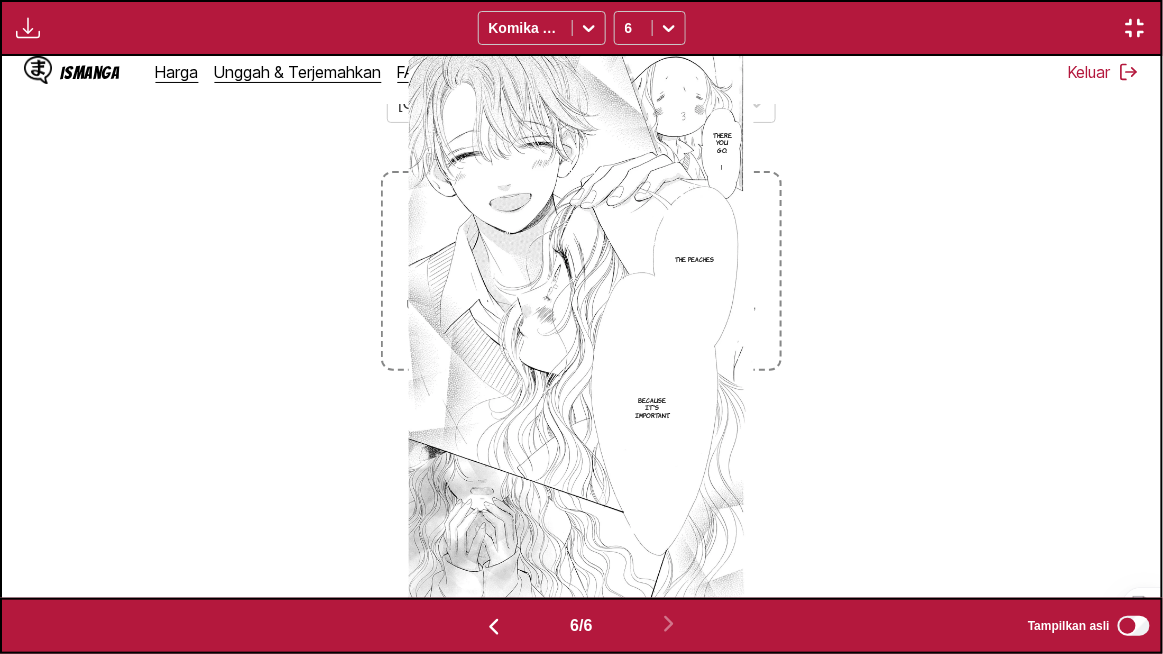 click at bounding box center (1135, 28) 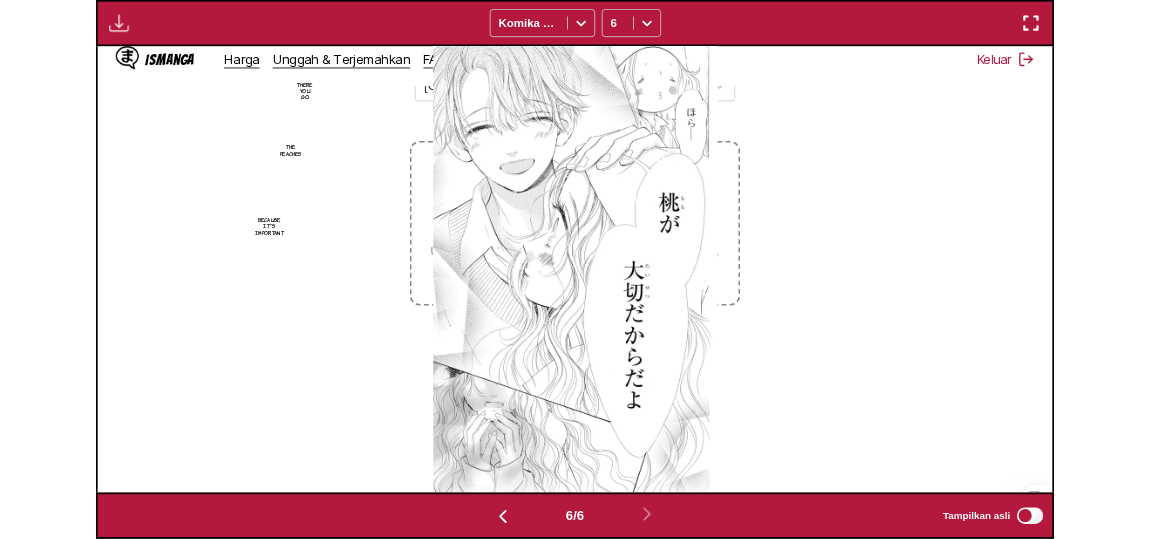scroll, scrollTop: 524, scrollLeft: 0, axis: vertical 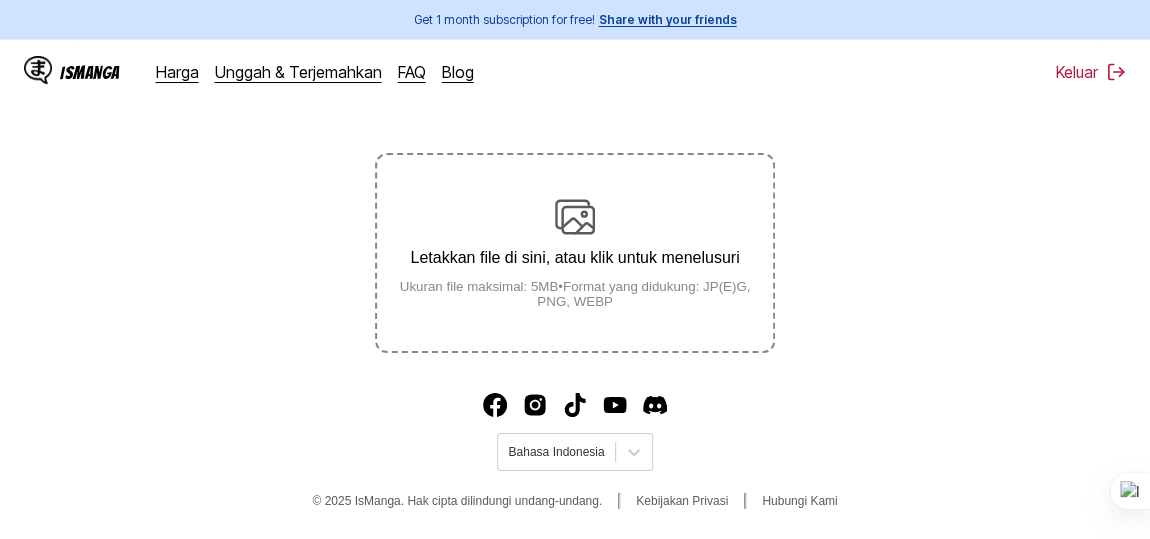 click on "Letakkan file di sini, atau klik untuk menelusuri Ukuran file maksimal: 5MB  •  Format yang didukung: JP(E)G, PNG, WEBP" at bounding box center (575, 253) 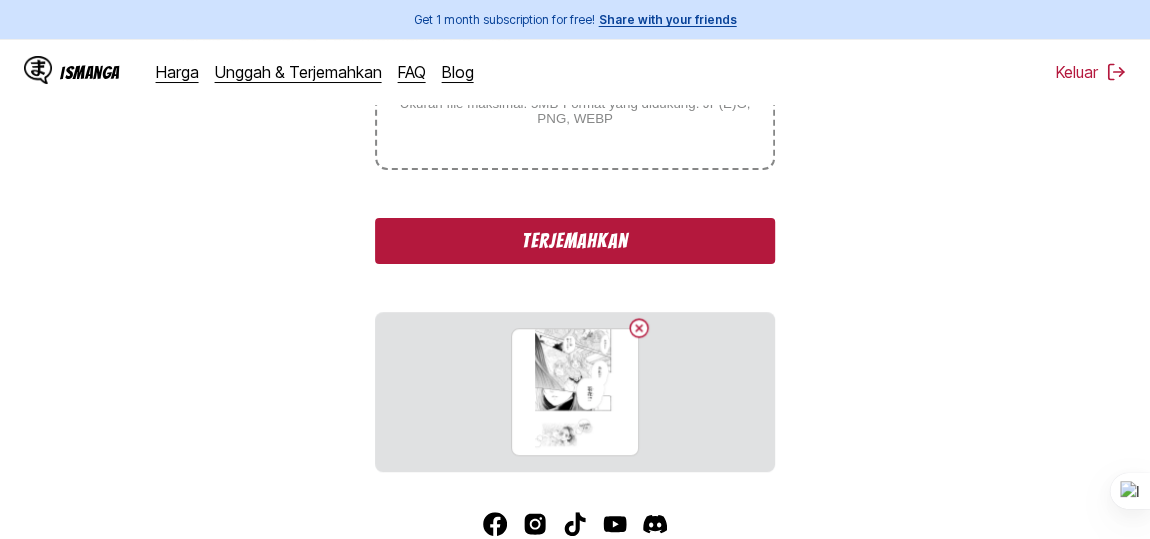 click on "Terjemahkan" at bounding box center (575, 241) 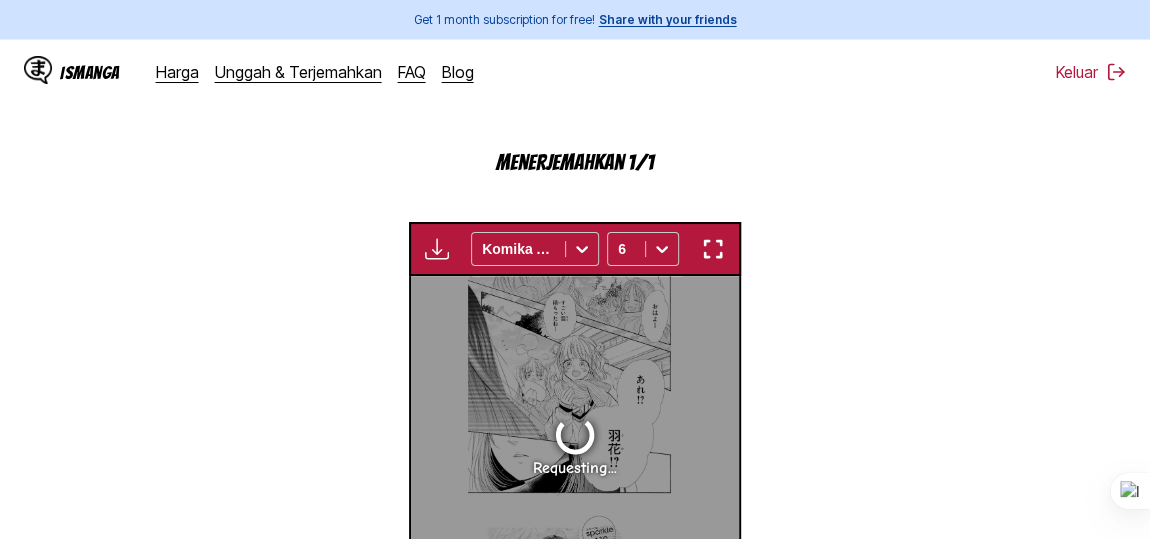 scroll, scrollTop: 601, scrollLeft: 0, axis: vertical 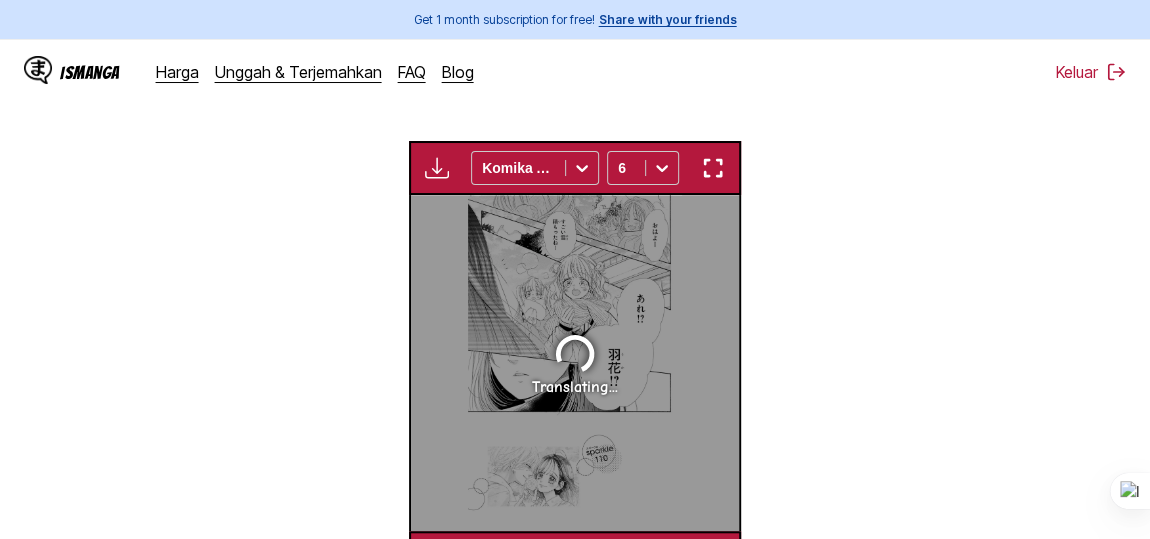 click at bounding box center (713, 168) 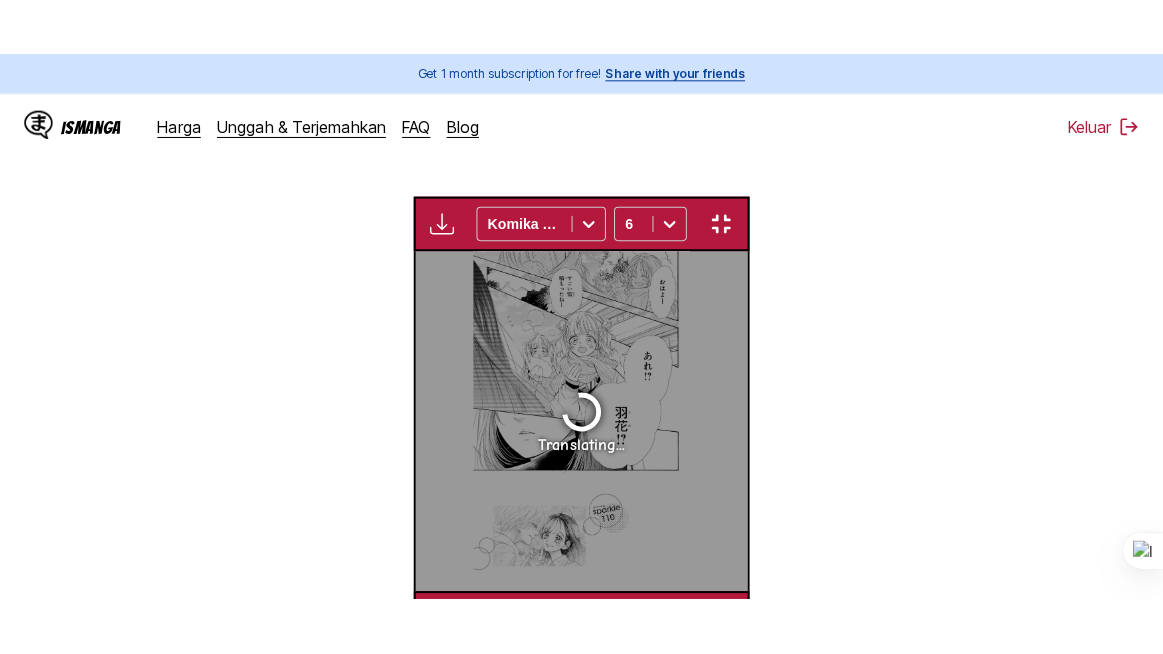 scroll, scrollTop: 252, scrollLeft: 0, axis: vertical 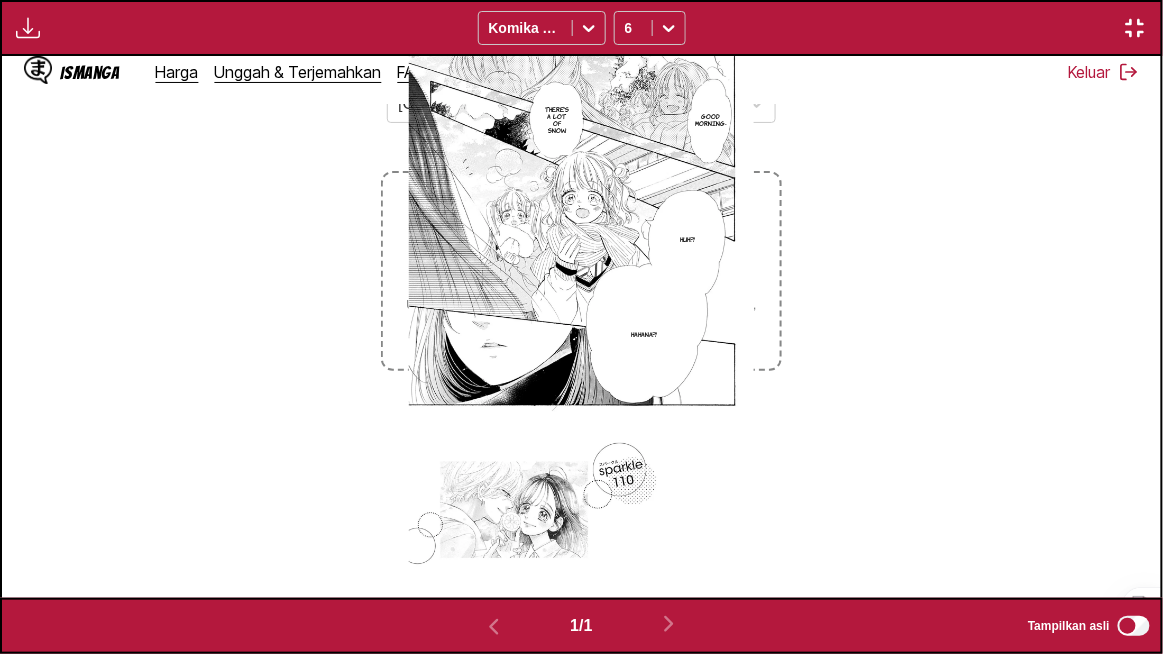 type 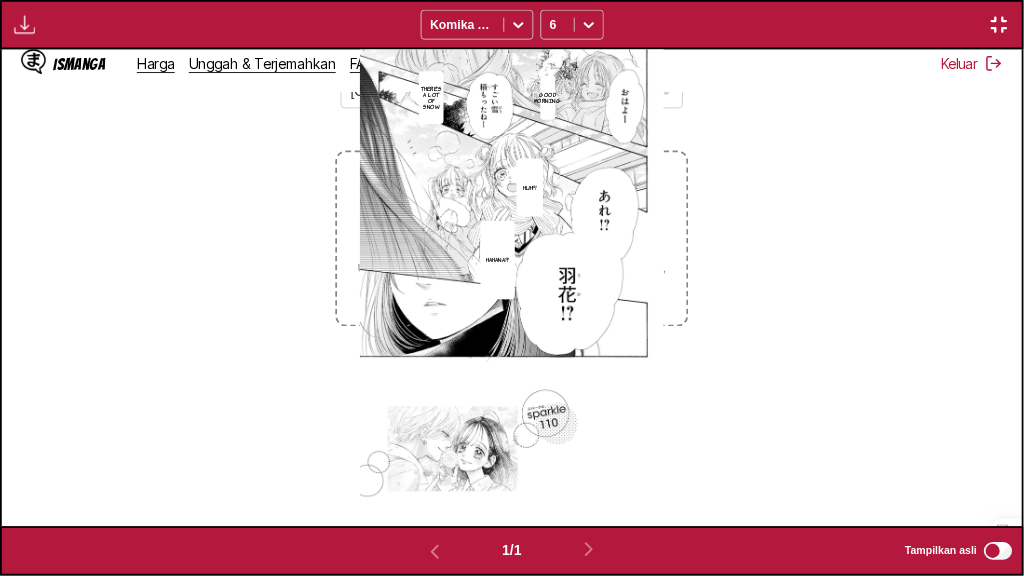 scroll, scrollTop: 252, scrollLeft: 0, axis: vertical 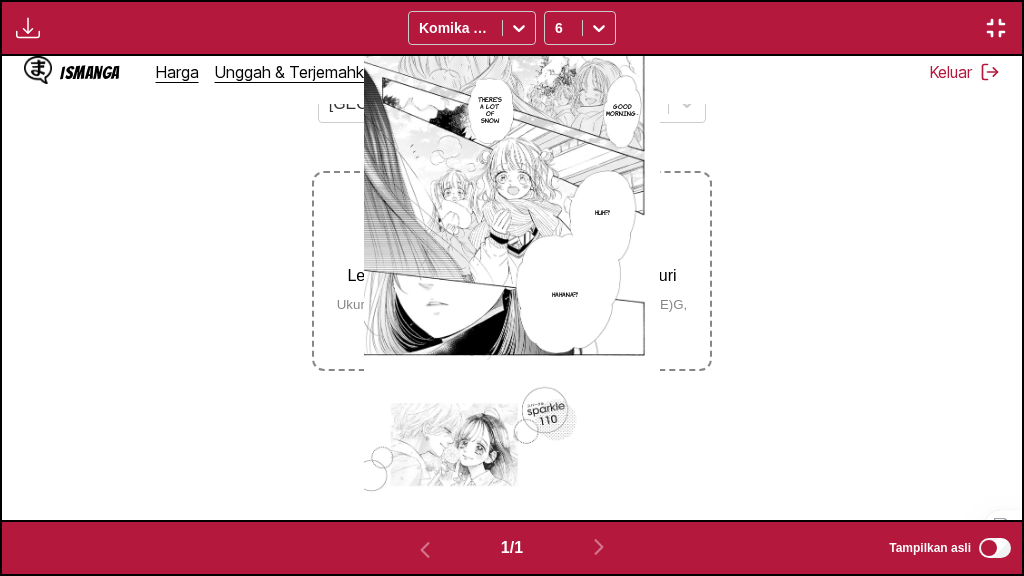 click at bounding box center (996, 28) 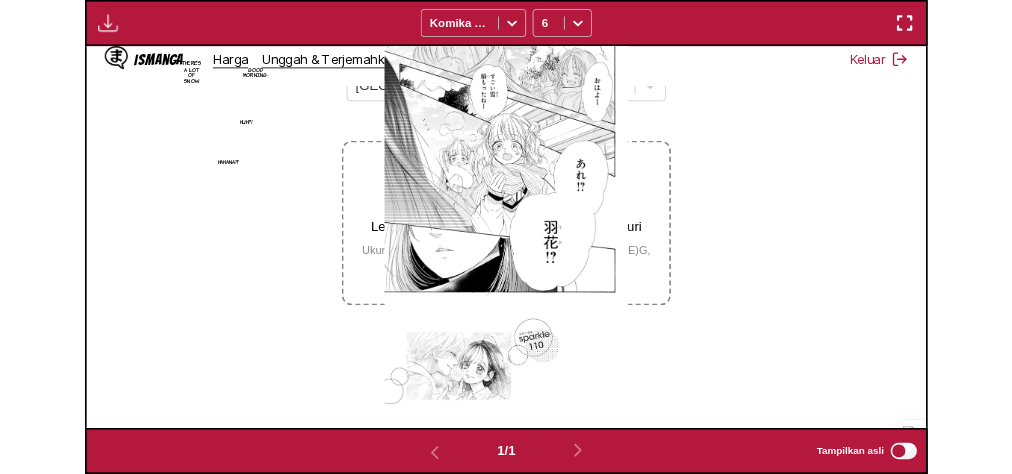scroll, scrollTop: 526, scrollLeft: 0, axis: vertical 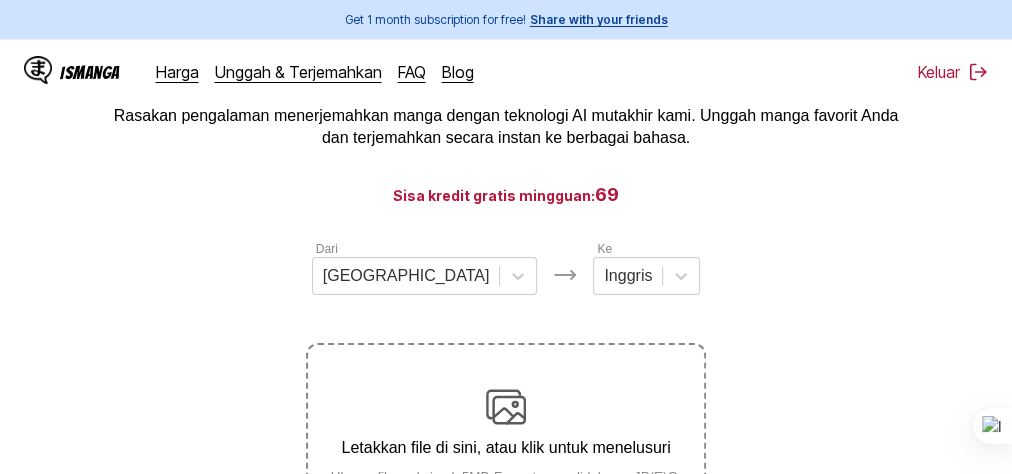 click on "Letakkan file di sini, atau klik untuk menelusuri Ukuran file maksimal: 5MB  •  Format yang didukung: JP(E)G, PNG, WEBP" at bounding box center [506, 443] 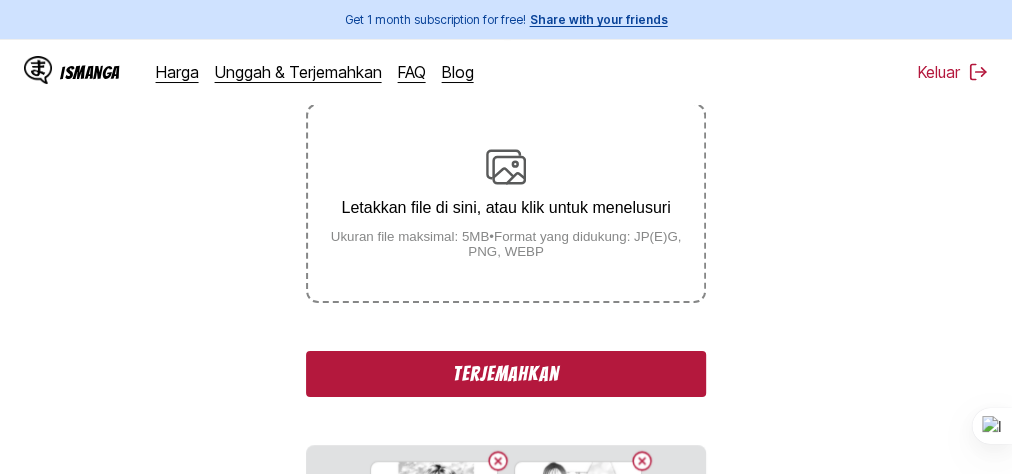 scroll, scrollTop: 240, scrollLeft: 0, axis: vertical 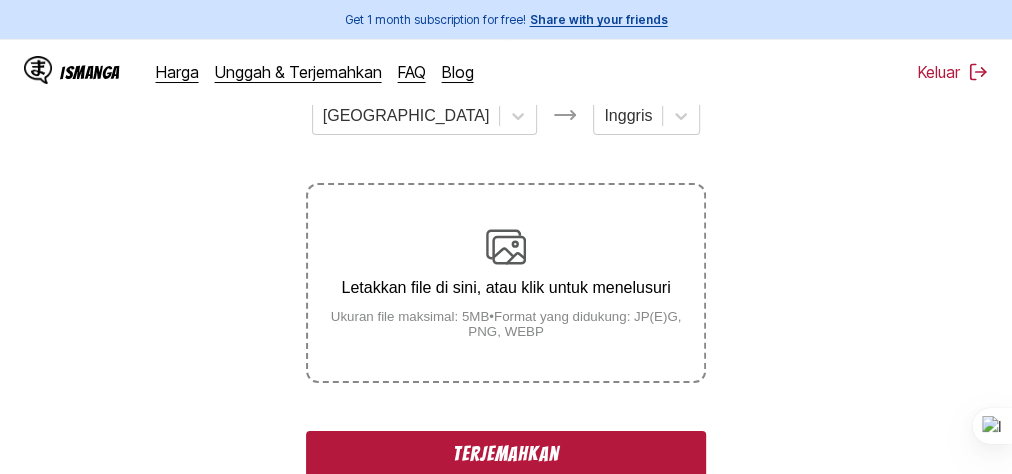 click on "Dari Jepang Ke Inggris Letakkan file di sini, atau klik untuk menelusuri Ukuran file maksimal: 5MB  •  Format yang didukung: JP(E)G, PNG, WEBP Terjemahkan 101.jpg 102.jpg 103.jpg 104.jpg 105.jpg 106.jpg 107.jpg 108.jpg 109.jpg 110.jpg" at bounding box center [506, 502] 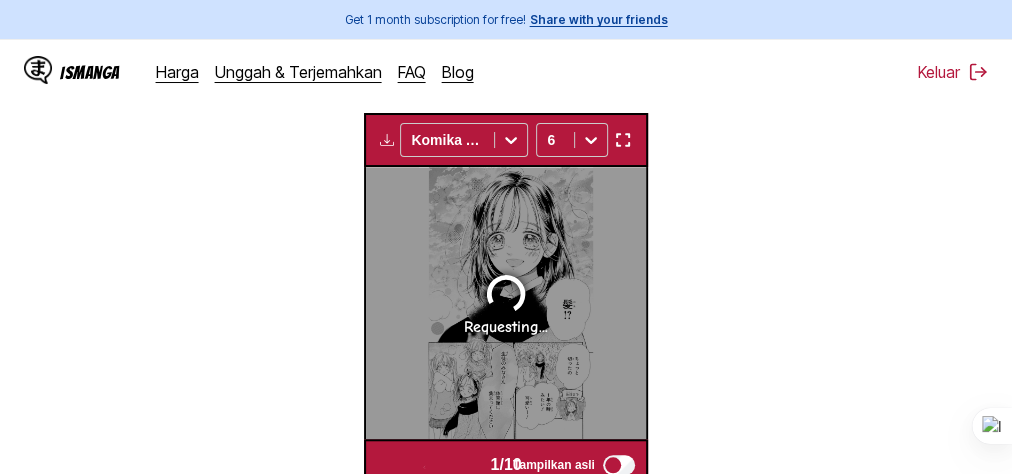 scroll, scrollTop: 537, scrollLeft: 0, axis: vertical 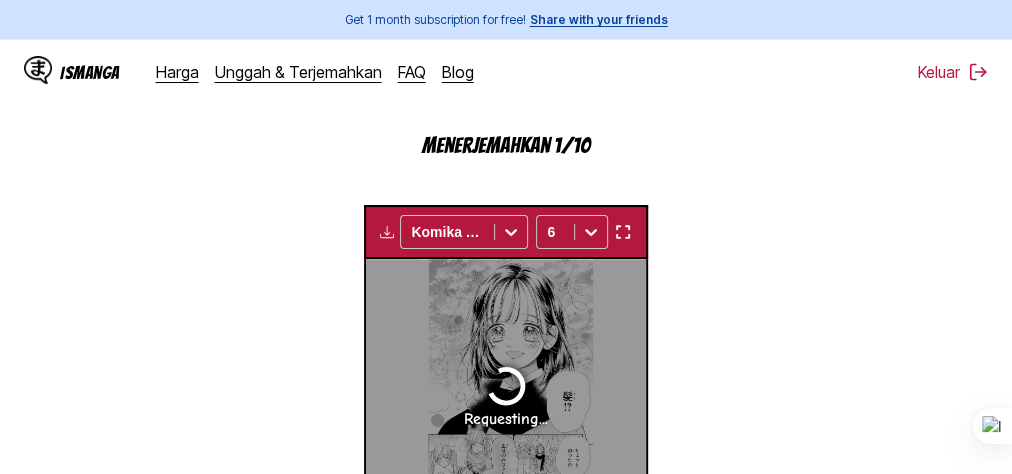 click at bounding box center (387, 232) 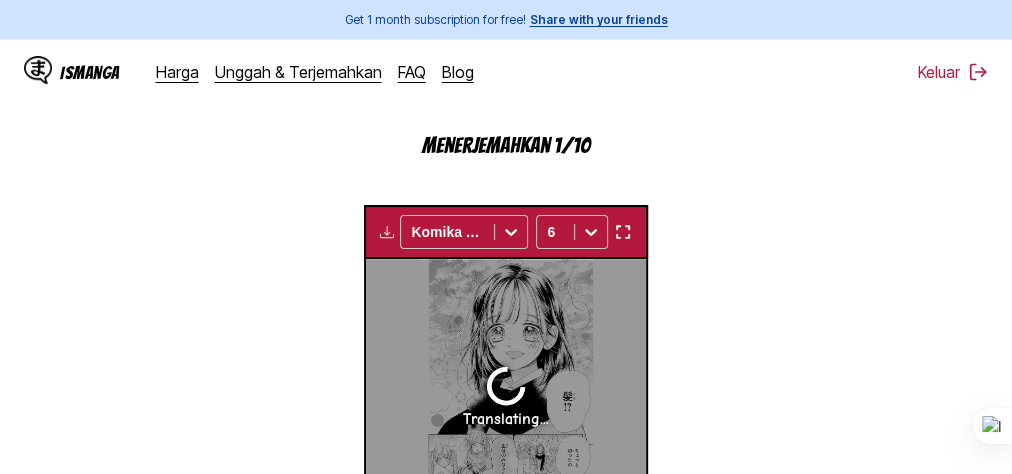 click at bounding box center (387, 232) 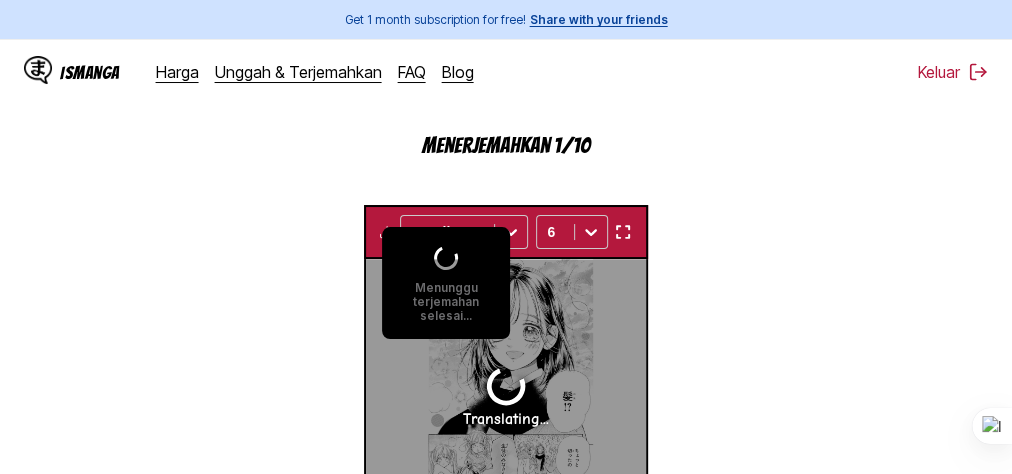 click on "Dari Jepang Ke Inggris Letakkan file di sini, atau klik untuk menelusuri Ukuran file maksimal: 5MB  •  Format yang didukung: JP(E)G, PNG, WEBP Menerjemahkan 1/10 Menunggu terjemahan selesai... Komika Axis 6 Translating... Translating... Translating... Translating... Translating... Translating... Translating... Translating... Translating... Translating... 1  /  10 Tampilkan asli" at bounding box center [506, 182] 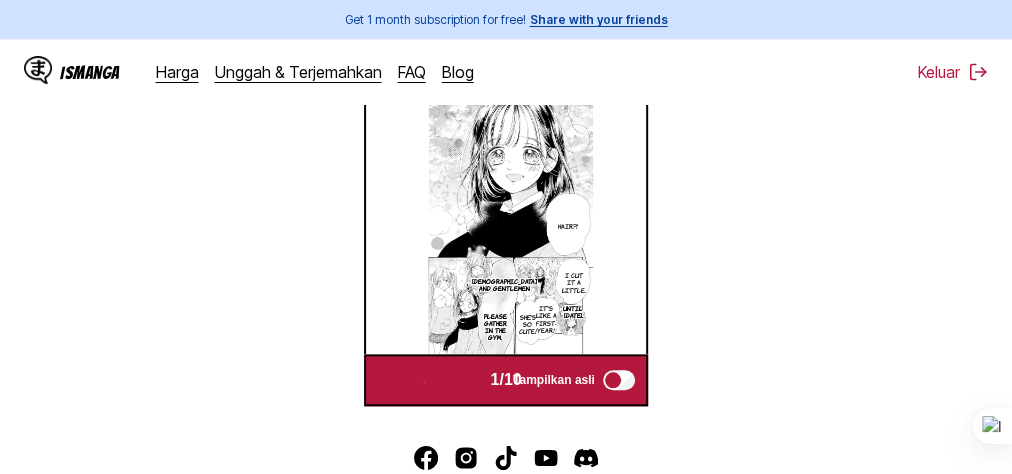 scroll, scrollTop: 537, scrollLeft: 0, axis: vertical 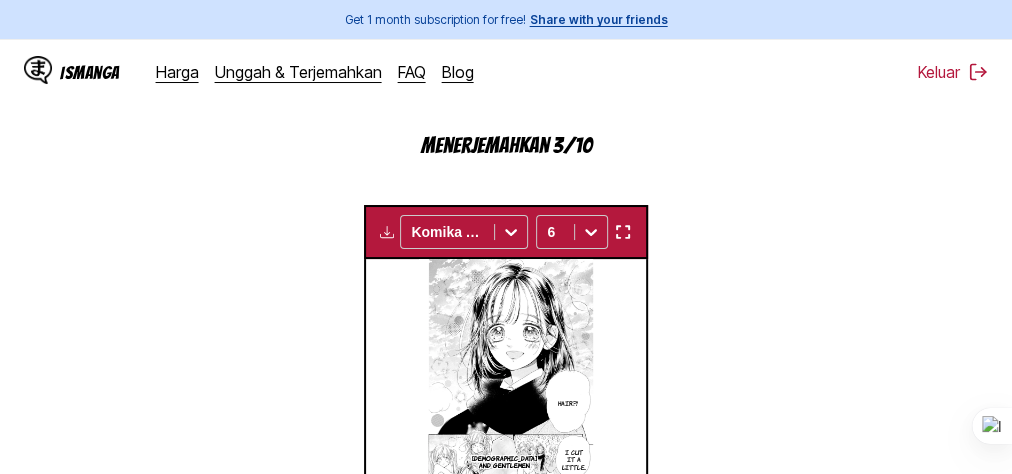 click at bounding box center [387, 232] 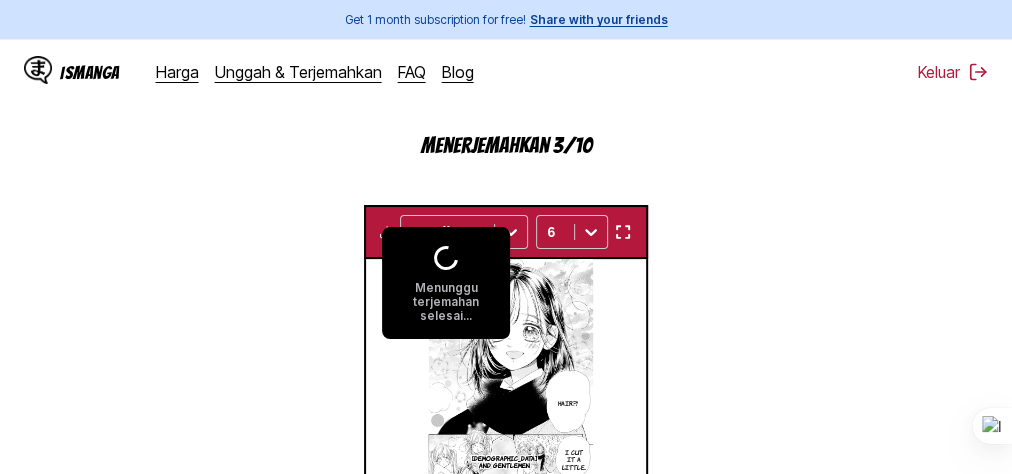 click at bounding box center (387, 232) 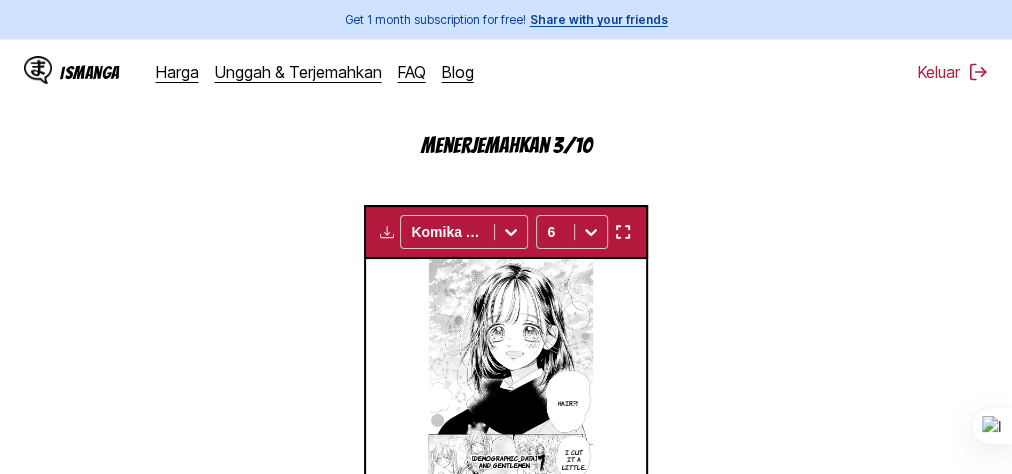 click at bounding box center (387, 232) 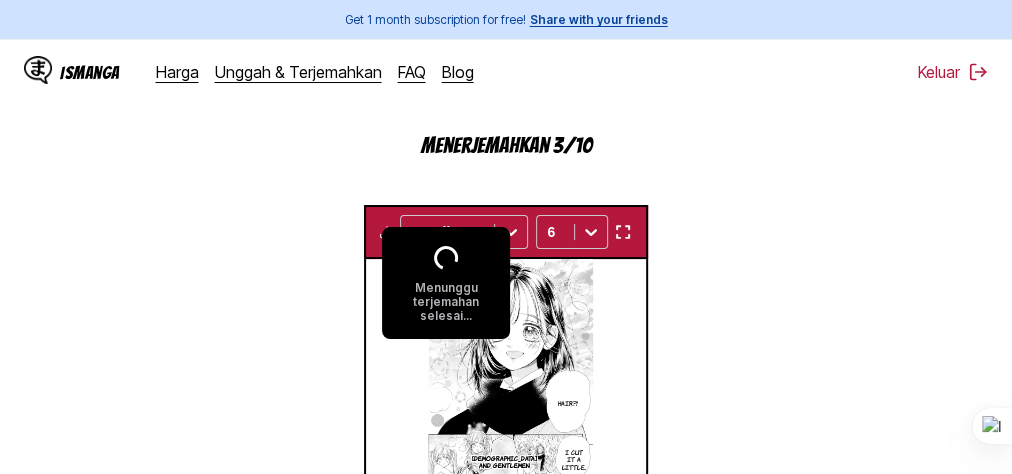 click at bounding box center (387, 232) 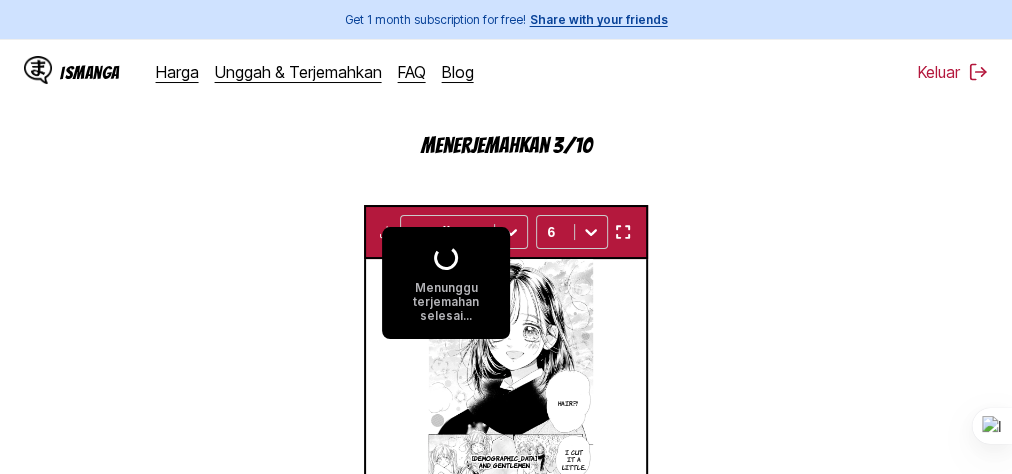click on "Dari Jepang Ke Inggris Letakkan file di sini, atau klik untuk menelusuri Ukuran file maksimal: 5MB  •  Format yang didukung: JP(E)G, PNG, WEBP Menerjemahkan 3/10 Menunggu terjemahan selesai... Komika Axis 6 Hair?! I cut it a little. Ladies and gentlemen Until yesterday. It's like a first-year! She's so cute! Please gather in the gym. We begin the opening ceremony. Habanachin Did you see Miura today? Okay, quiet down. I didn't see it. Then maybe she doesn」t know yet? We just saw him. Miura-kun Translating... Translating... Translating... Translating... Translating... Translating... Translating... Translating... 1  /  10 Tampilkan asli" at bounding box center [506, 182] 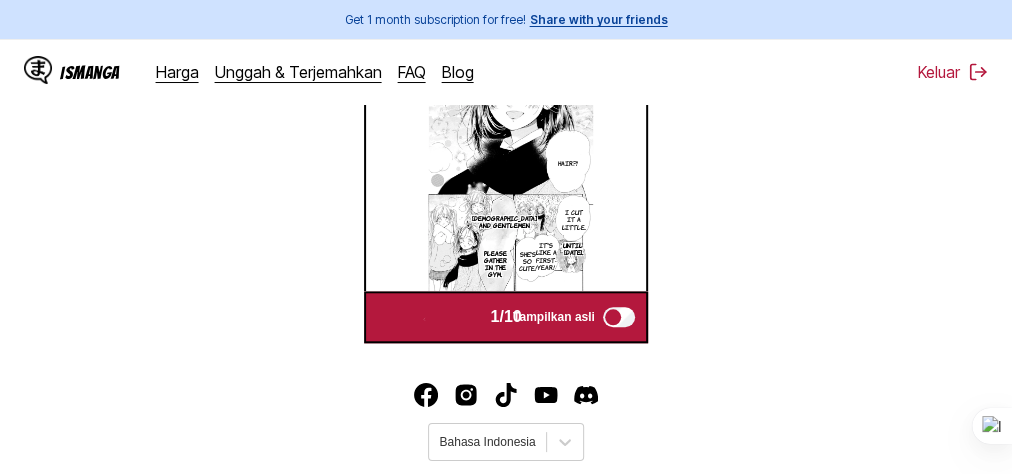 scroll, scrollTop: 537, scrollLeft: 0, axis: vertical 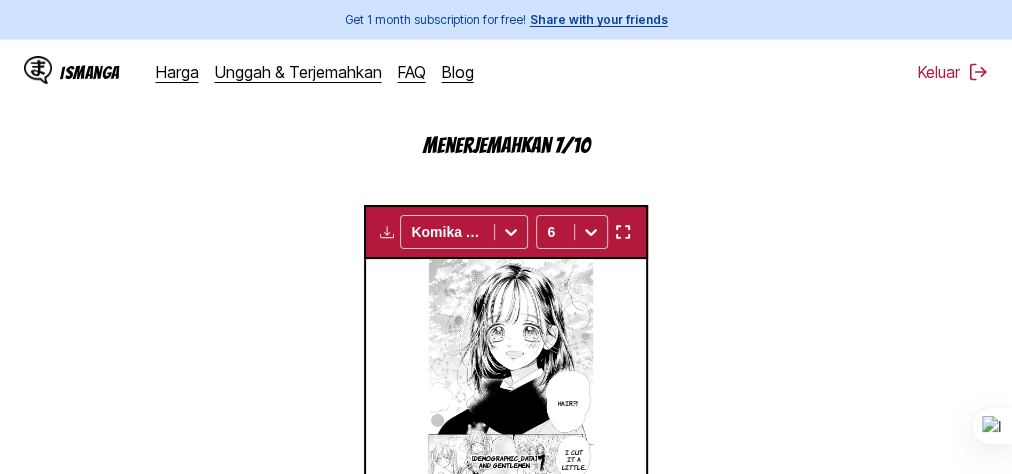 click at bounding box center (387, 232) 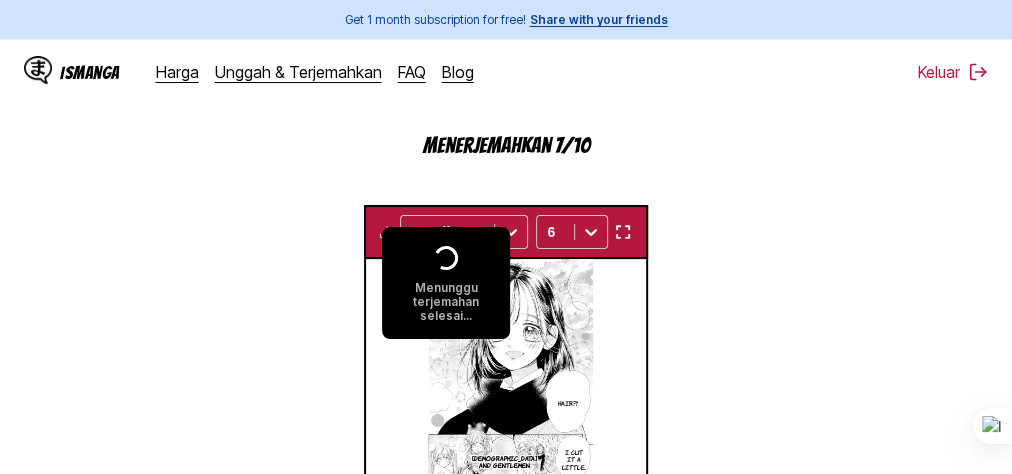 click on "Dari Jepang Ke Inggris Letakkan file di sini, atau klik untuk menelusuri Ukuran file maksimal: 5MB  •  Format yang didukung: JP(E)G, PNG, WEBP Menerjemahkan 7/10 Menunggu terjemahan selesai... Komika Axis 6 Hair?! I cut it a little. Ladies and gentlemen Until yesterday. It's like a first-year! She's so cute! Please gather in the gym. We begin the opening ceremony. Habanachin Did you see Miura today? Okay, quiet down. I didn't see it. Then maybe she doesn」t know yet? We just saw him. Miura-kun My hair. It's like a first-year. Until yesterday. It's kind of opening and closing. She's the one Yes, there. Teru Yamitsu」s specialty, Miura Ishimori Rikippuru We're not flirting. Yamitsu High School Didn't you know we were both going to hang up? We're in perfect sync. They're so close! Three years Third semester Look at this. I Isn't it cute? Maybe I should make people uncomfortable?! What's wrong, Ayumi? You're in a good mood. She's so cute!! There's a lack of artistry in it. Uh, no. Because… And all of this" at bounding box center (506, 182) 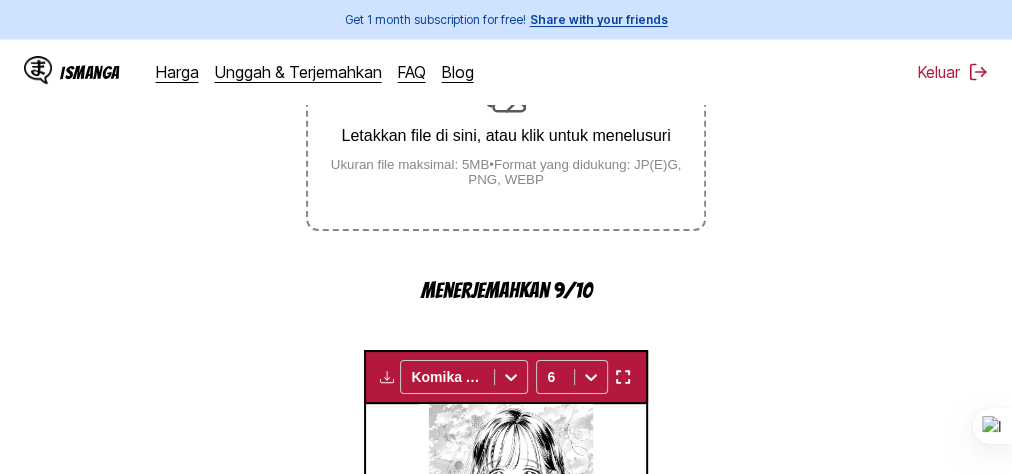 scroll, scrollTop: 480, scrollLeft: 0, axis: vertical 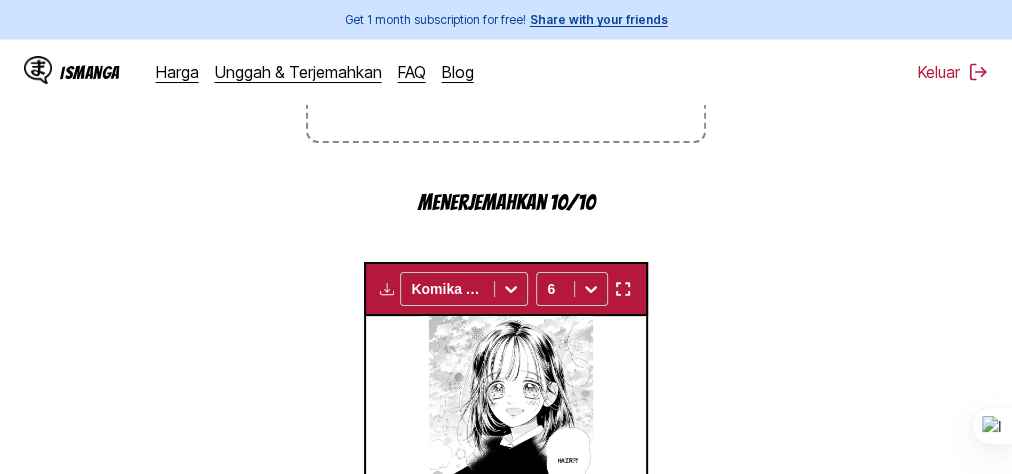 click at bounding box center (387, 289) 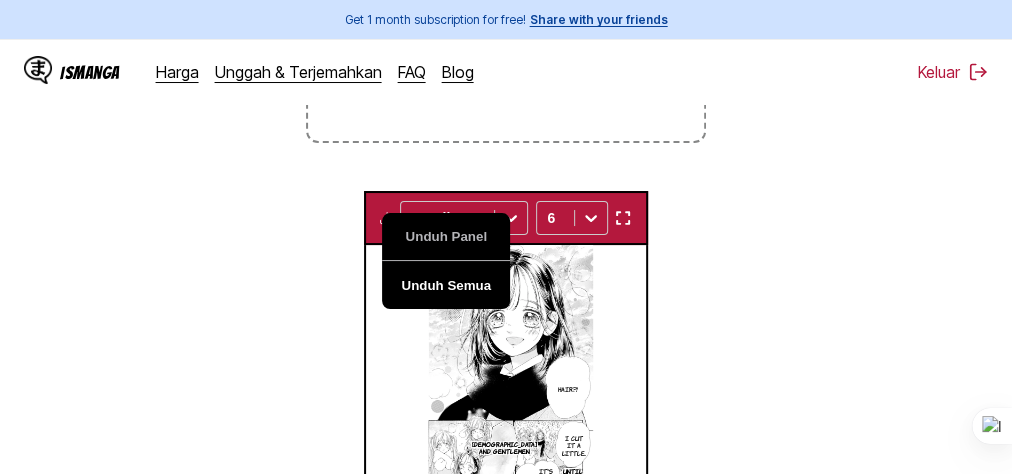 click on "Unduh Semua" at bounding box center [446, 285] 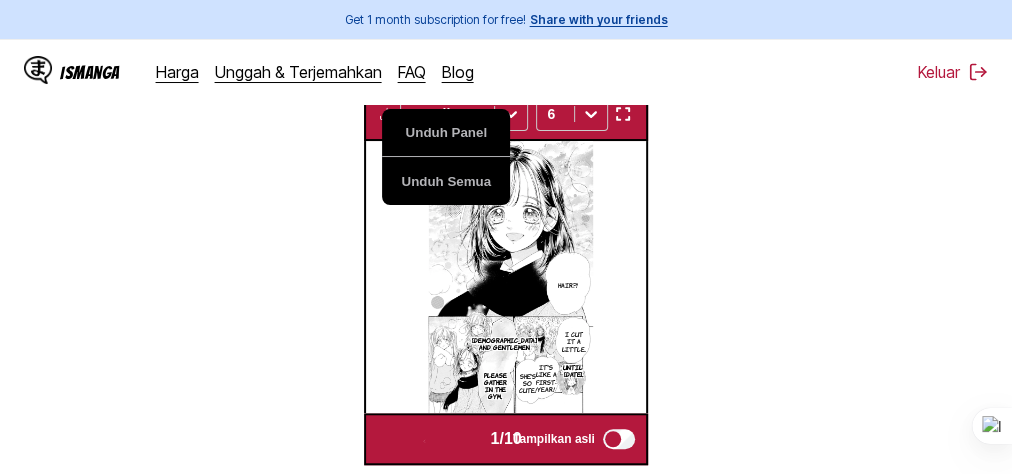 scroll, scrollTop: 560, scrollLeft: 0, axis: vertical 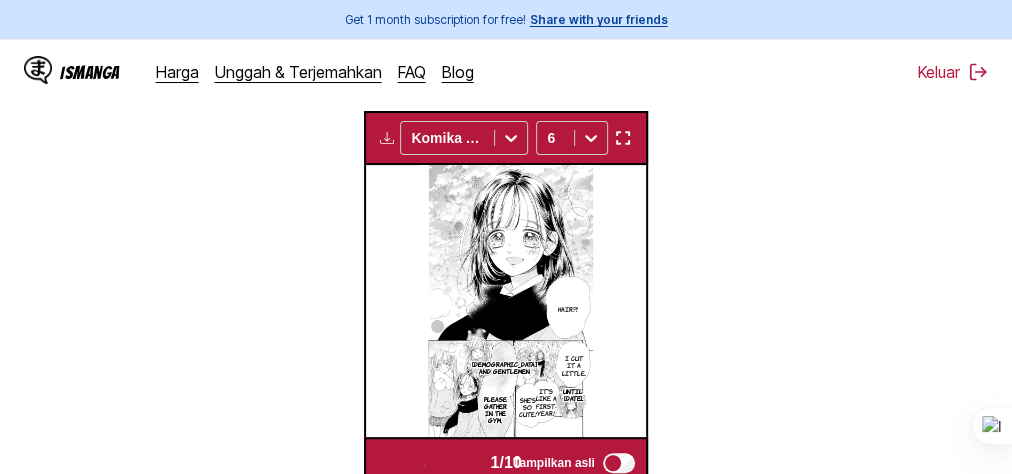 click at bounding box center [622, 138] 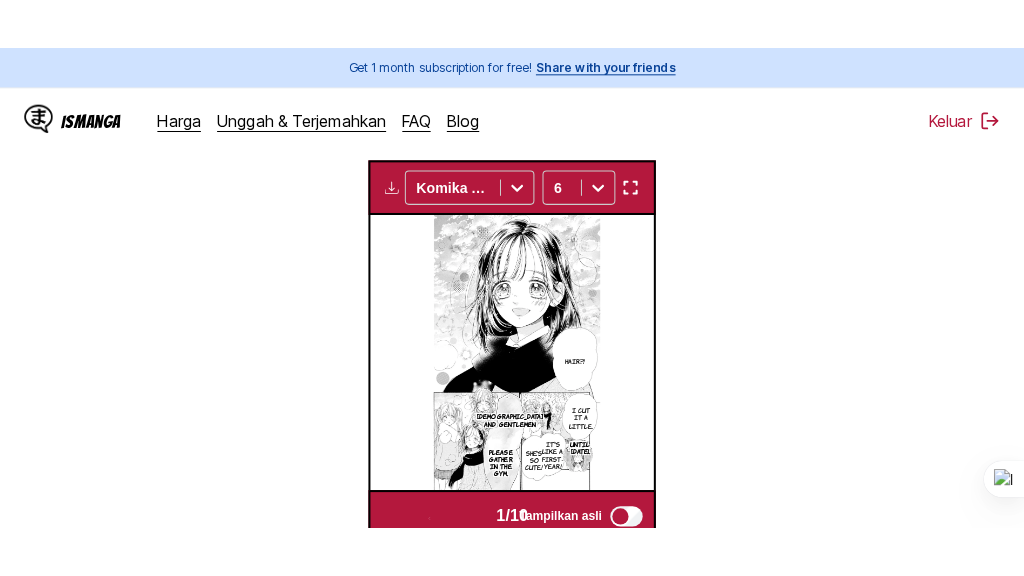scroll, scrollTop: 260, scrollLeft: 0, axis: vertical 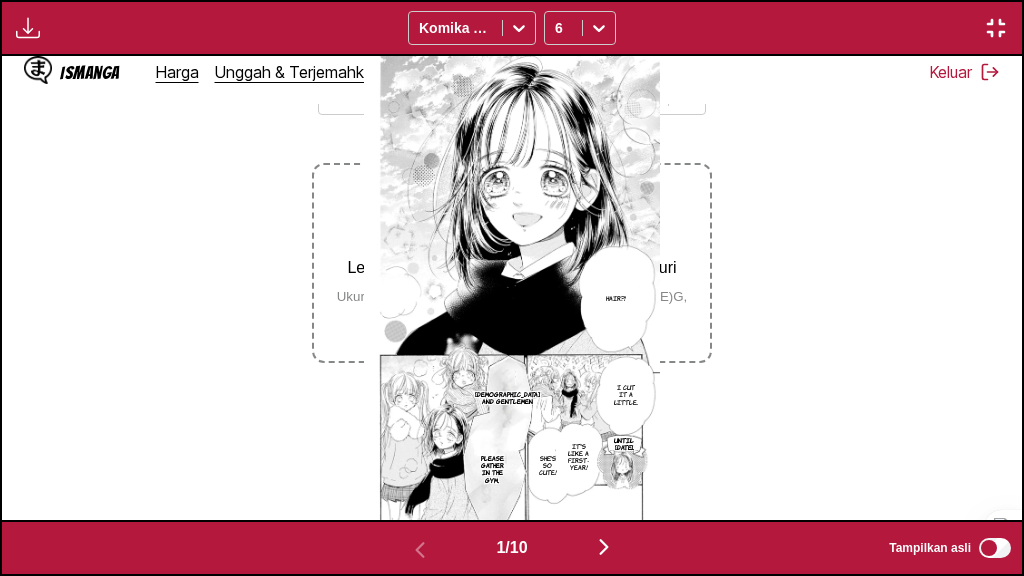 click at bounding box center (604, 547) 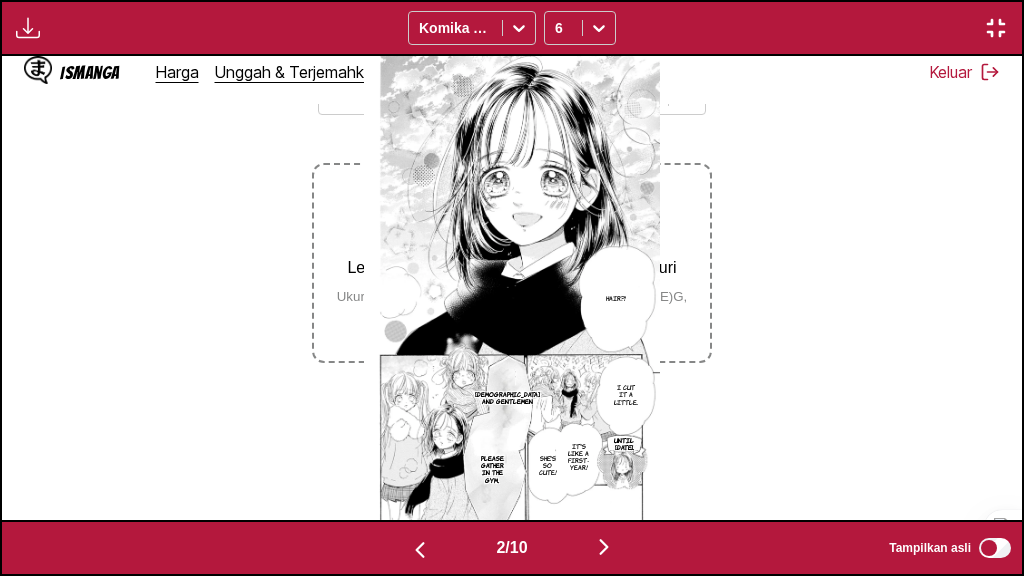 scroll, scrollTop: 0, scrollLeft: 1020, axis: horizontal 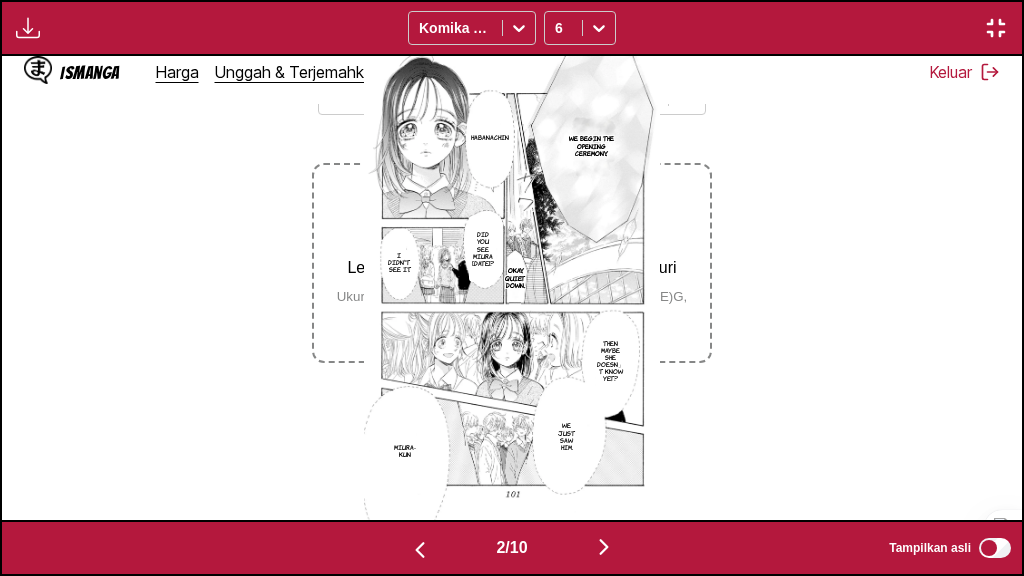click at bounding box center (604, 547) 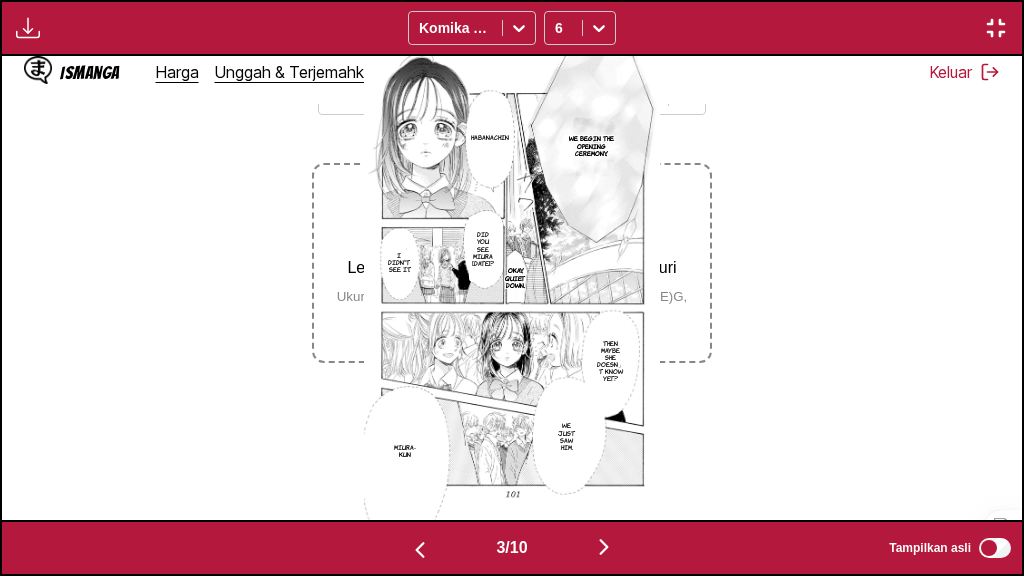 scroll, scrollTop: 0, scrollLeft: 2041, axis: horizontal 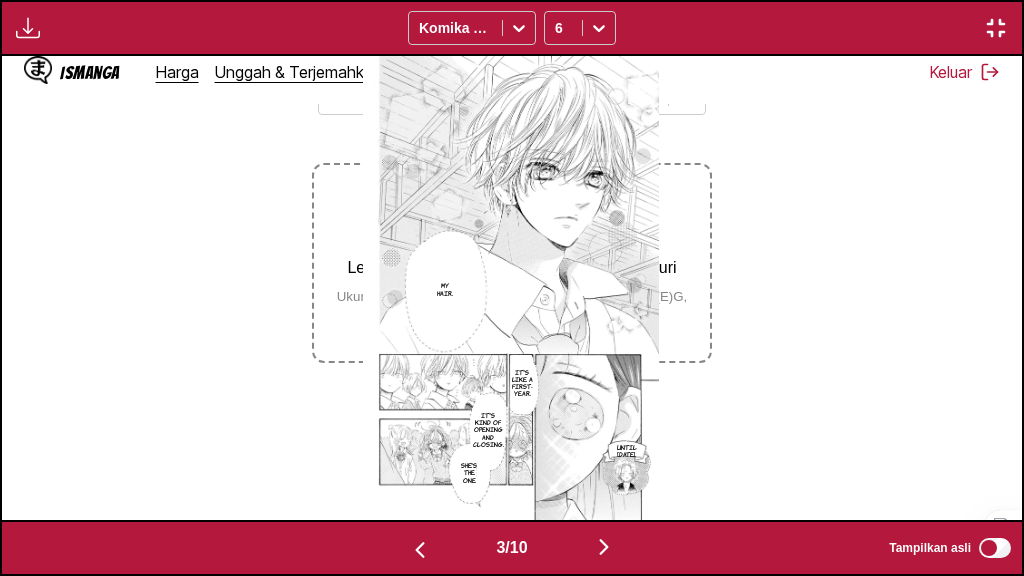 click at bounding box center [604, 547] 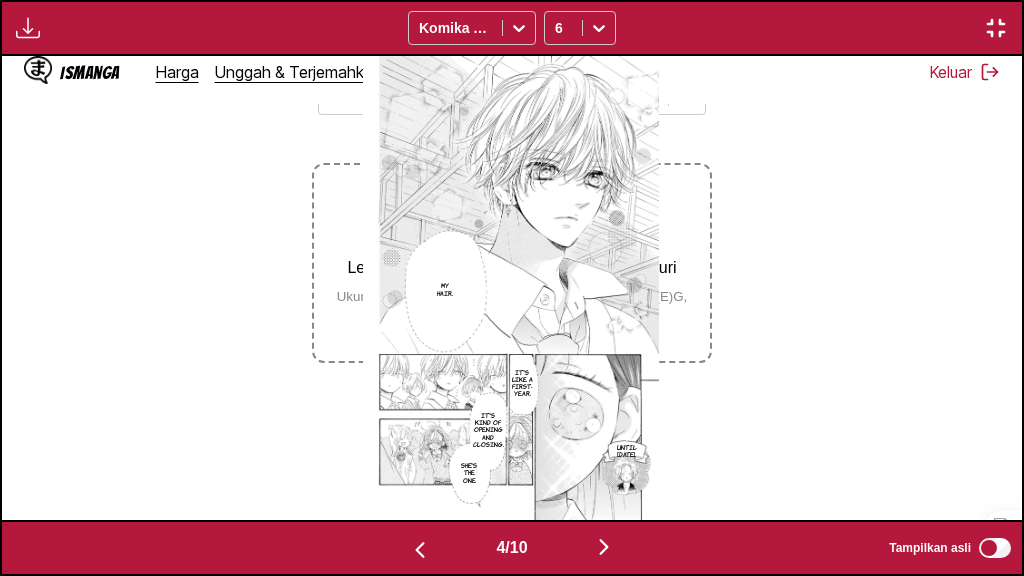 scroll, scrollTop: 0, scrollLeft: 3062, axis: horizontal 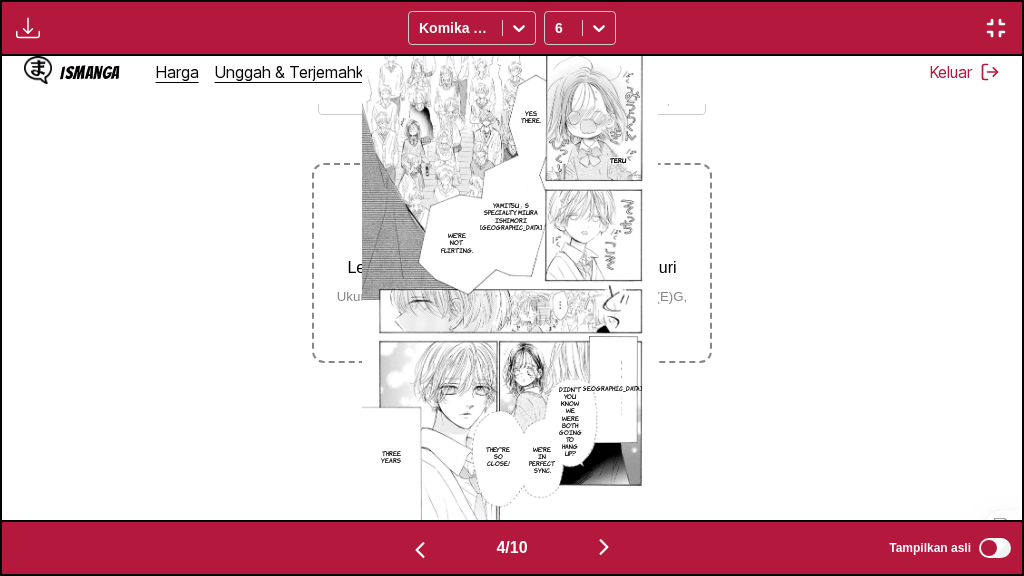 click at bounding box center (604, 547) 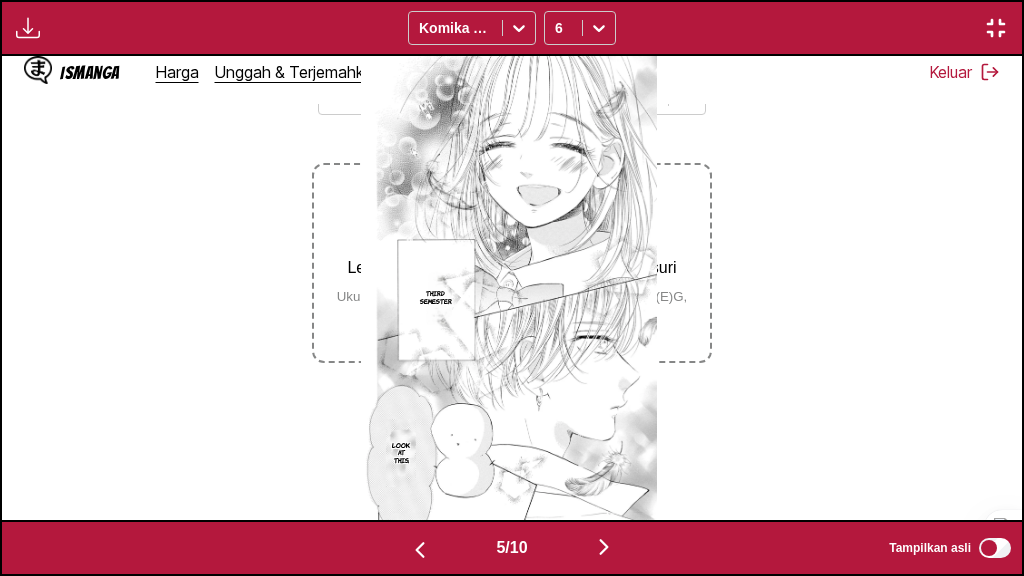 click at bounding box center (604, 547) 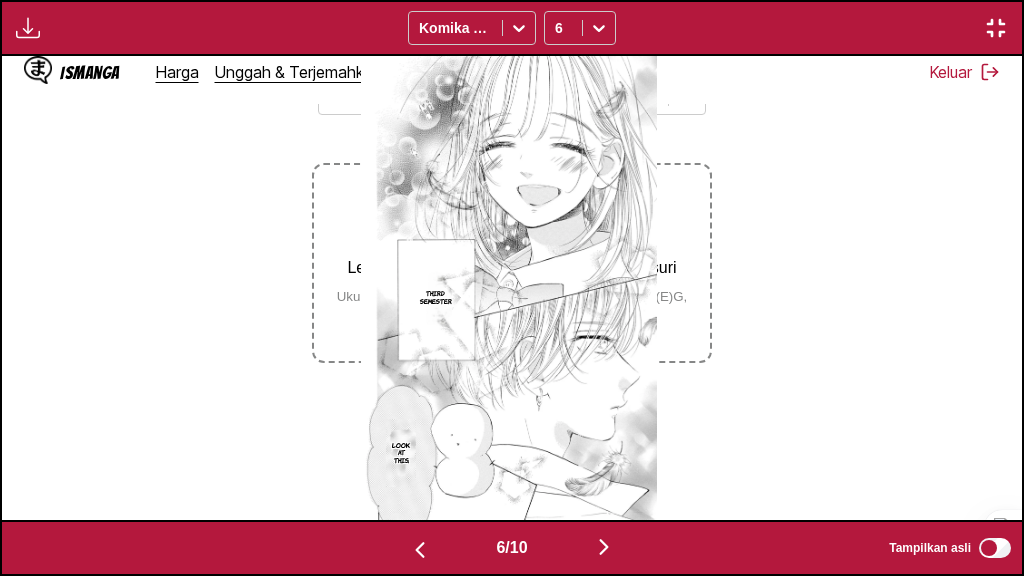 scroll, scrollTop: 0, scrollLeft: 5104, axis: horizontal 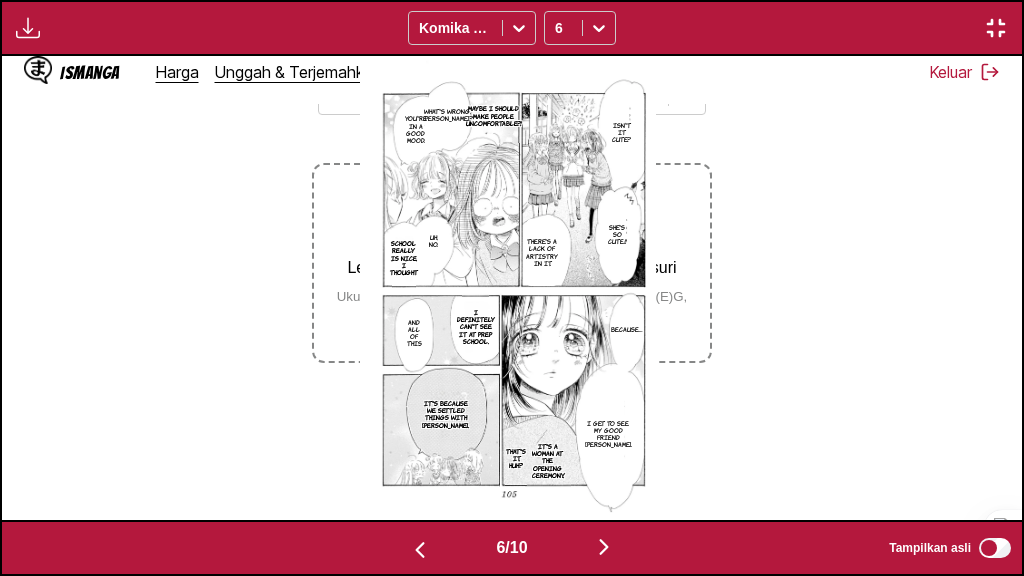 click at bounding box center [604, 547] 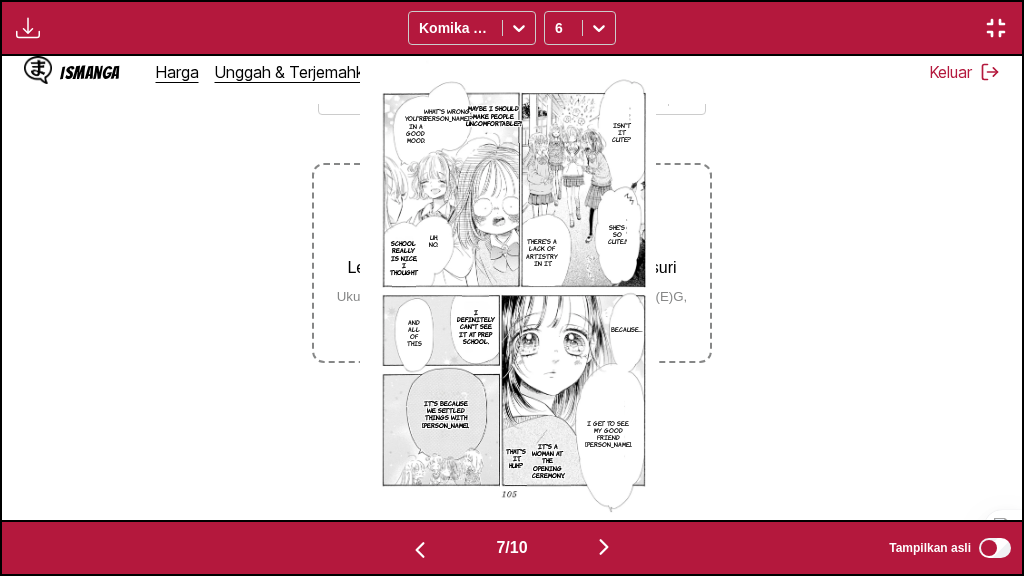 scroll, scrollTop: 0, scrollLeft: 6124, axis: horizontal 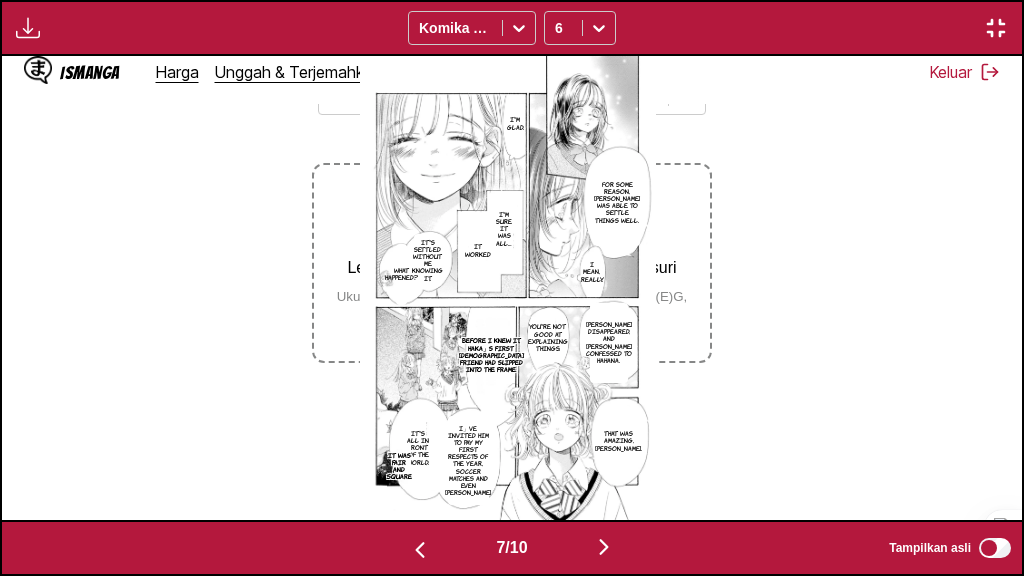 click at bounding box center (604, 547) 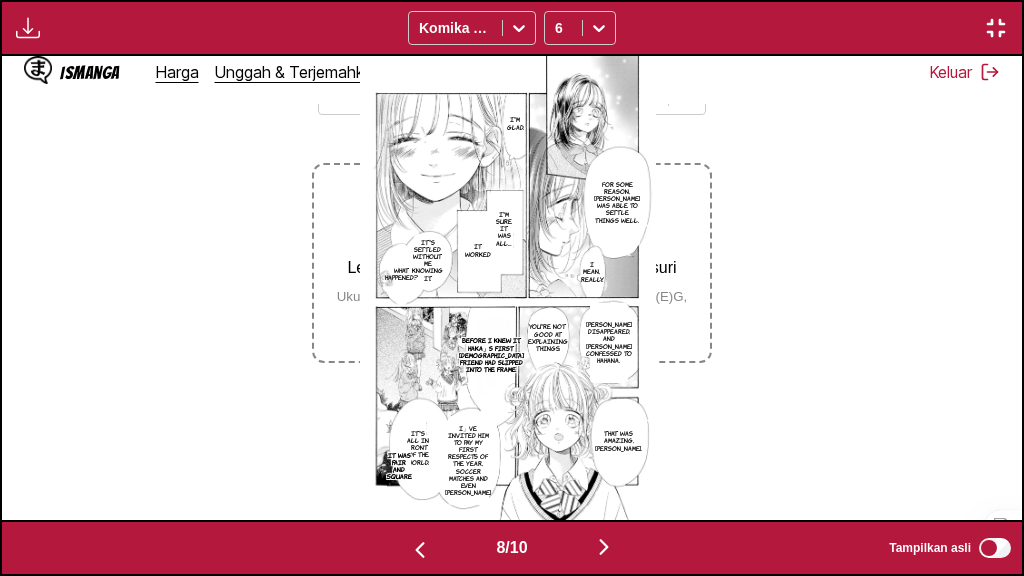 scroll, scrollTop: 0, scrollLeft: 7145, axis: horizontal 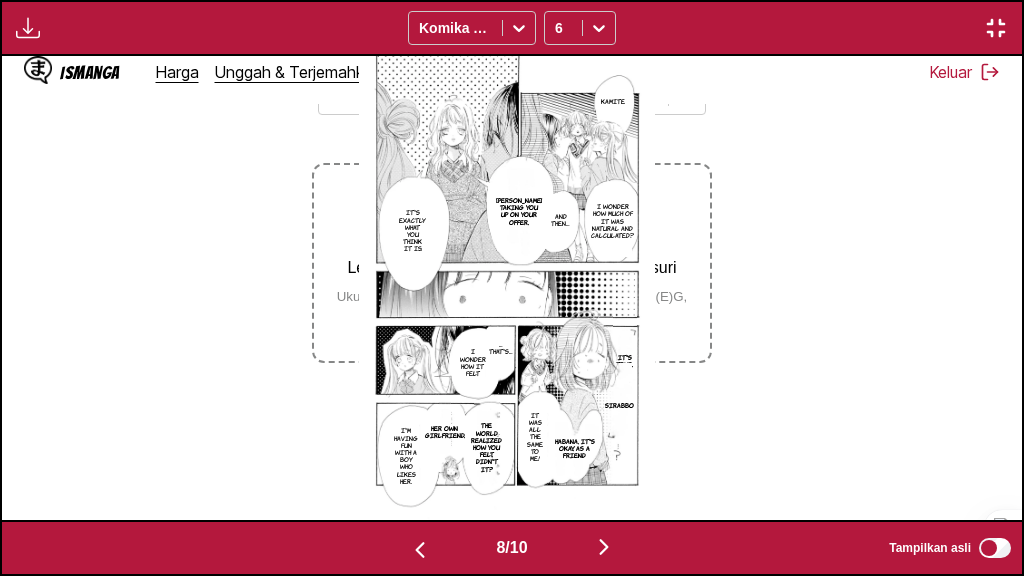 click at bounding box center [604, 547] 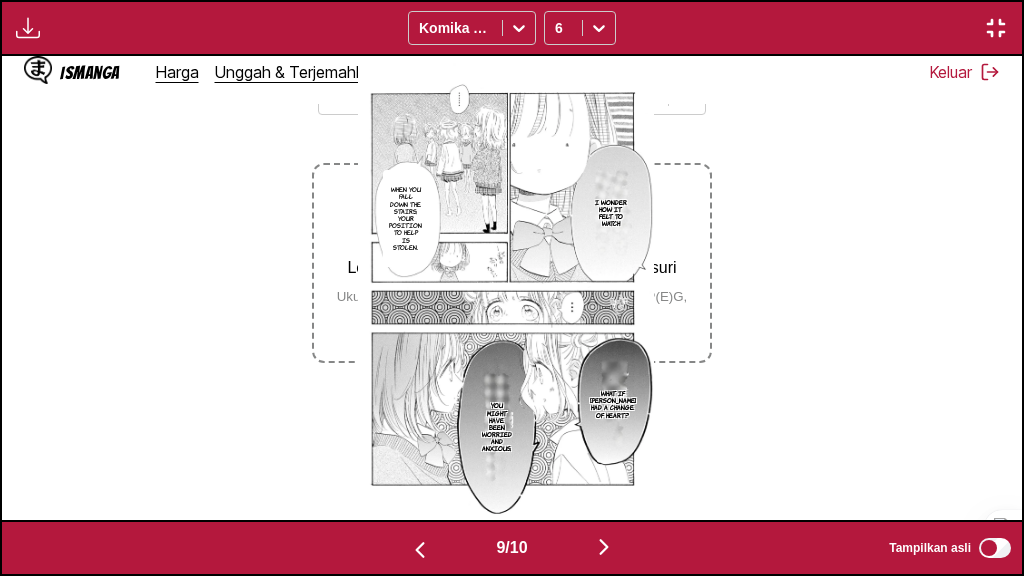 click at bounding box center [604, 547] 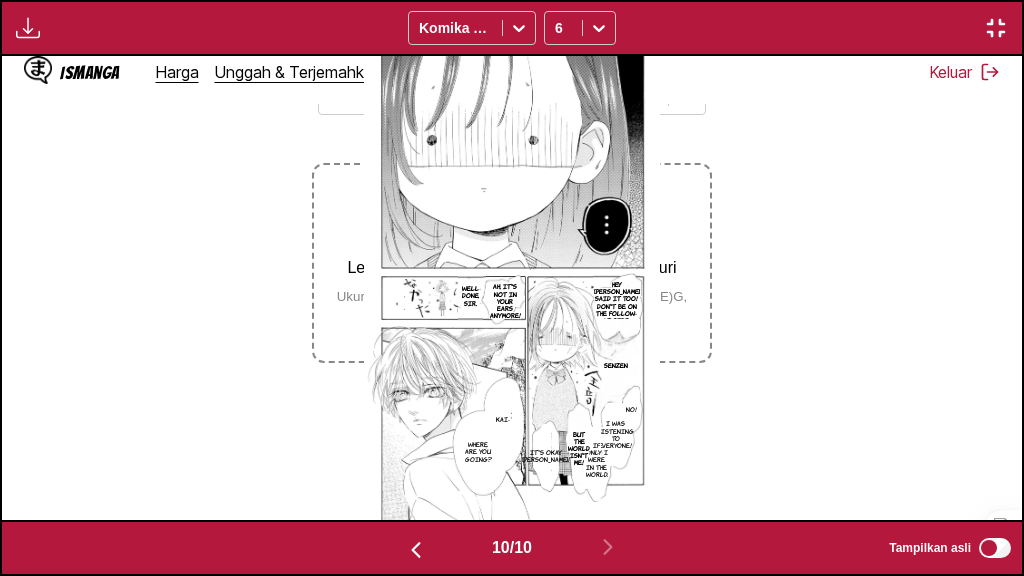 click at bounding box center [28, 28] 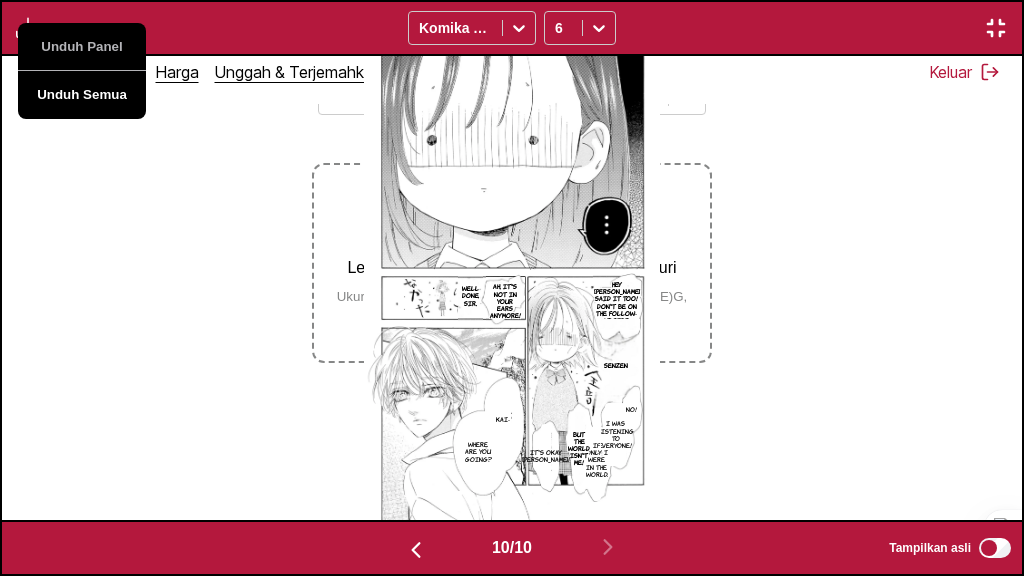 click on "Unduh Semua" at bounding box center (82, 95) 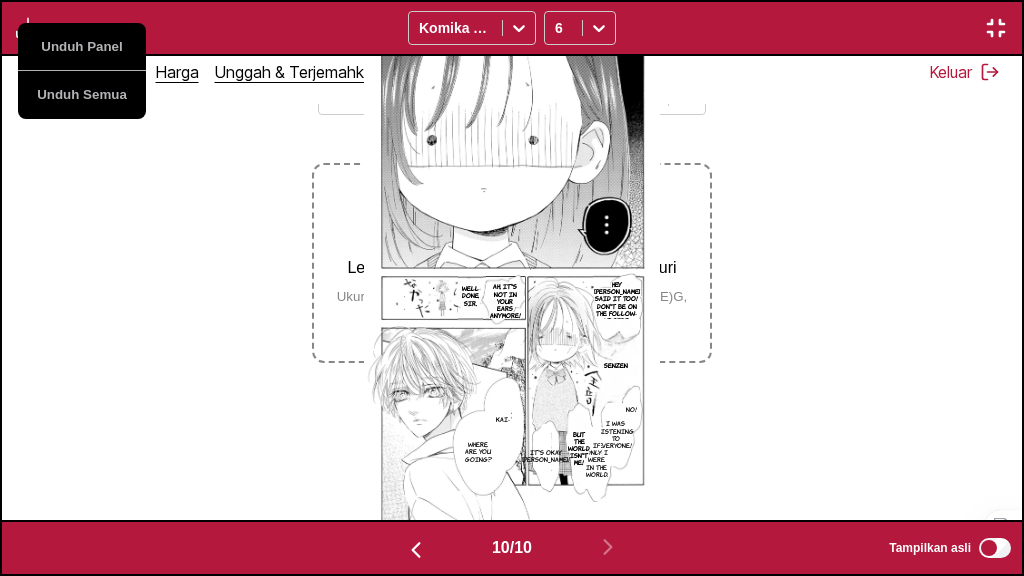 click at bounding box center [996, 28] 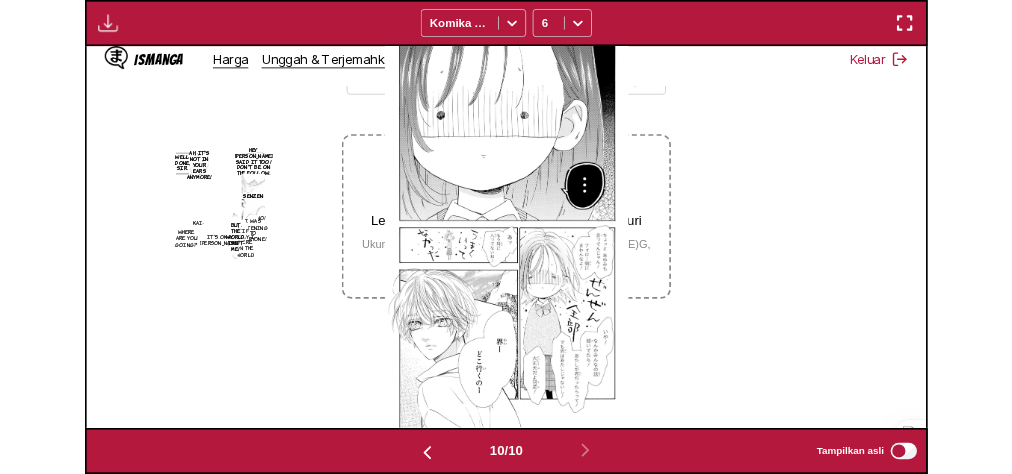 scroll, scrollTop: 526, scrollLeft: 0, axis: vertical 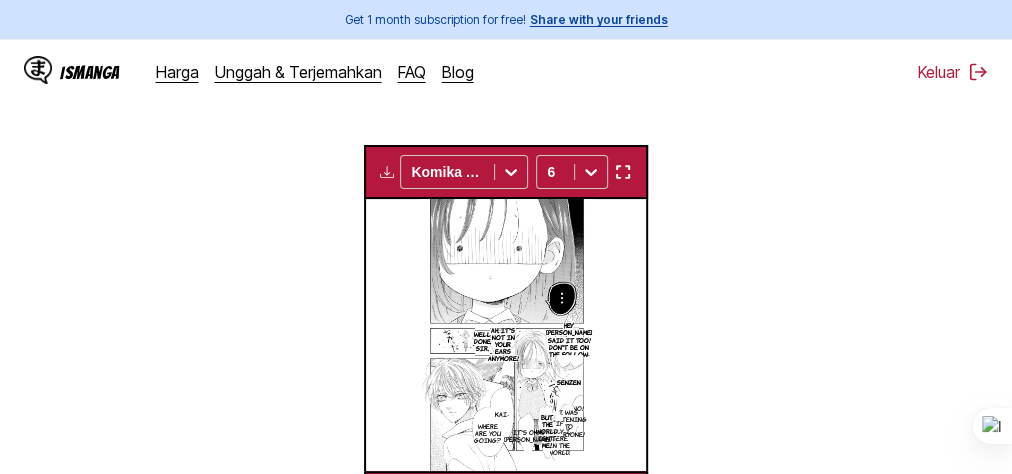 type 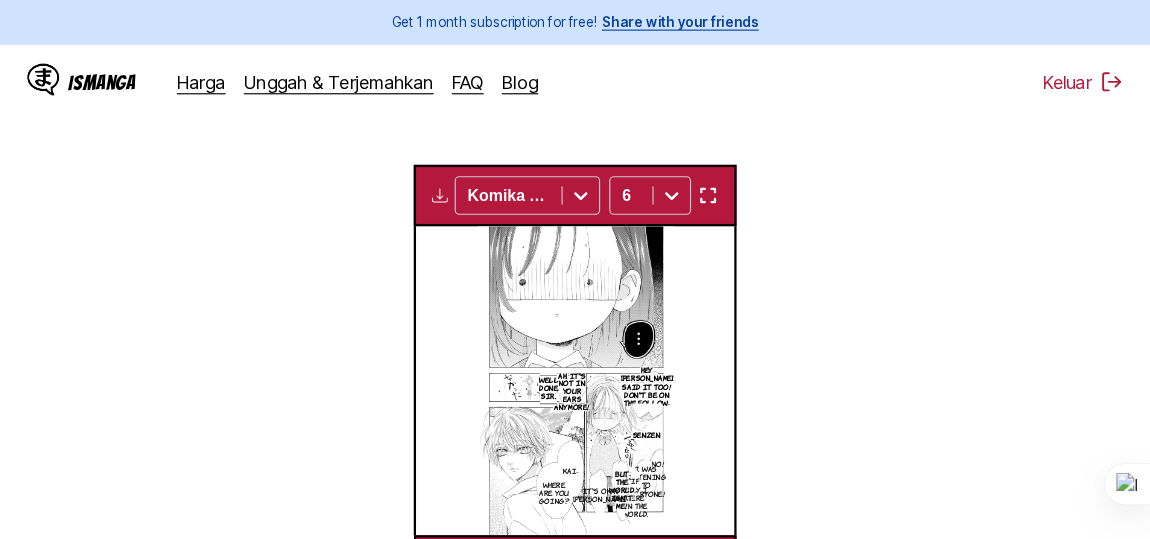 scroll, scrollTop: 526, scrollLeft: 0, axis: vertical 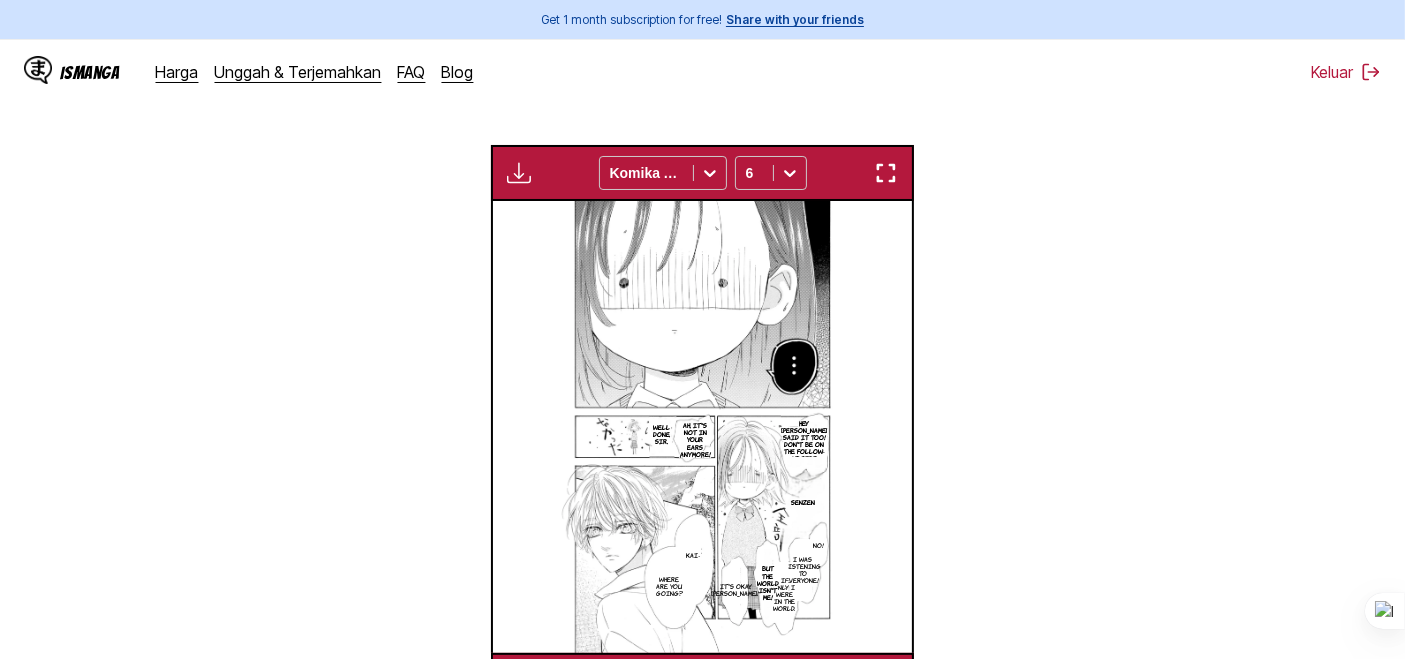 click at bounding box center [886, 173] 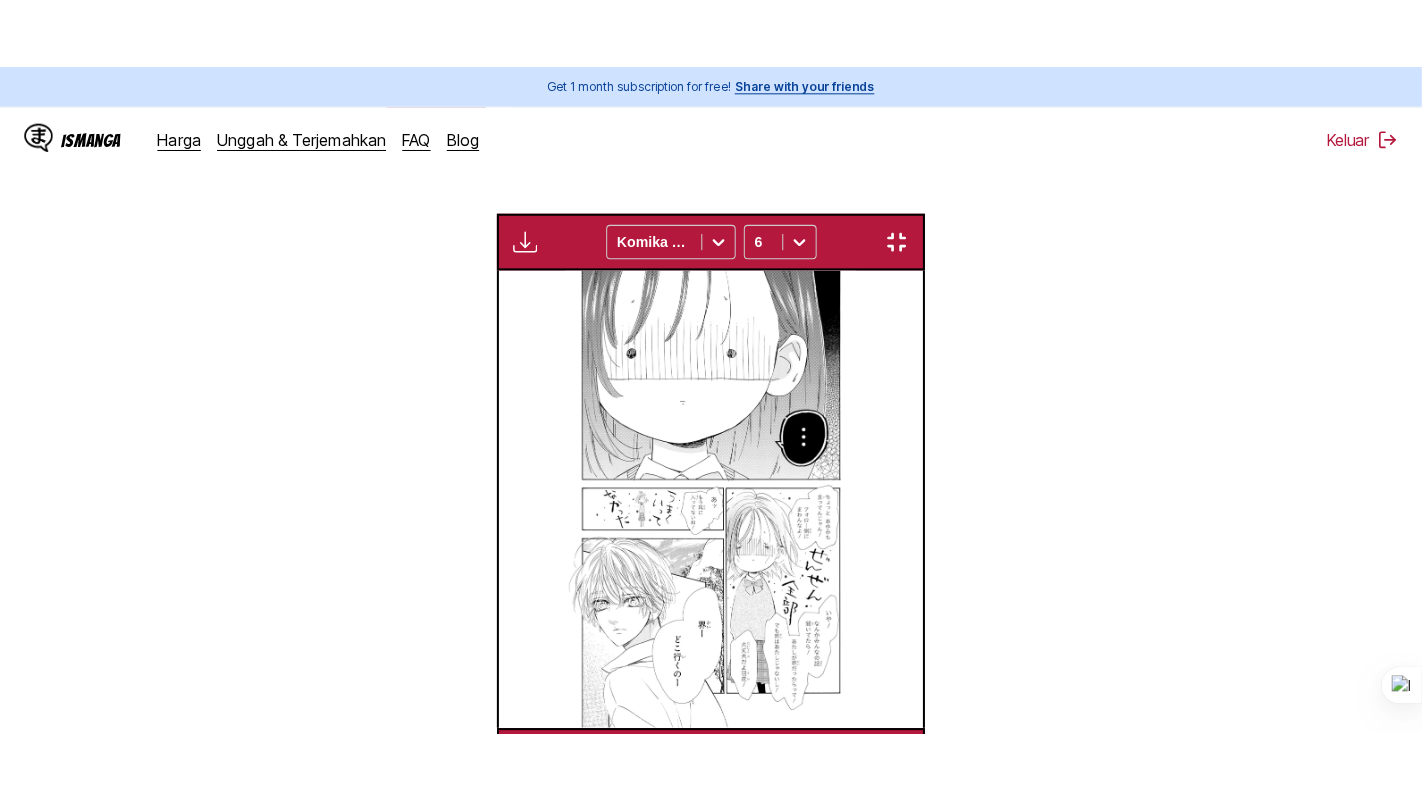 scroll, scrollTop: 237, scrollLeft: 0, axis: vertical 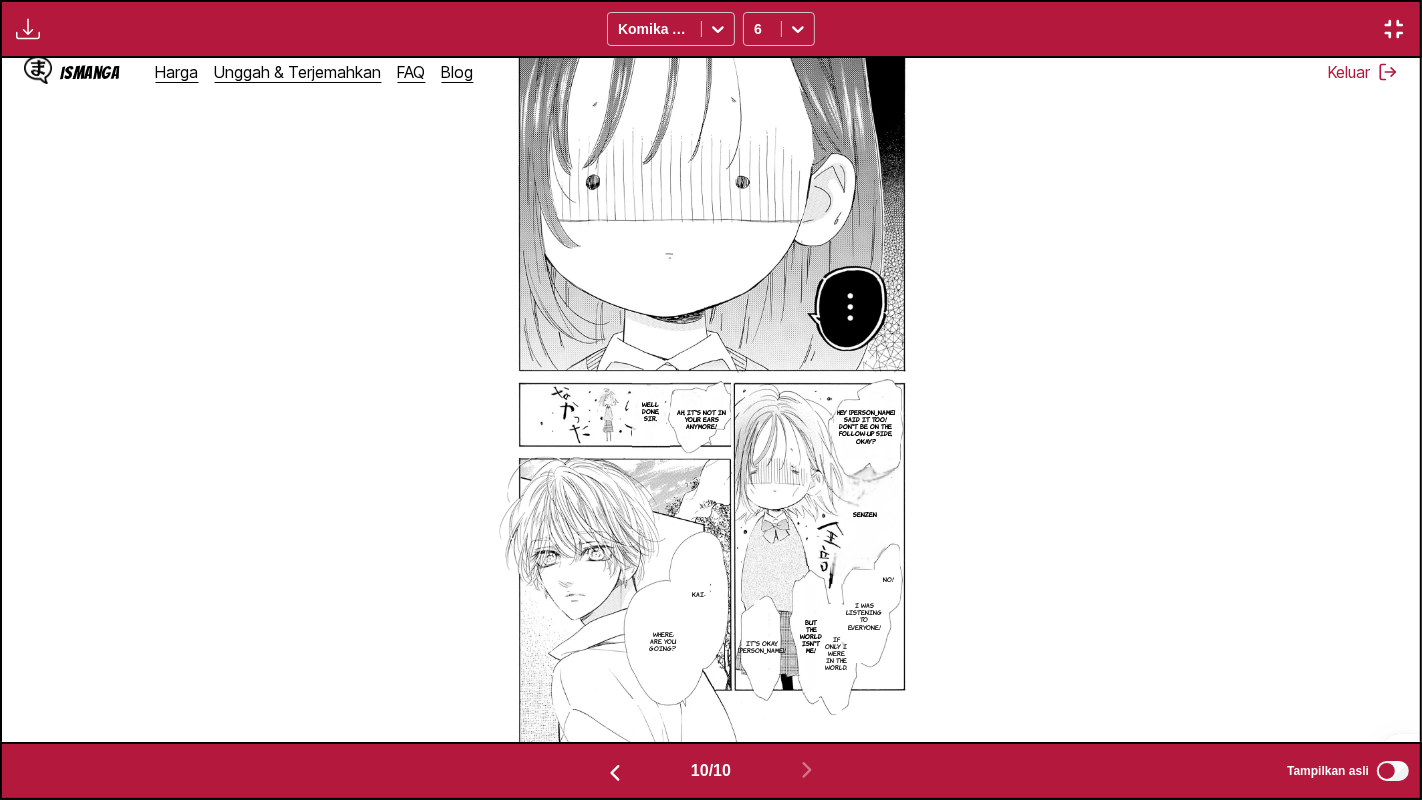 click at bounding box center [615, 773] 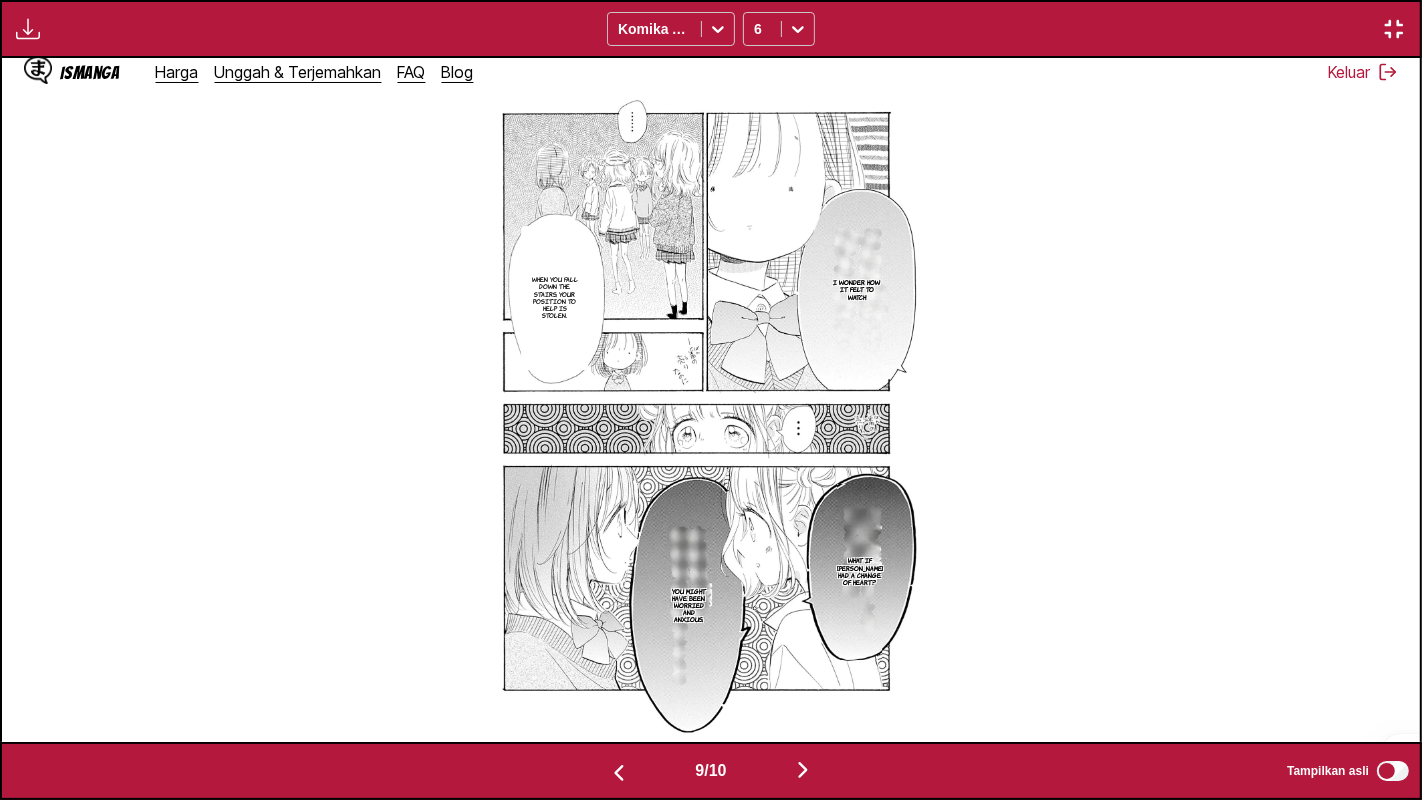 click at bounding box center [619, 773] 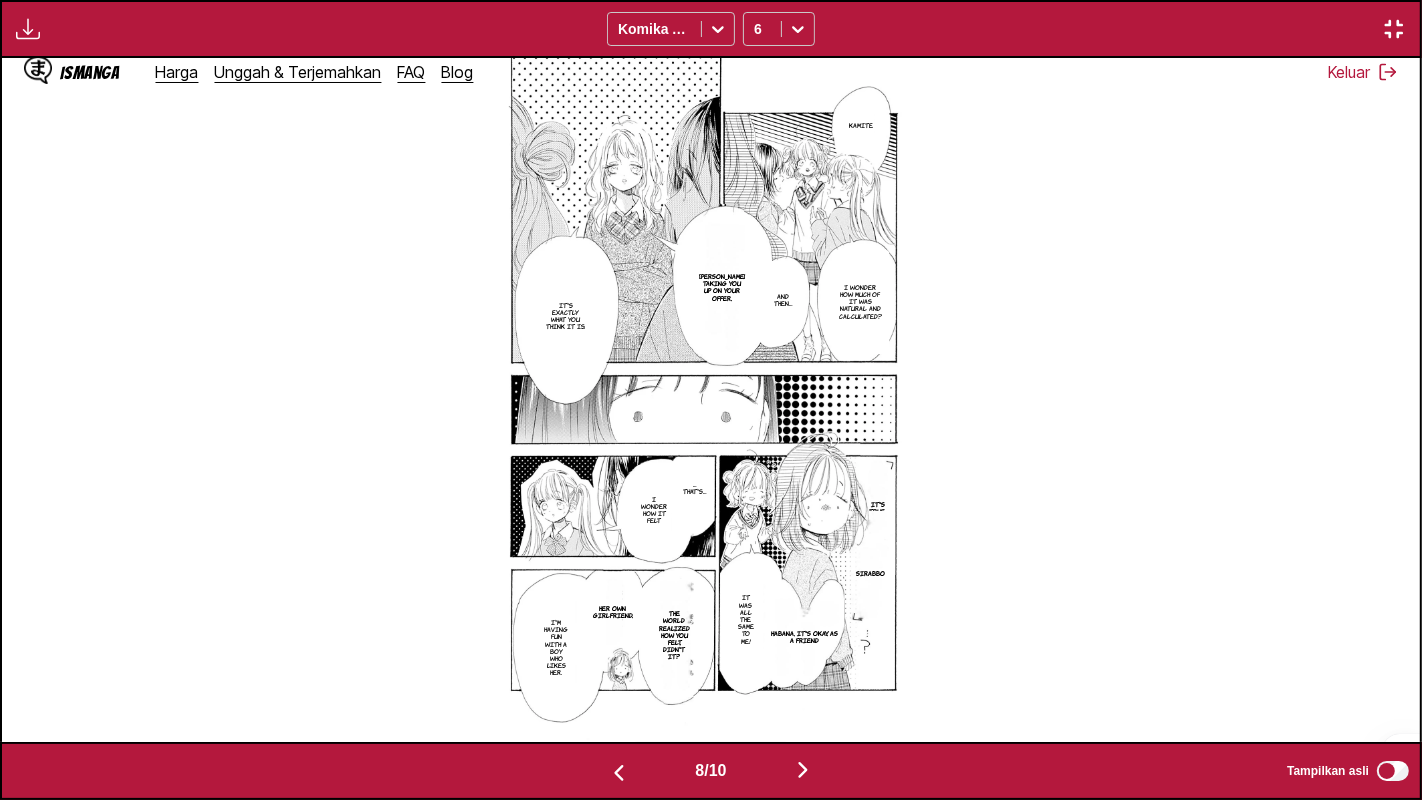click at bounding box center (619, 773) 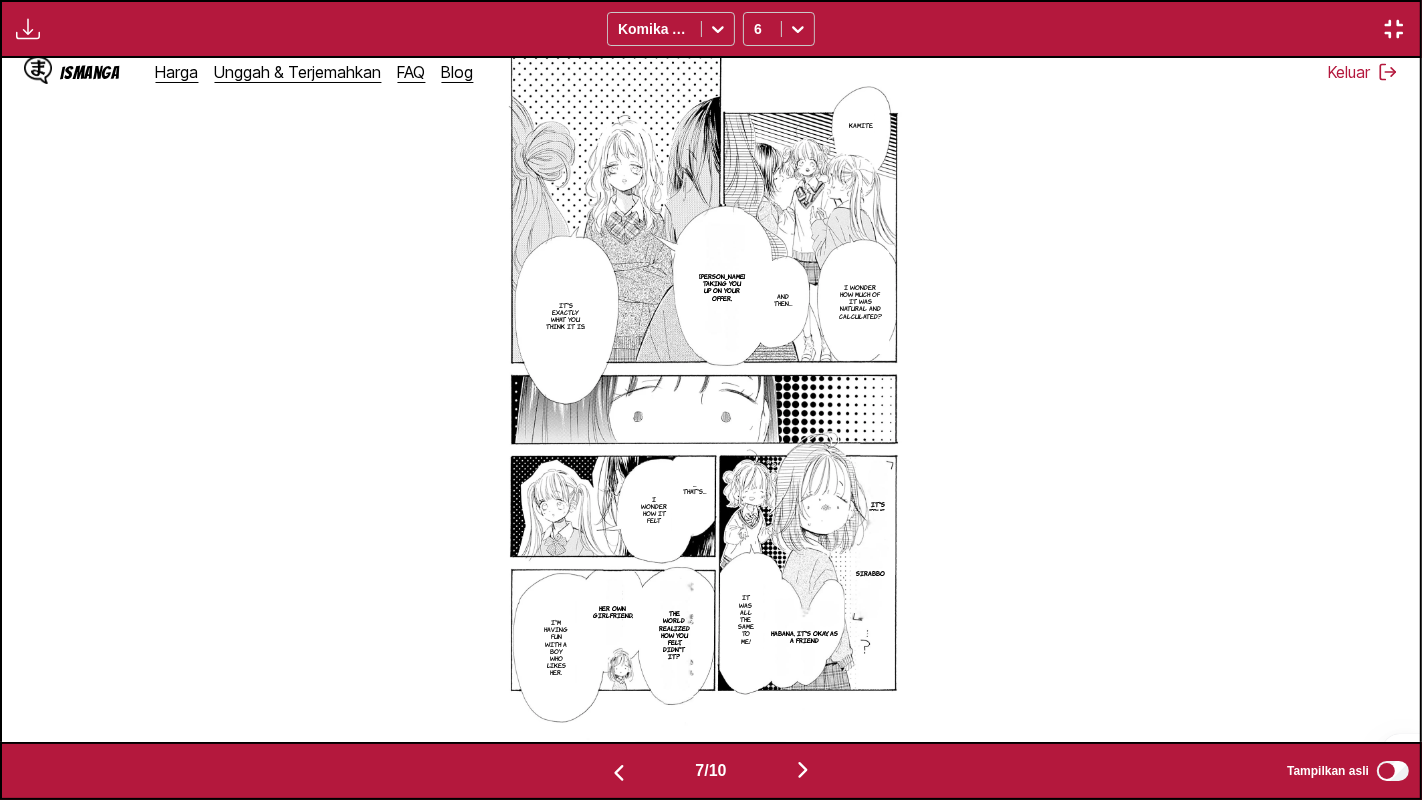 scroll, scrollTop: 0, scrollLeft: 8515, axis: horizontal 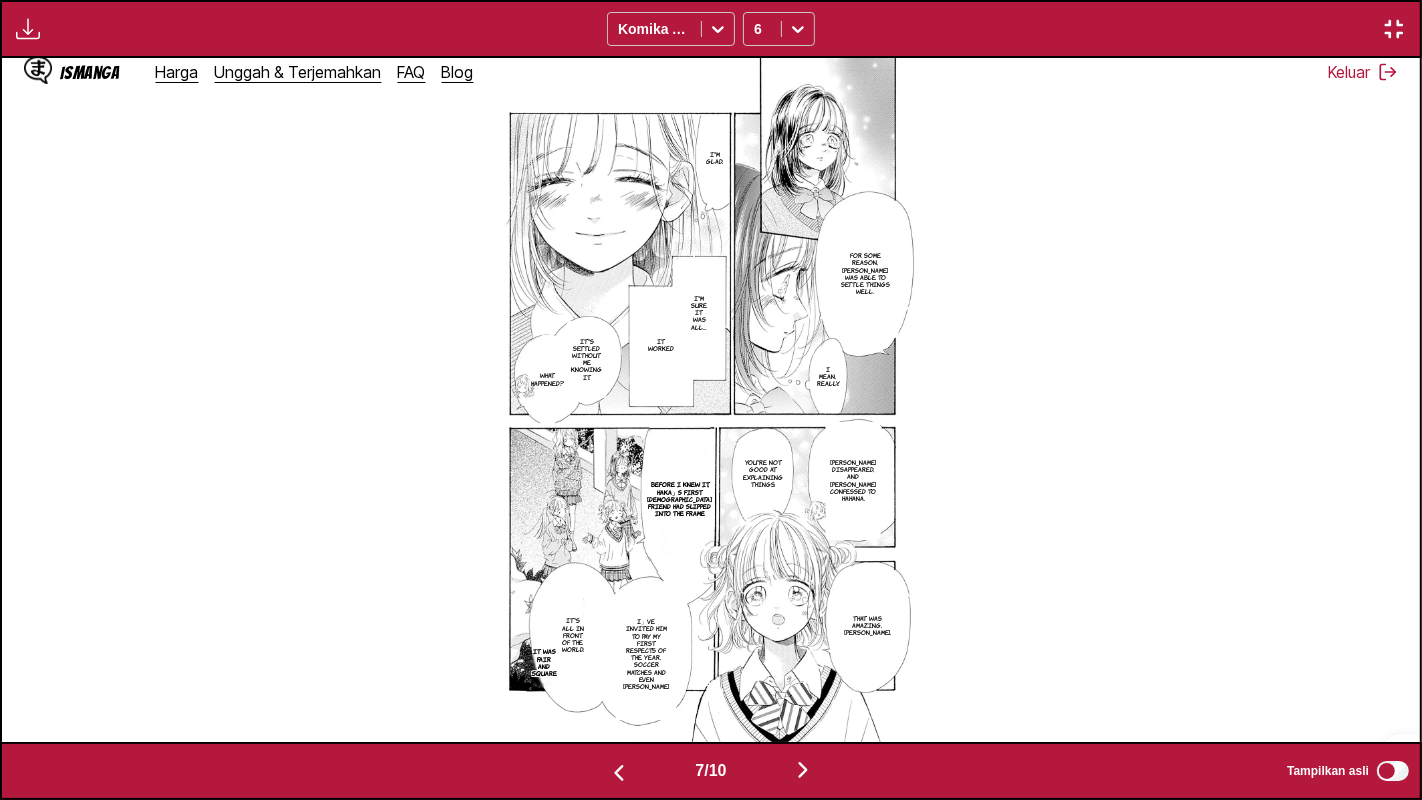 click at bounding box center [619, 773] 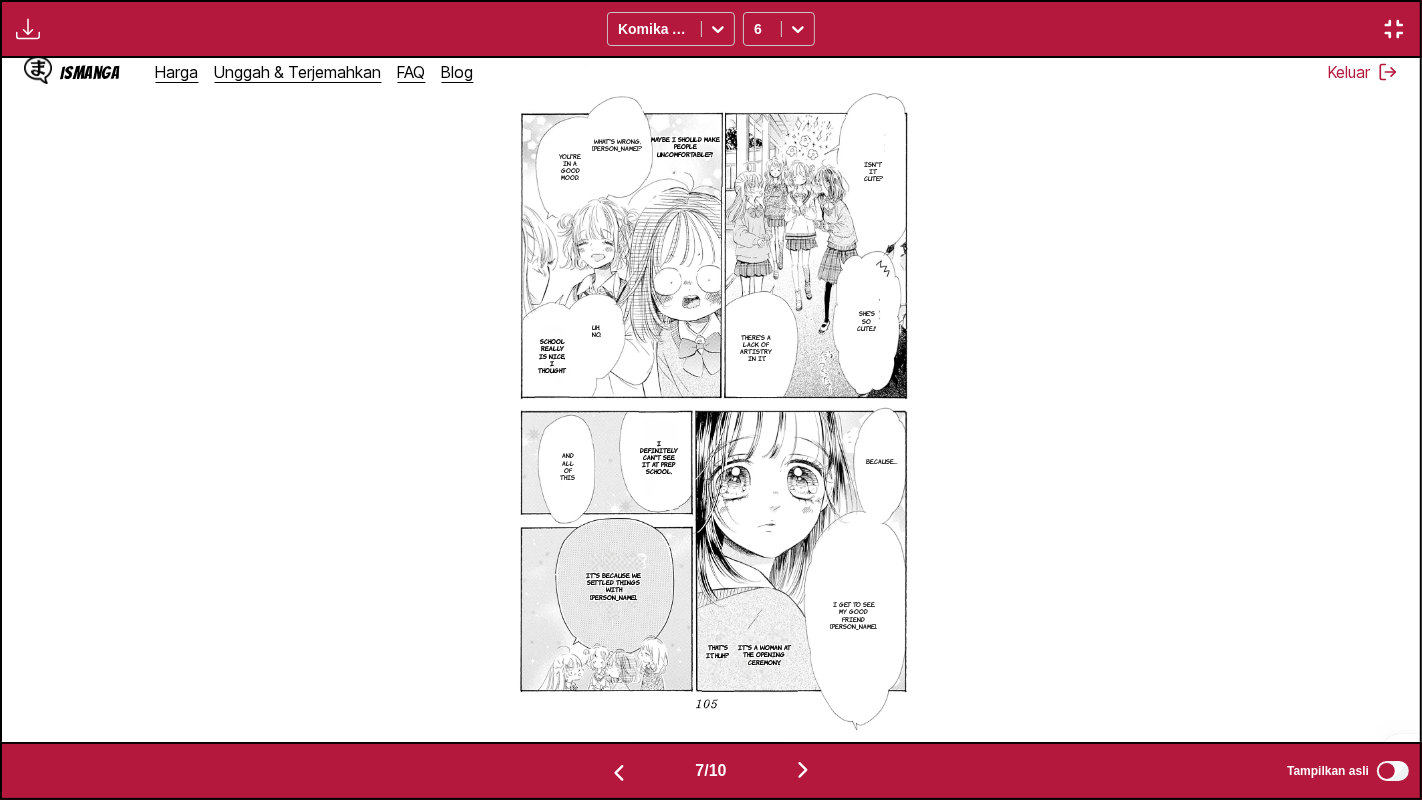 click at bounding box center (619, 773) 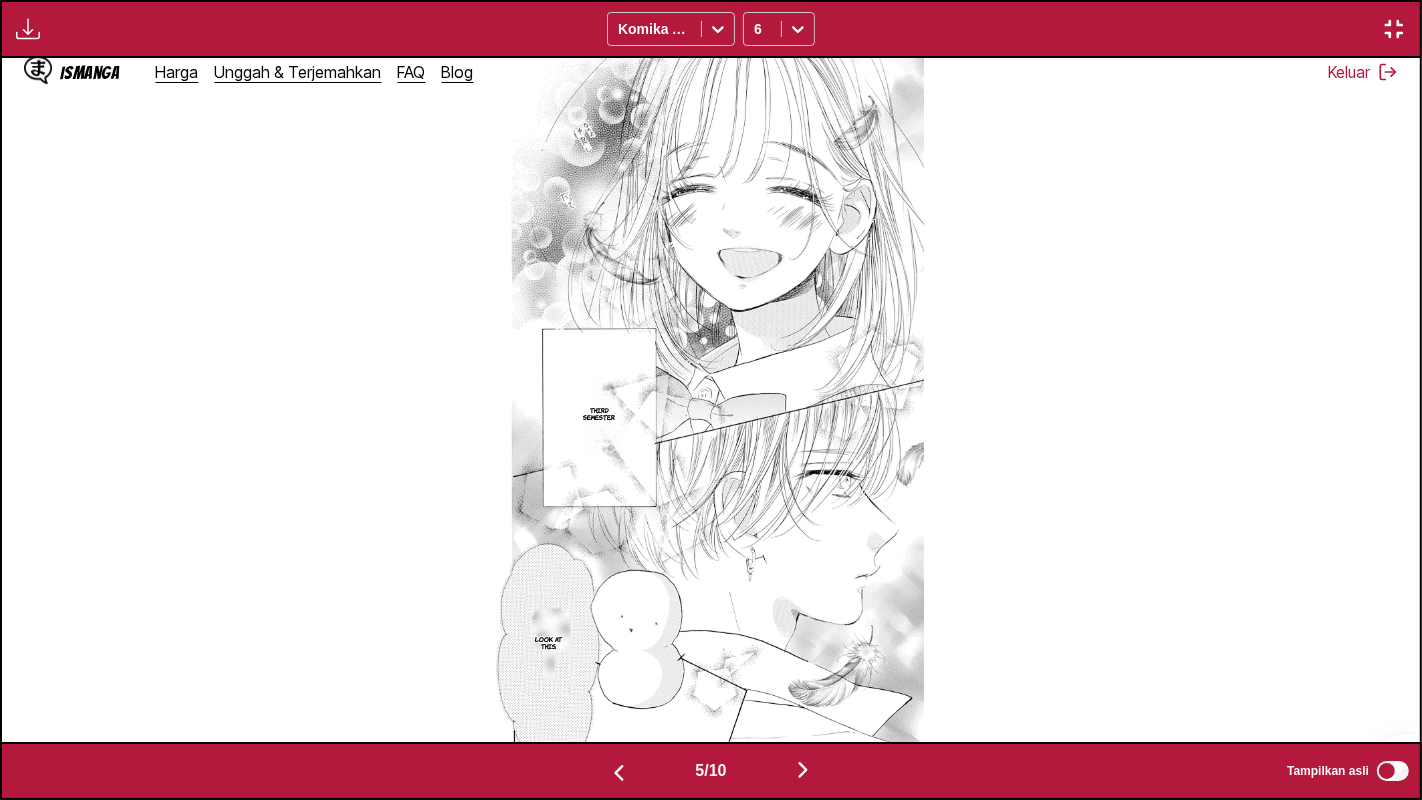 click at bounding box center [619, 773] 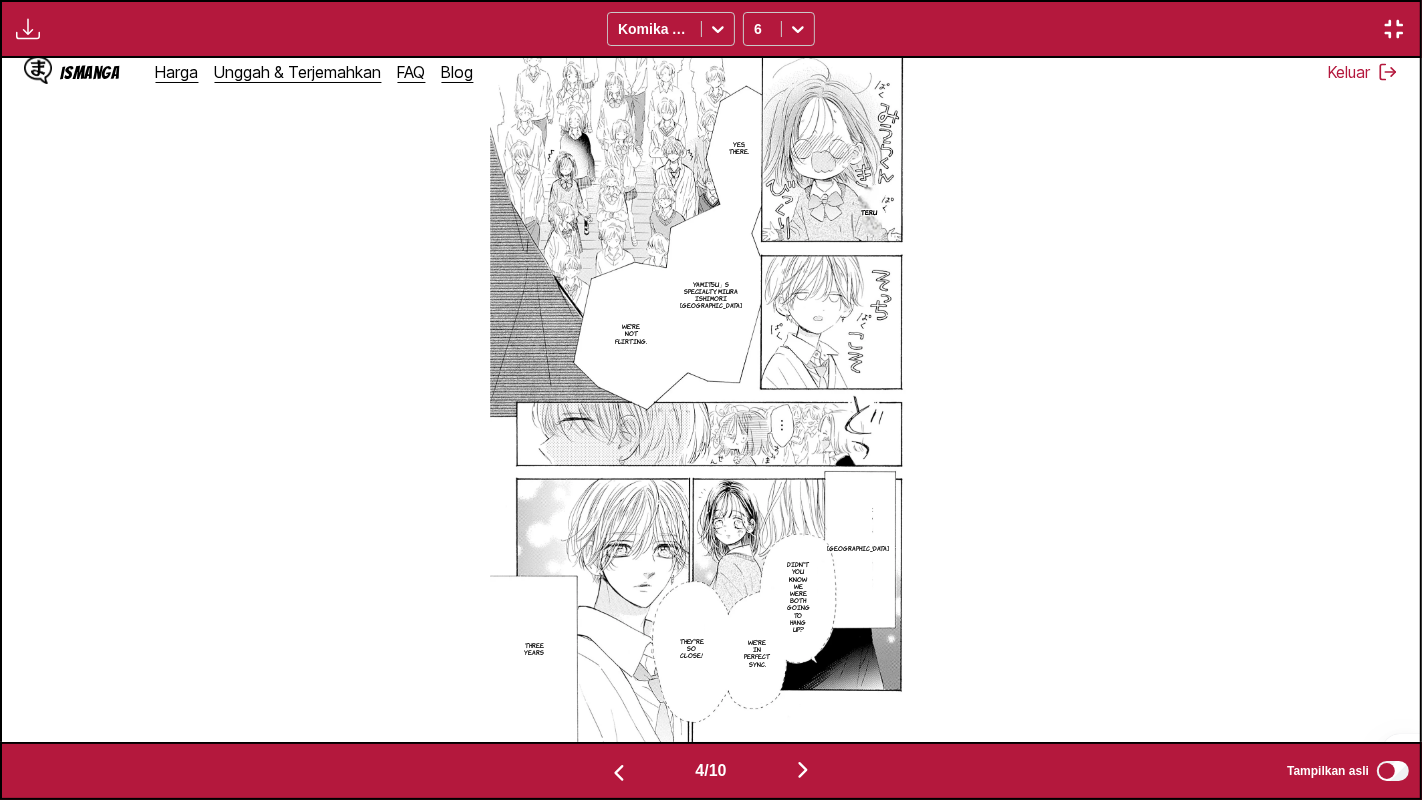 click at bounding box center [619, 773] 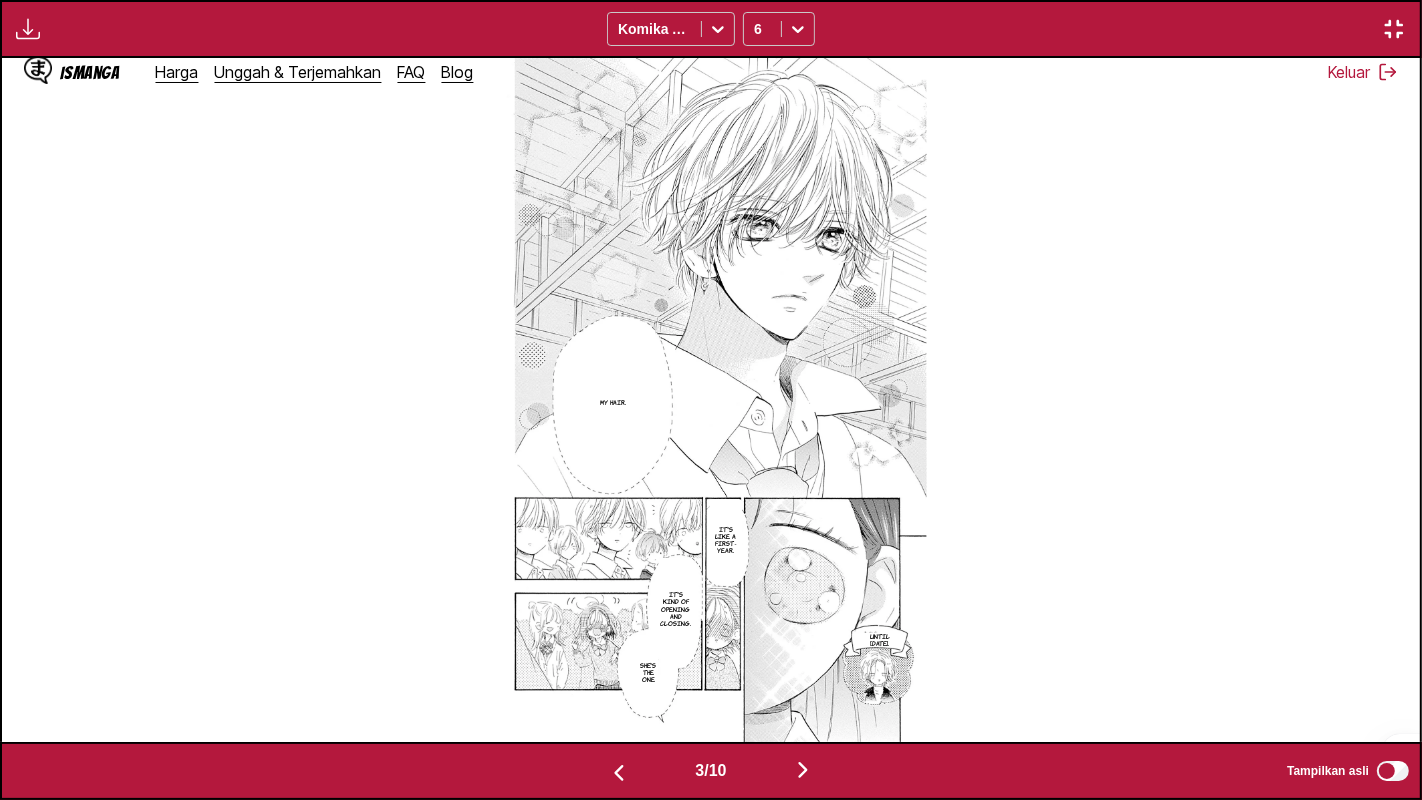 click at bounding box center [619, 773] 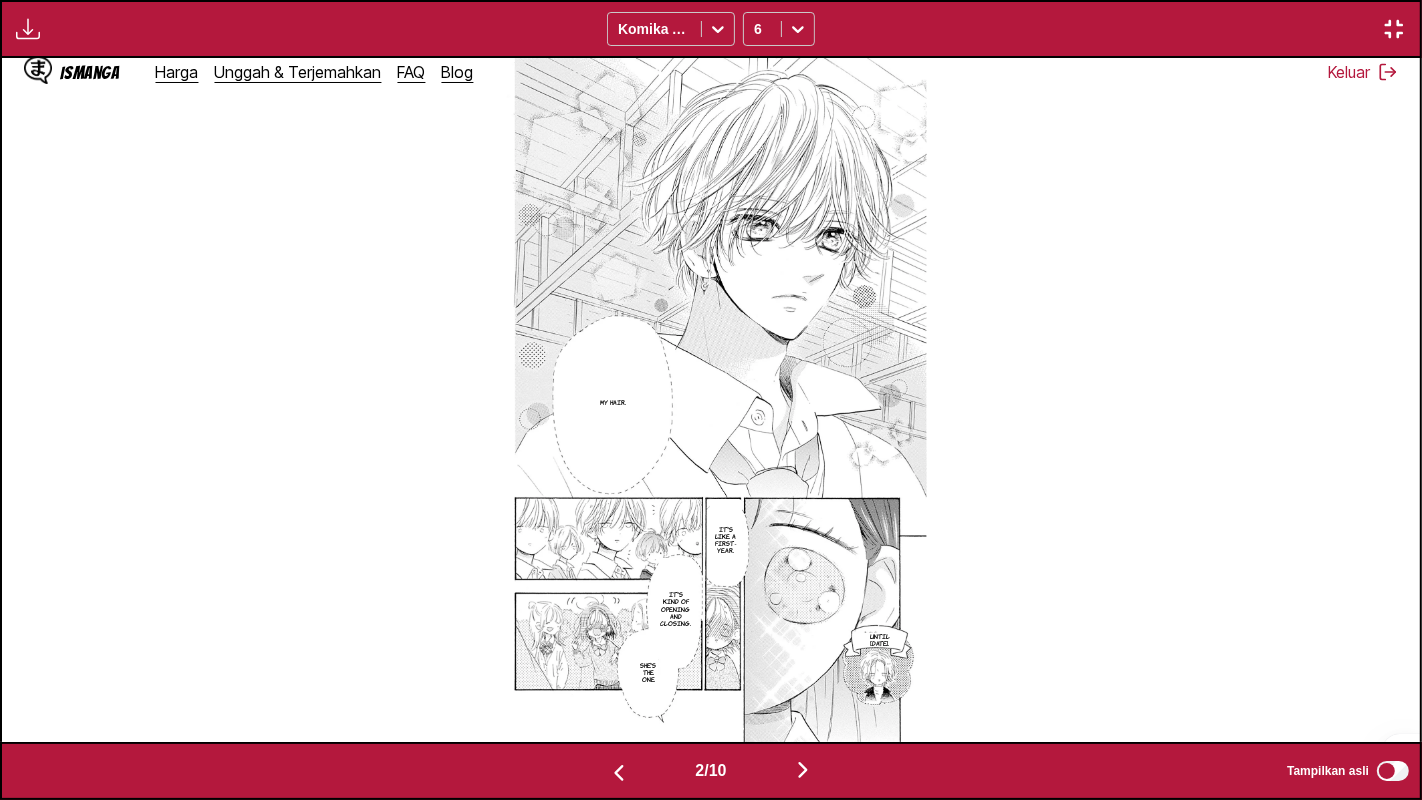 scroll, scrollTop: 0, scrollLeft: 1419, axis: horizontal 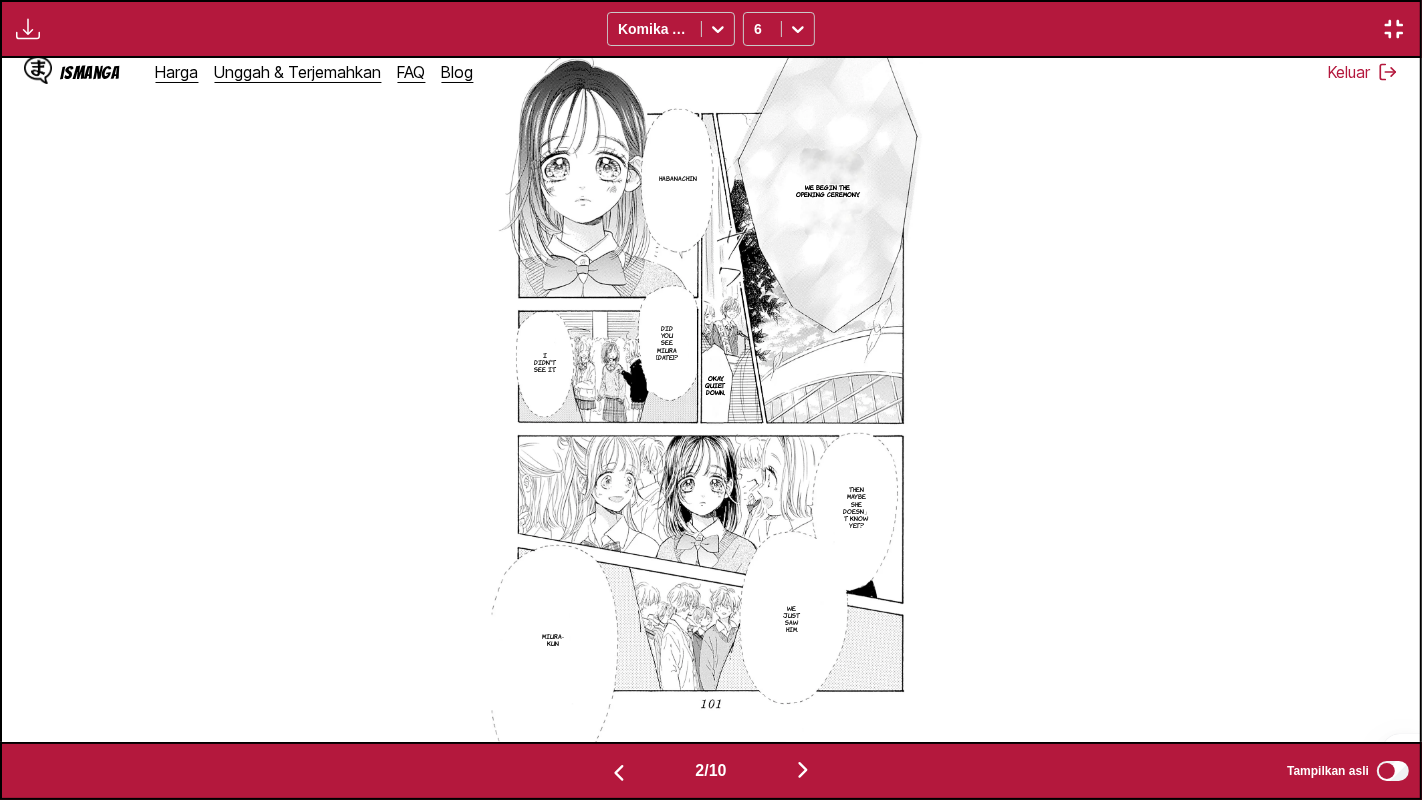 click at bounding box center (619, 773) 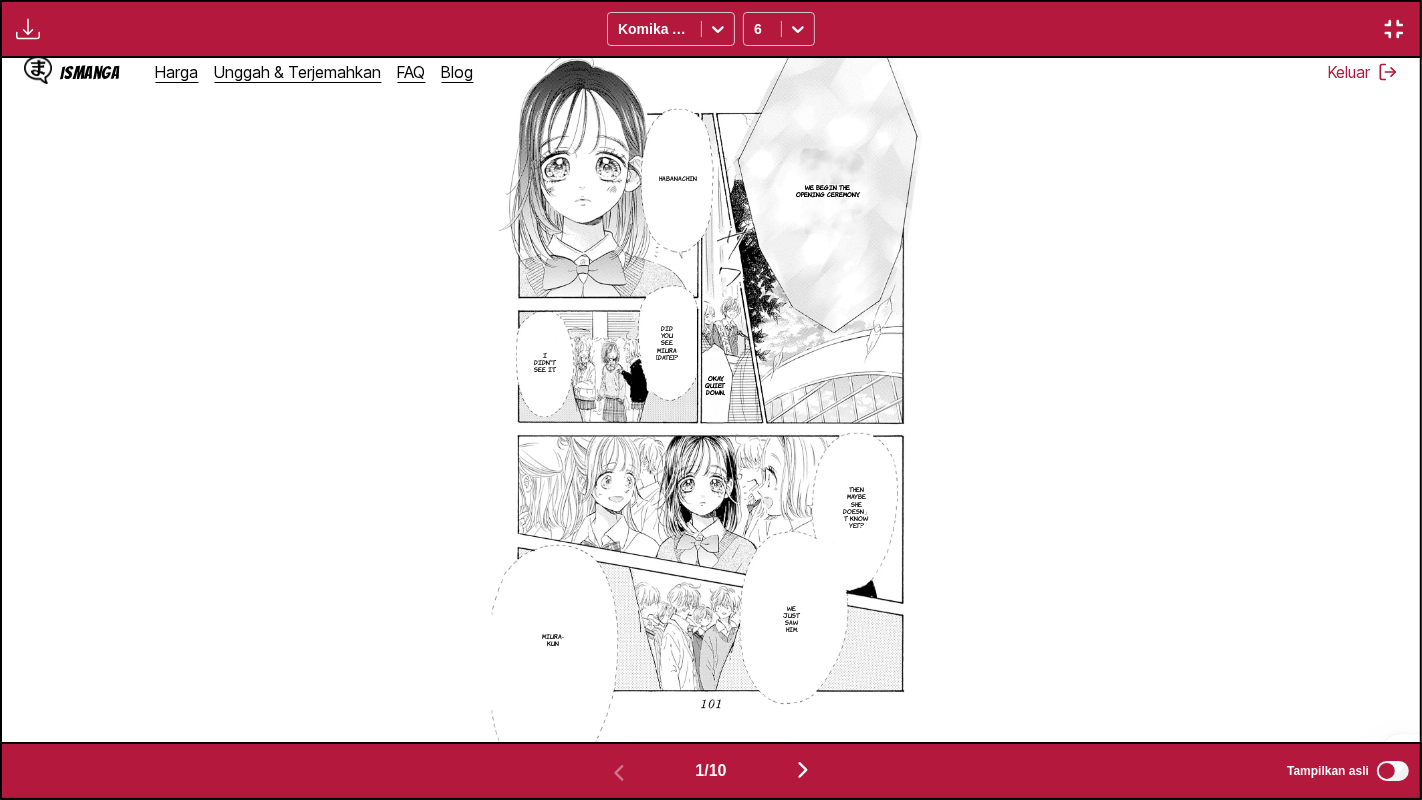 scroll, scrollTop: 0, scrollLeft: 0, axis: both 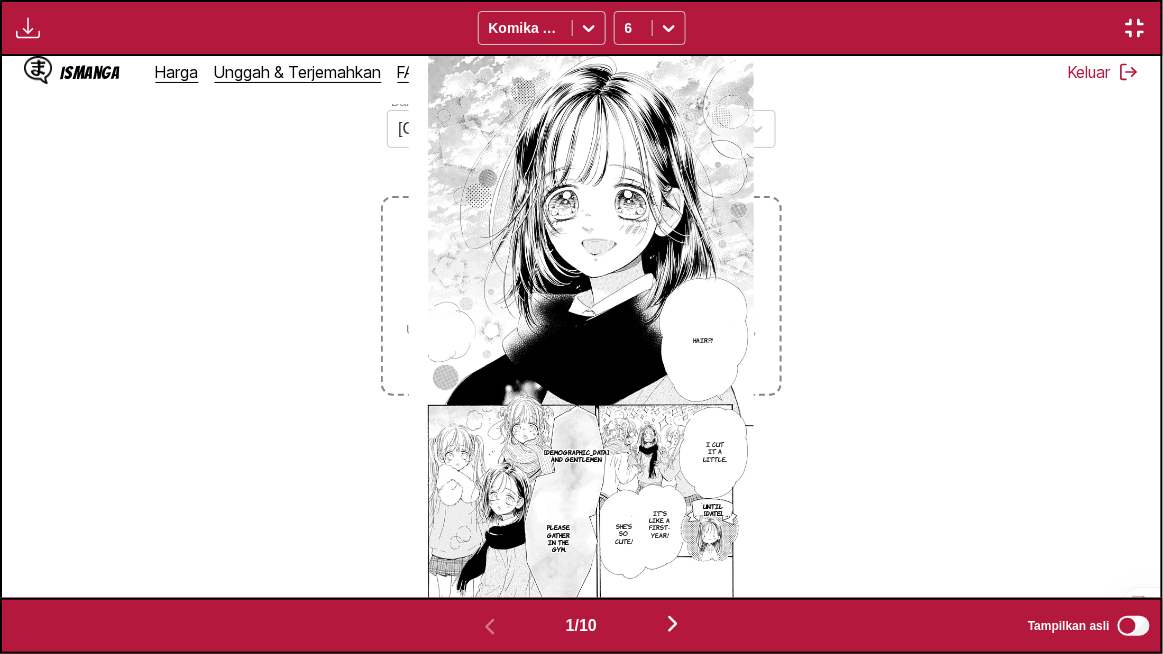 click at bounding box center [673, 624] 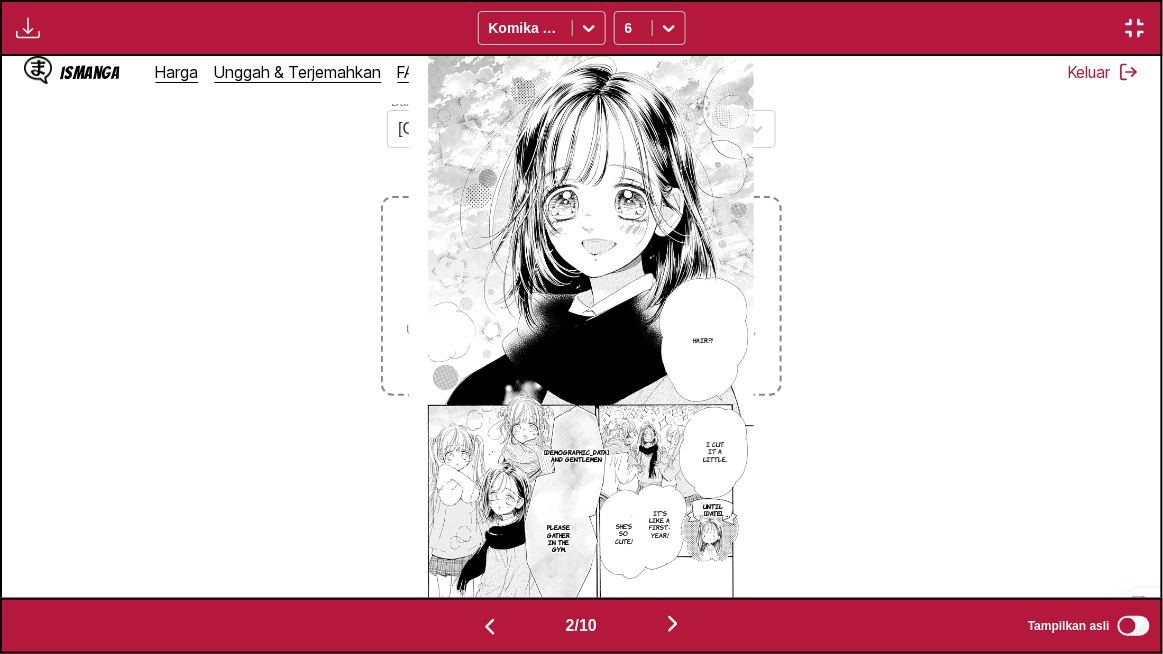 scroll, scrollTop: 0, scrollLeft: 1159, axis: horizontal 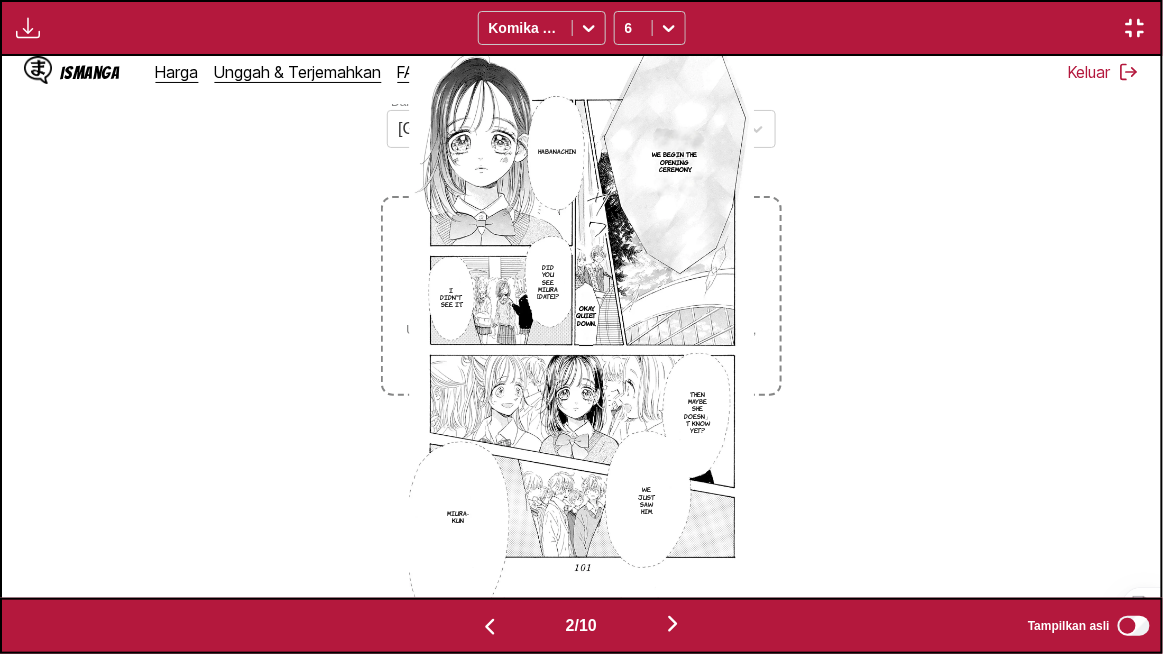 type 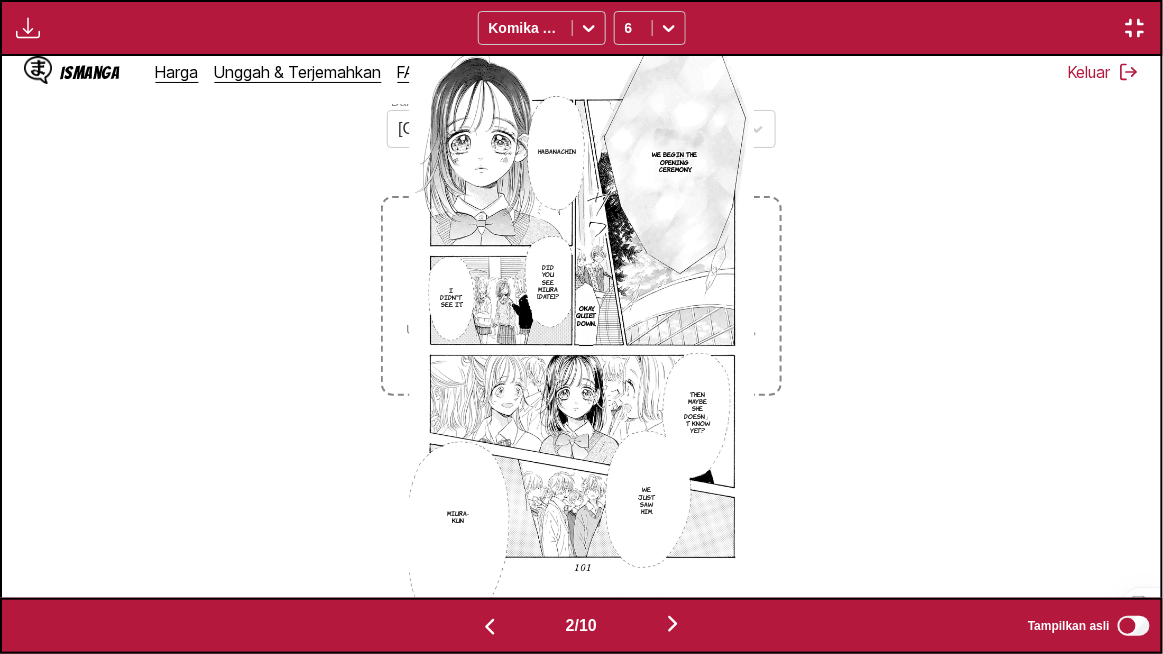 click at bounding box center (673, 624) 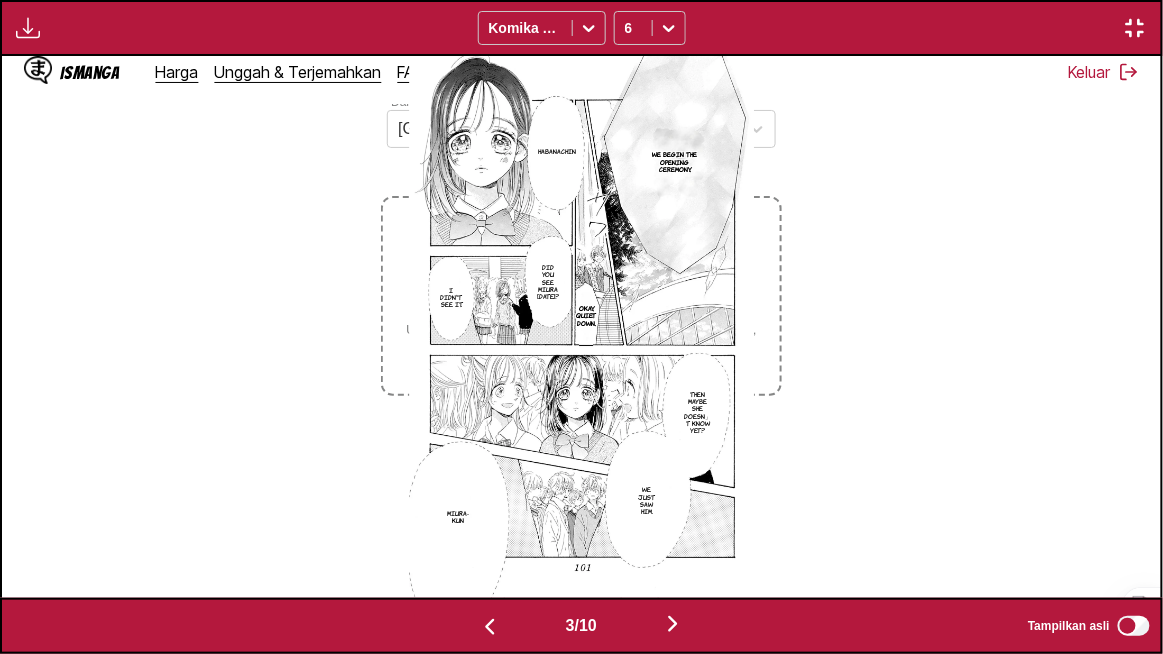 scroll, scrollTop: 0, scrollLeft: 2319, axis: horizontal 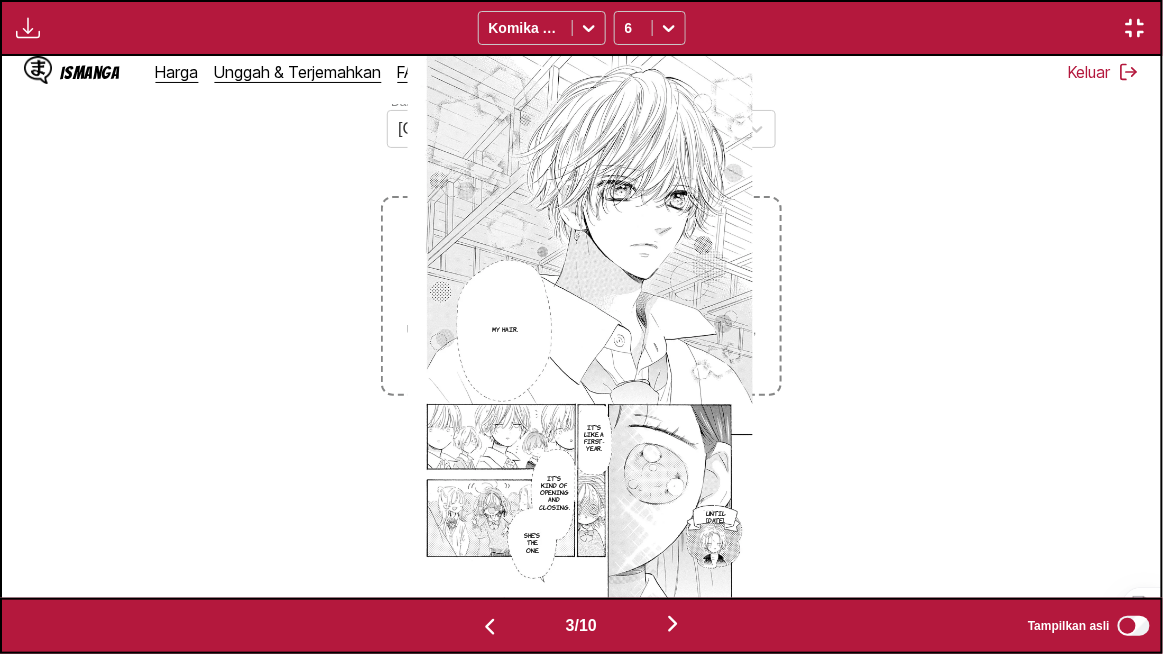 click at bounding box center (673, 624) 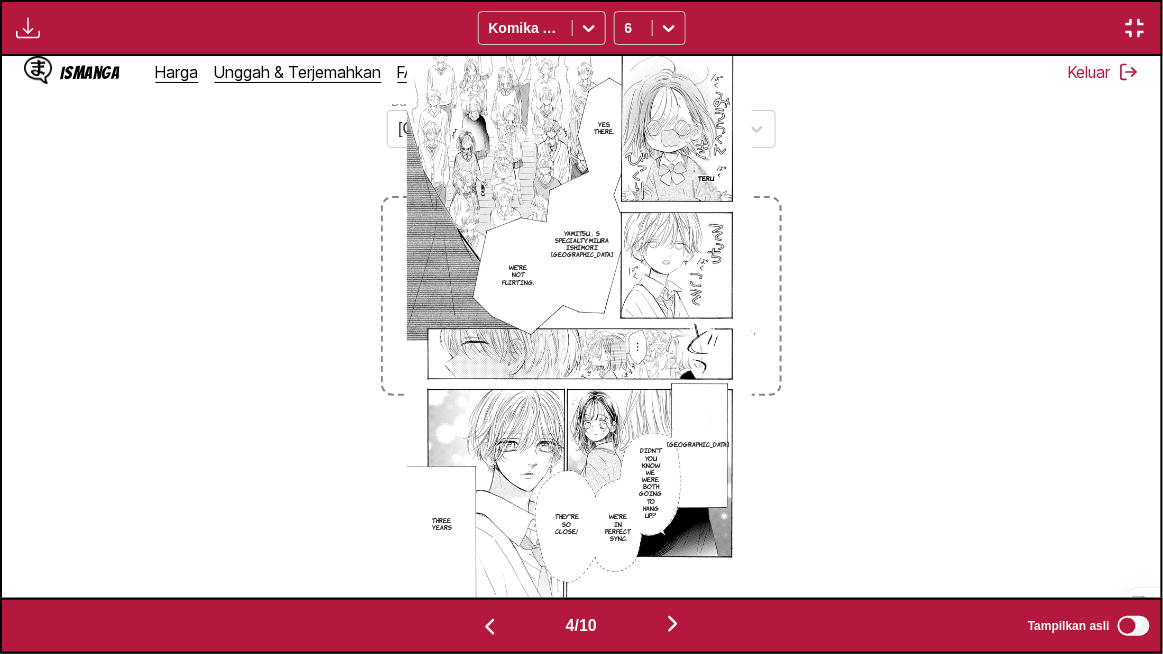 click at bounding box center [673, 624] 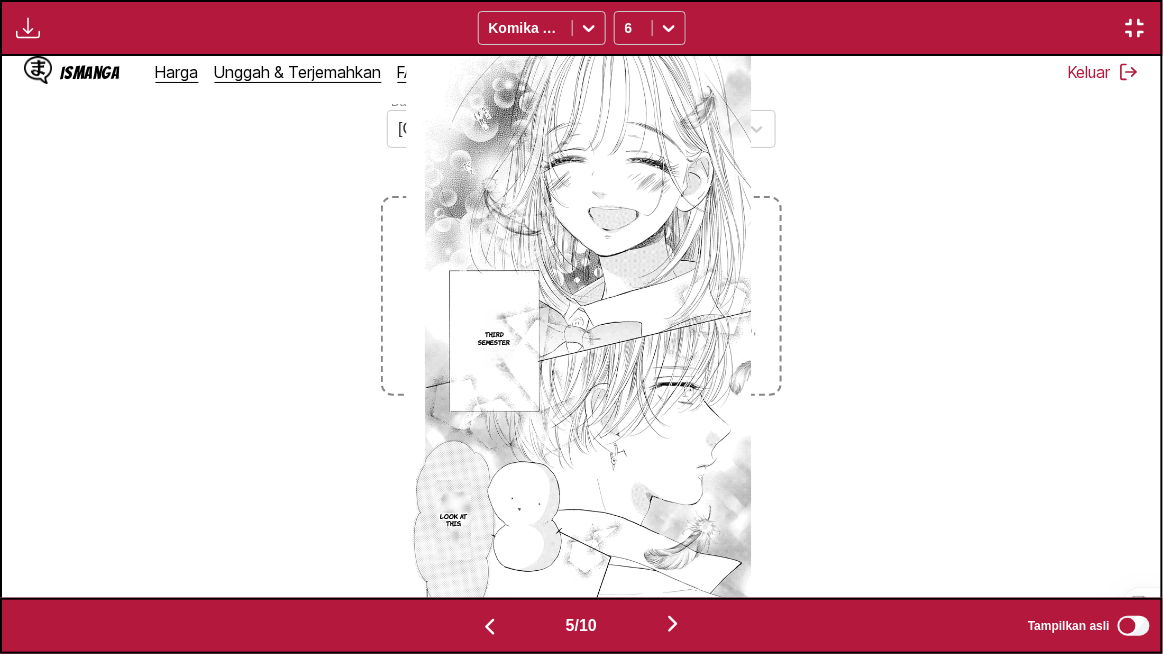 click at bounding box center [673, 624] 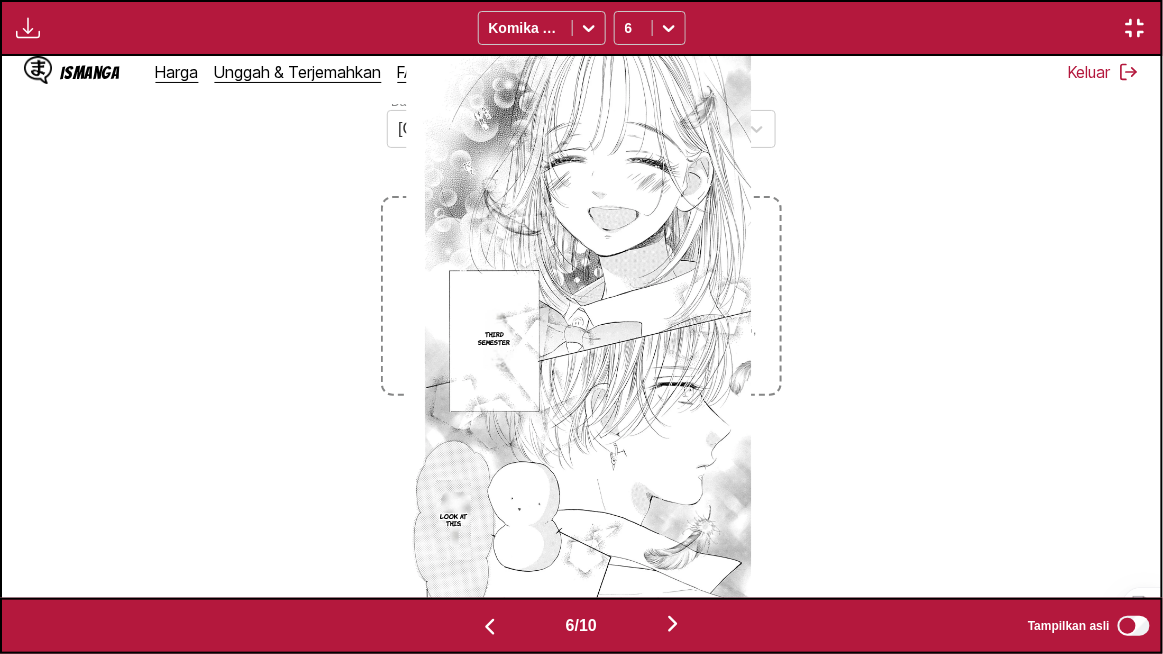 scroll, scrollTop: 0, scrollLeft: 5799, axis: horizontal 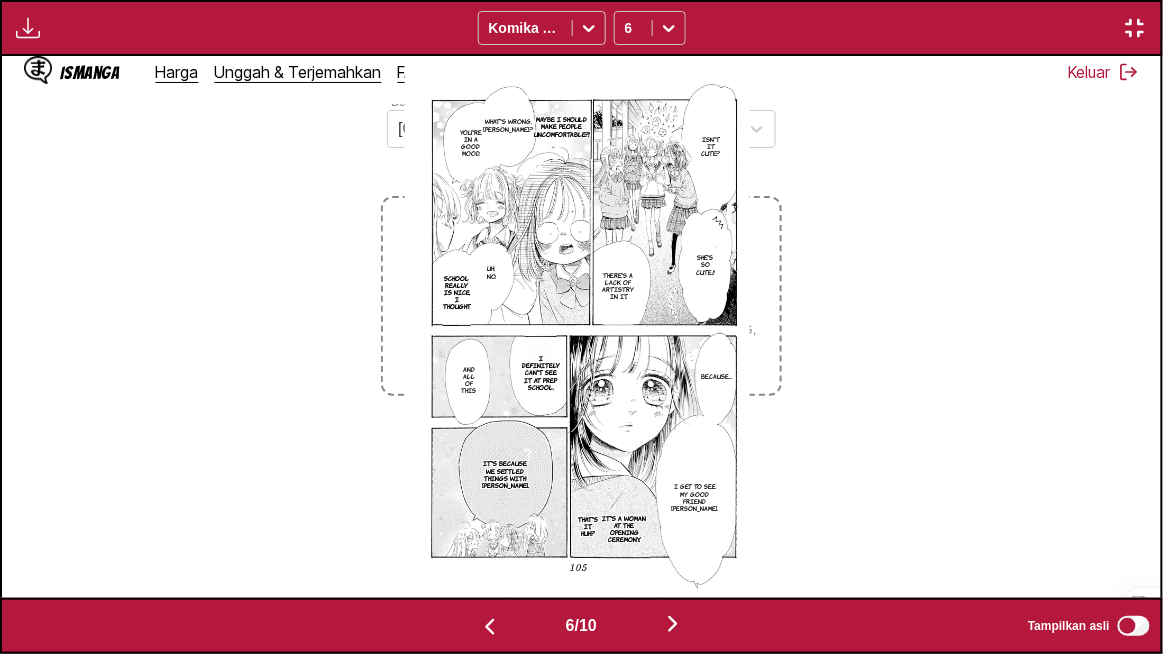 click on "6  /  10 Tampilkan asli" at bounding box center [581, 626] 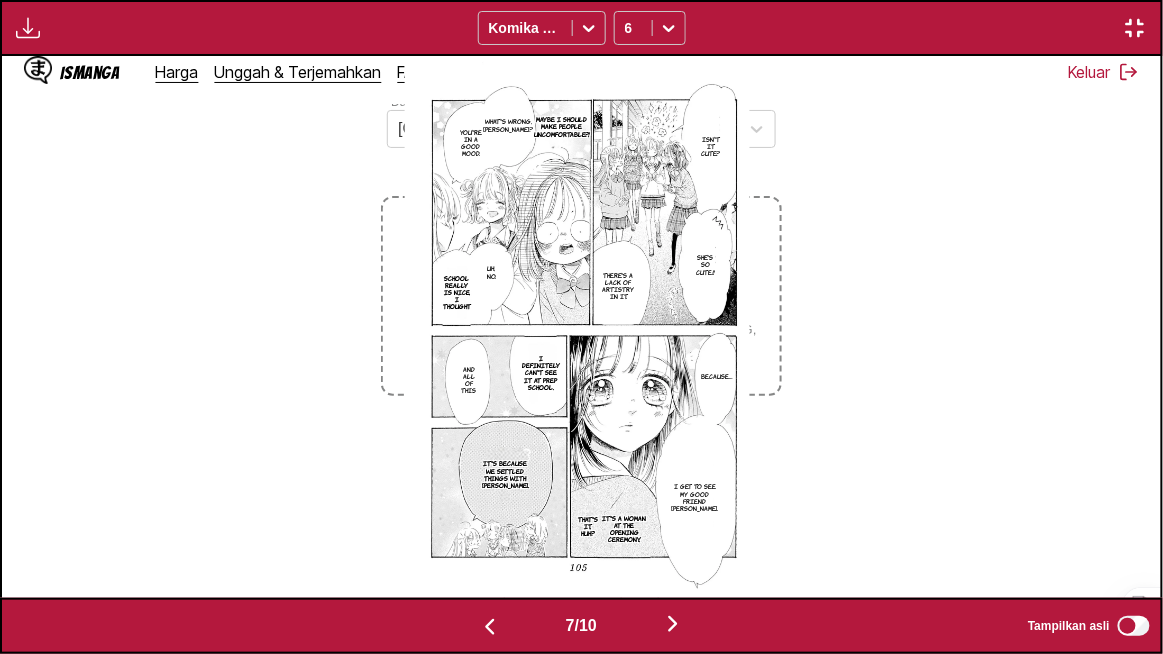scroll, scrollTop: 0, scrollLeft: 6959, axis: horizontal 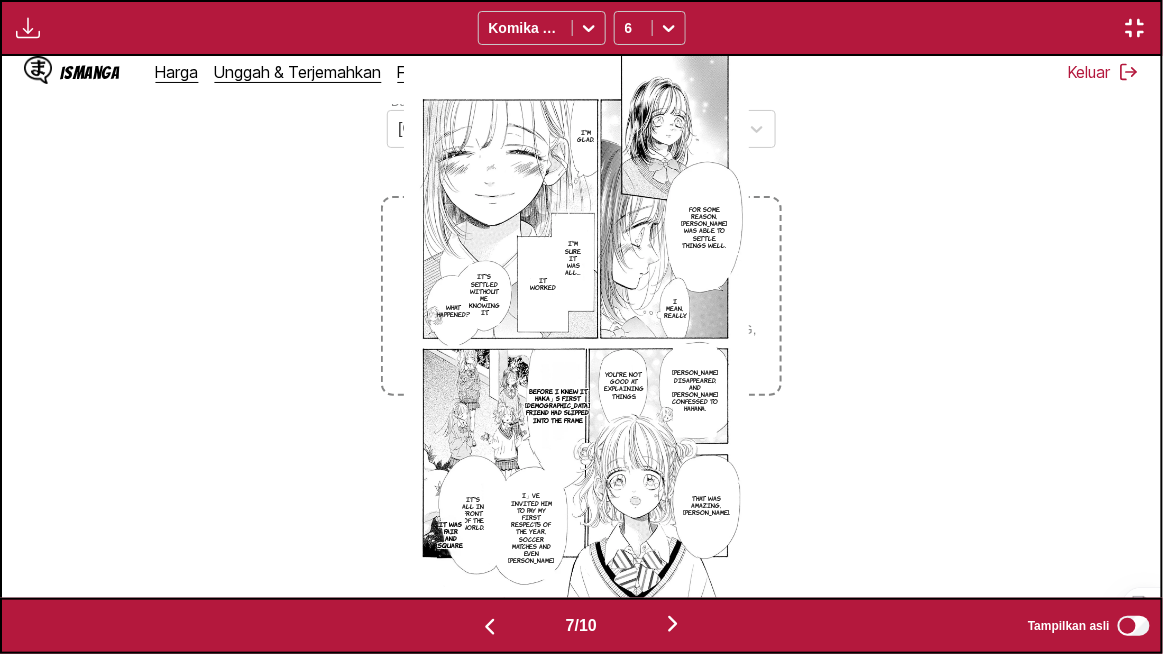 click at bounding box center [673, 625] 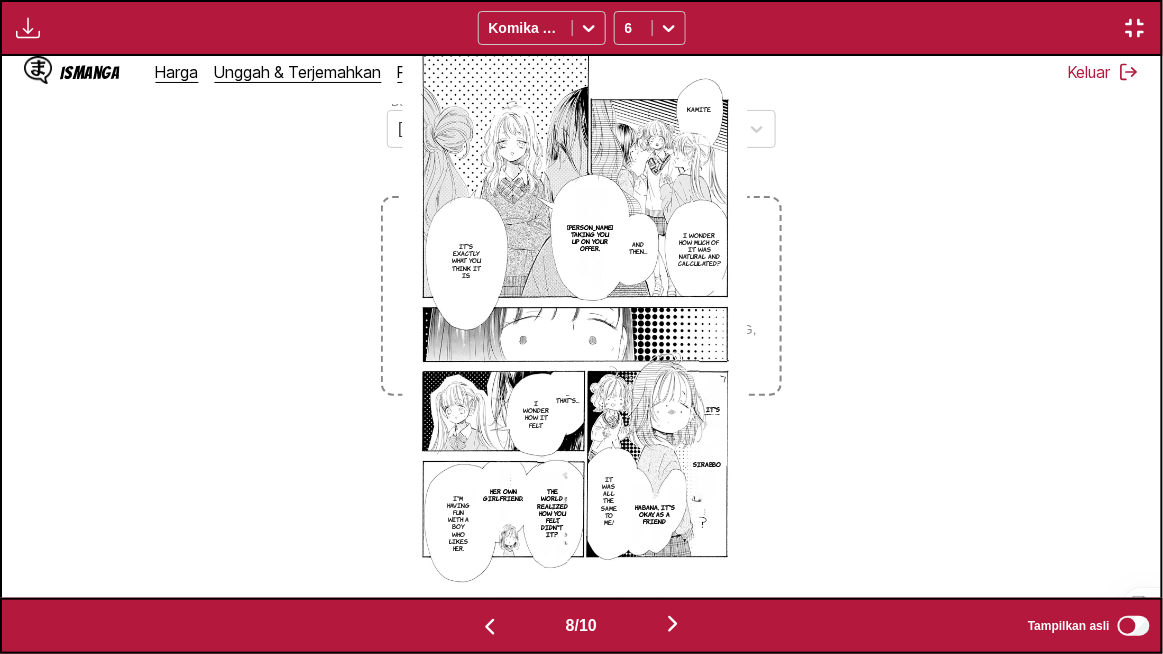 click at bounding box center (673, 624) 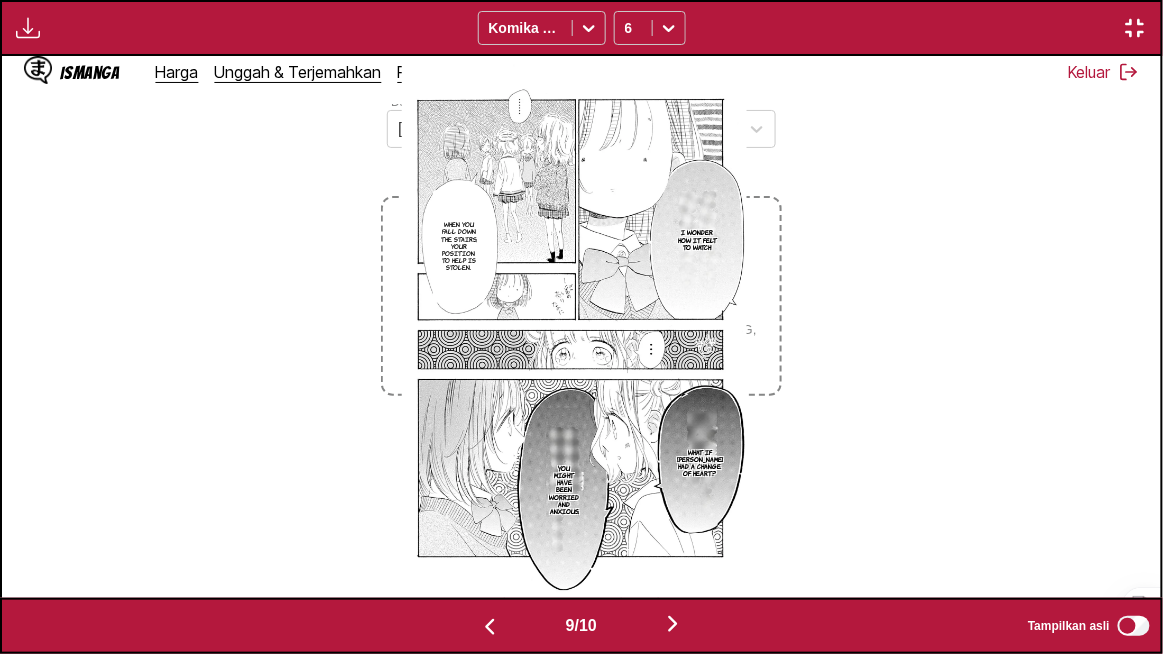 click at bounding box center [673, 624] 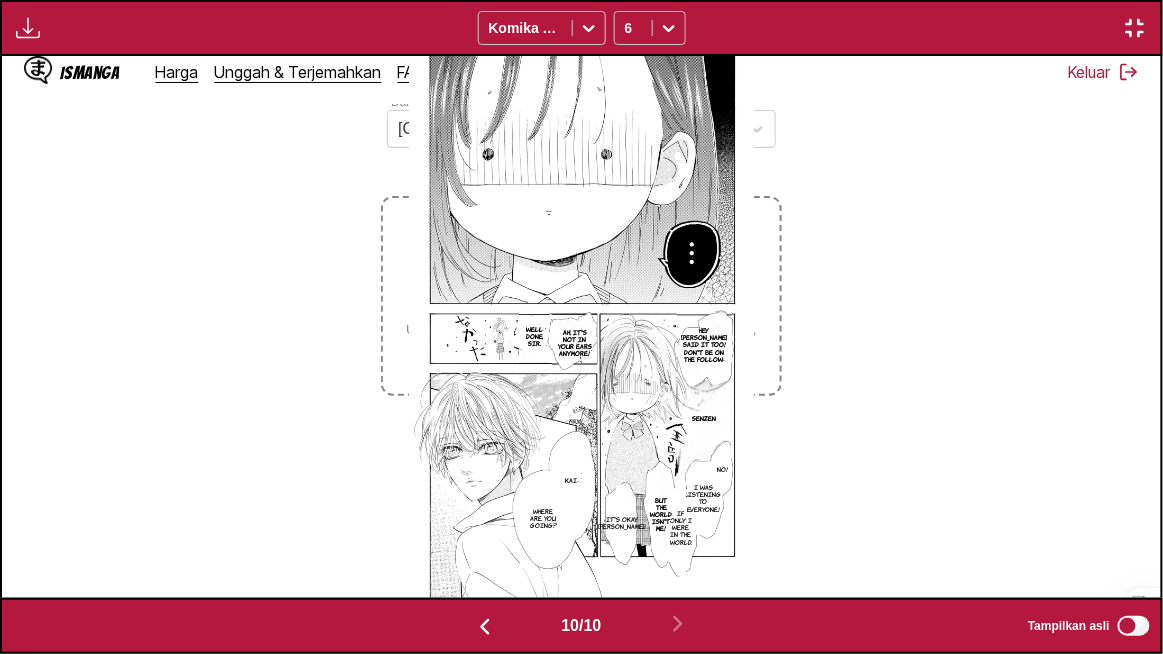 click on "Hey Ayumi said it too! Don't be on the follow-up side, okay? Ah, it's not in your ears anymore! Well done, sir. Senzen No! Kai- I was listening to everyone! If only I were in the world. But the world isn't me! It's okay, hahana! Where are you going?" at bounding box center [582, 327] 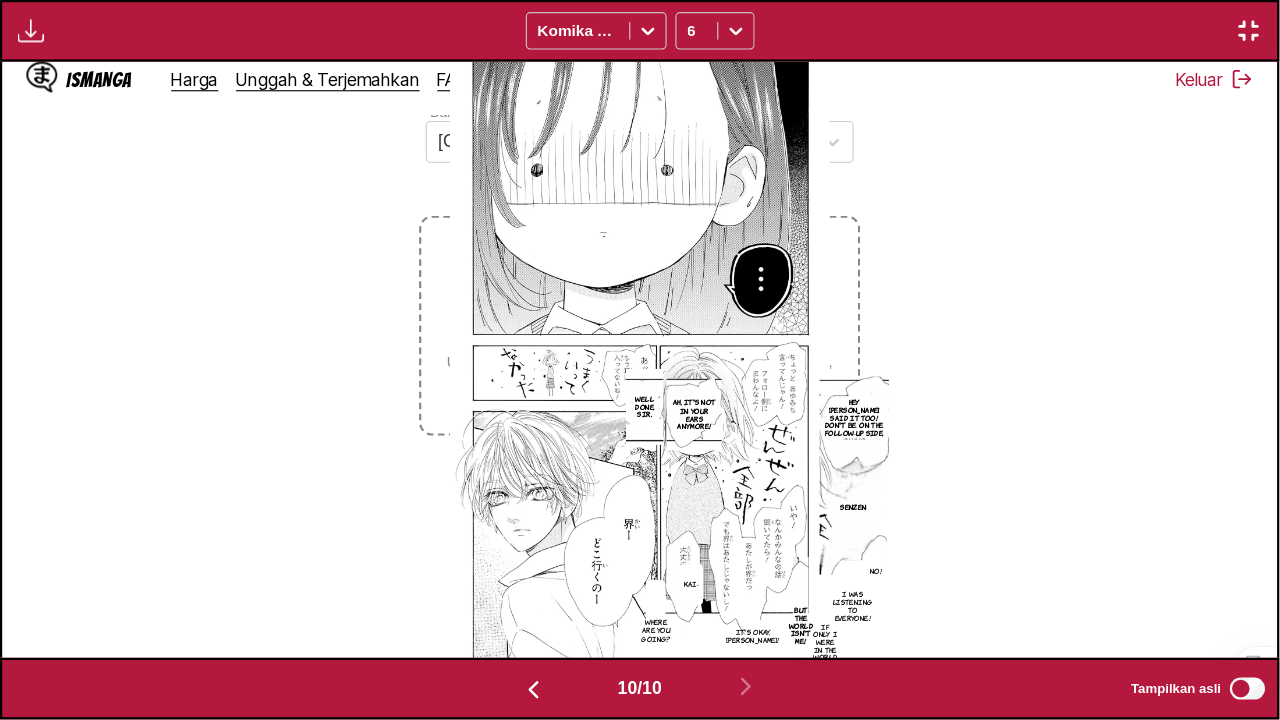scroll, scrollTop: 228, scrollLeft: 0, axis: vertical 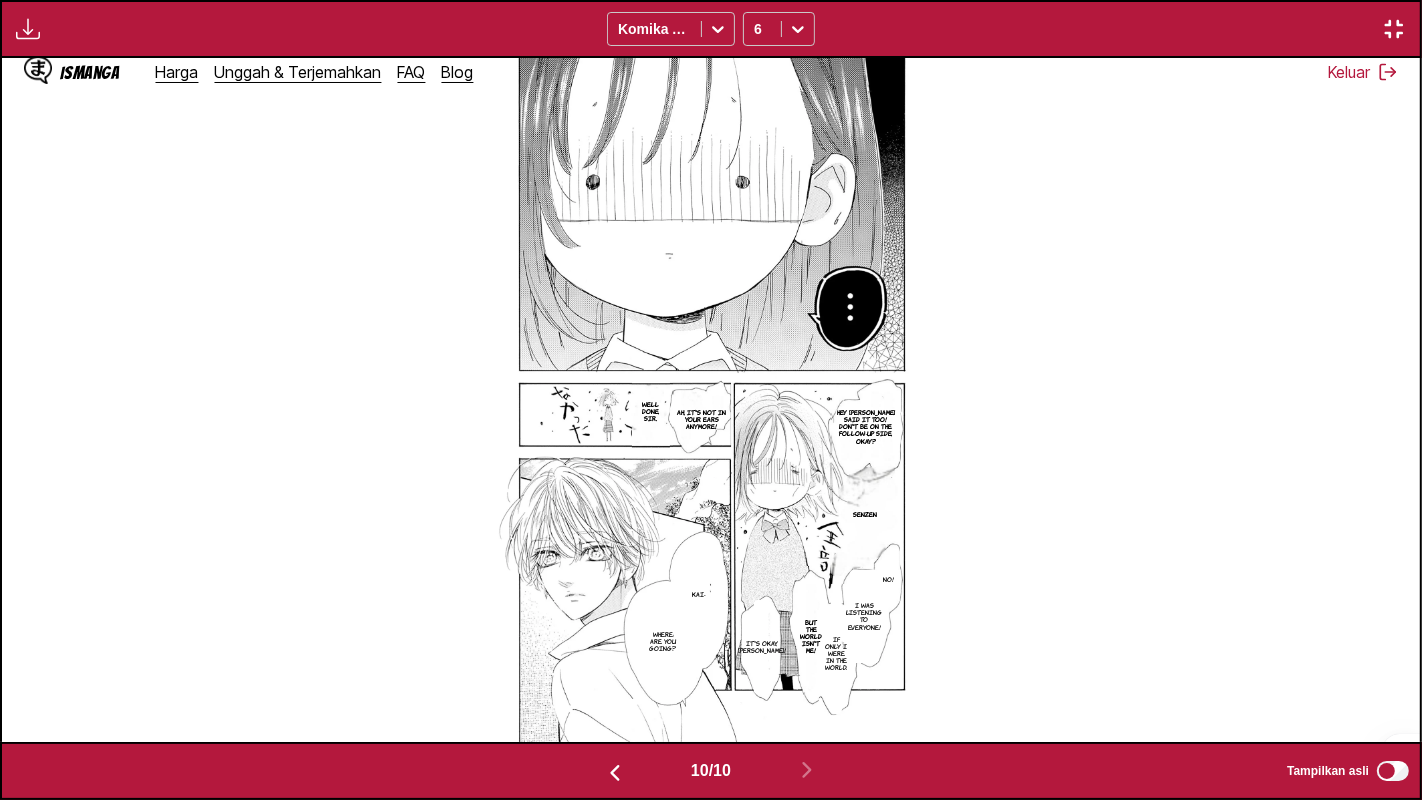 click at bounding box center (1394, 29) 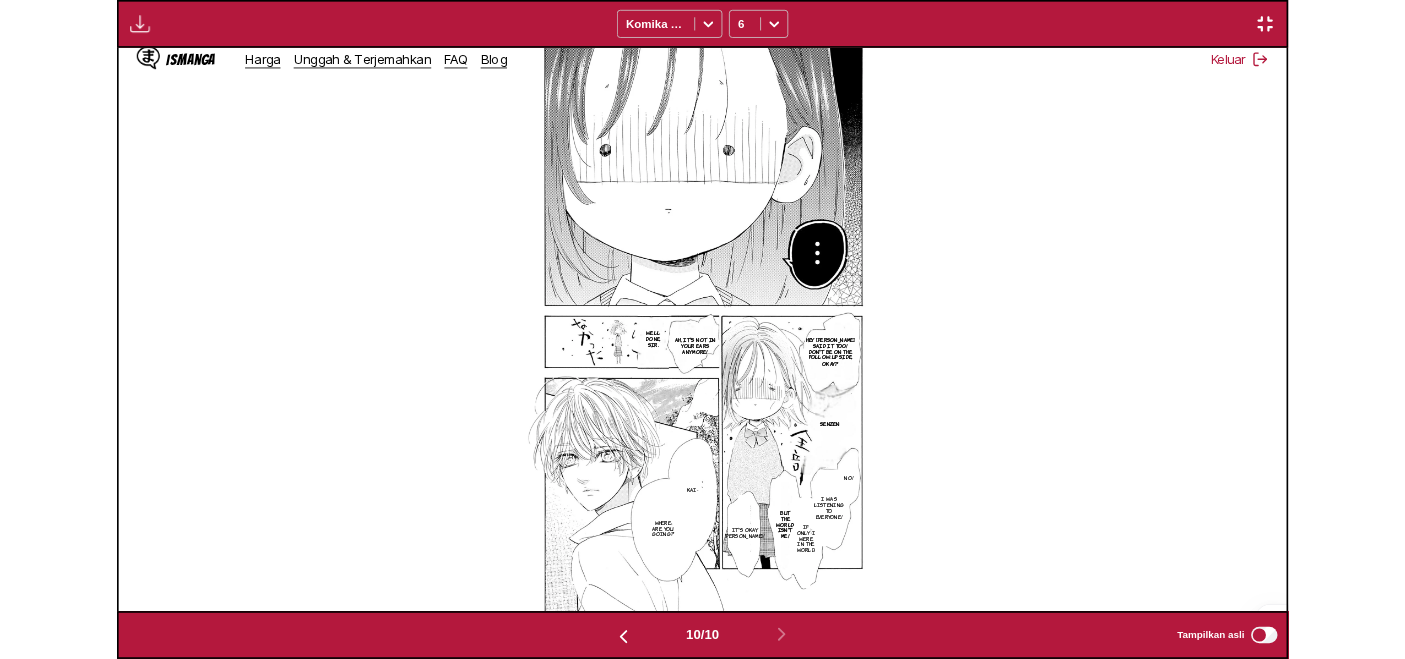 scroll, scrollTop: 522, scrollLeft: 0, axis: vertical 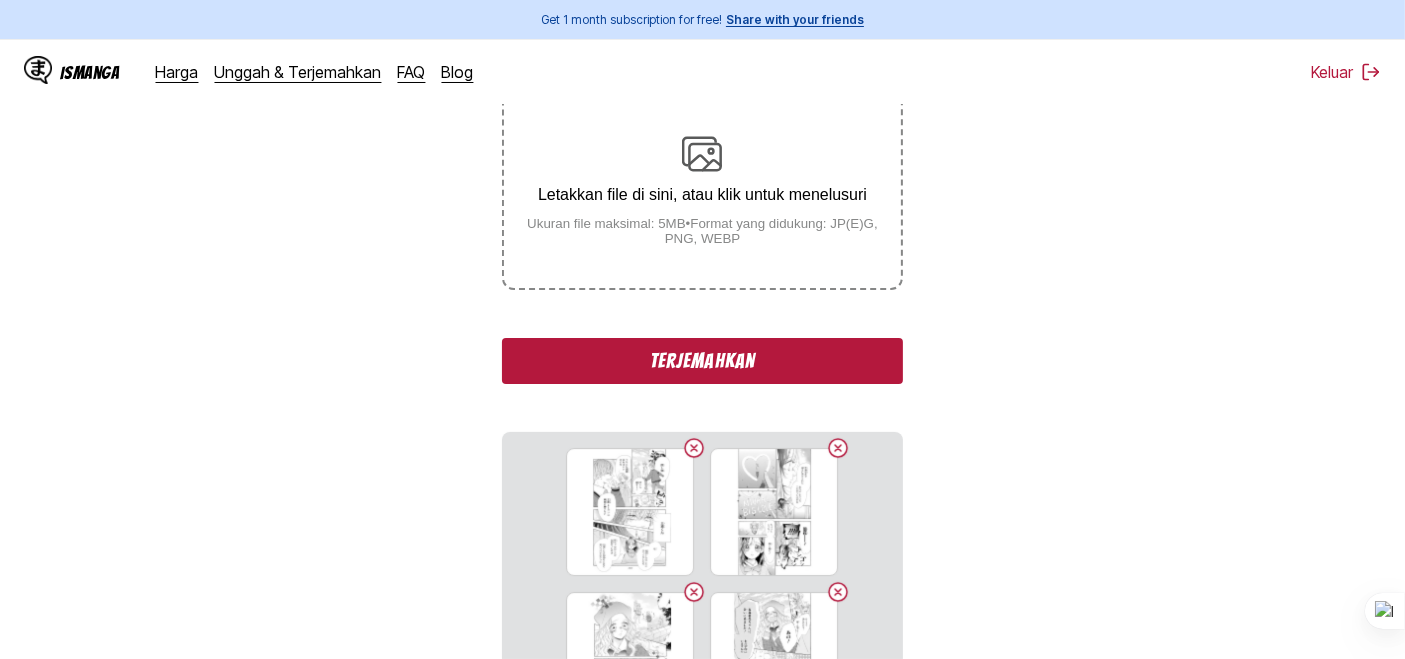 click on "Terjemahkan" at bounding box center [702, 361] 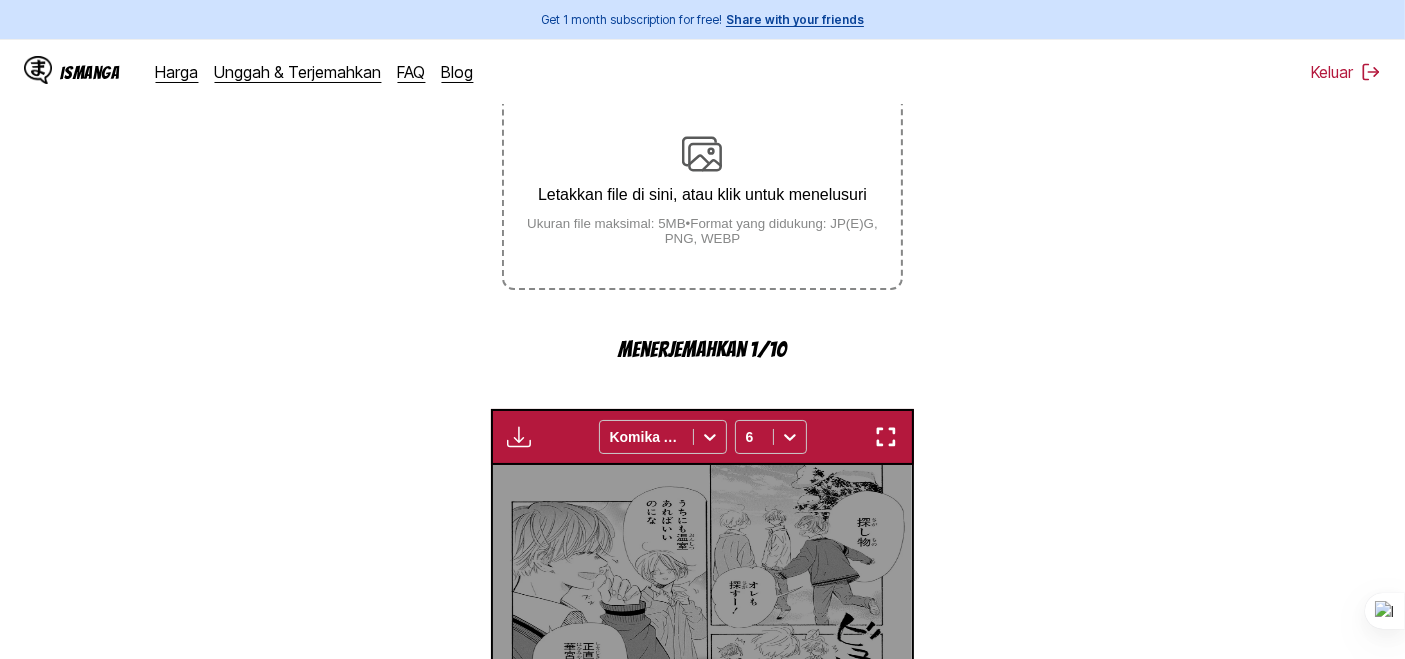 scroll, scrollTop: 637, scrollLeft: 0, axis: vertical 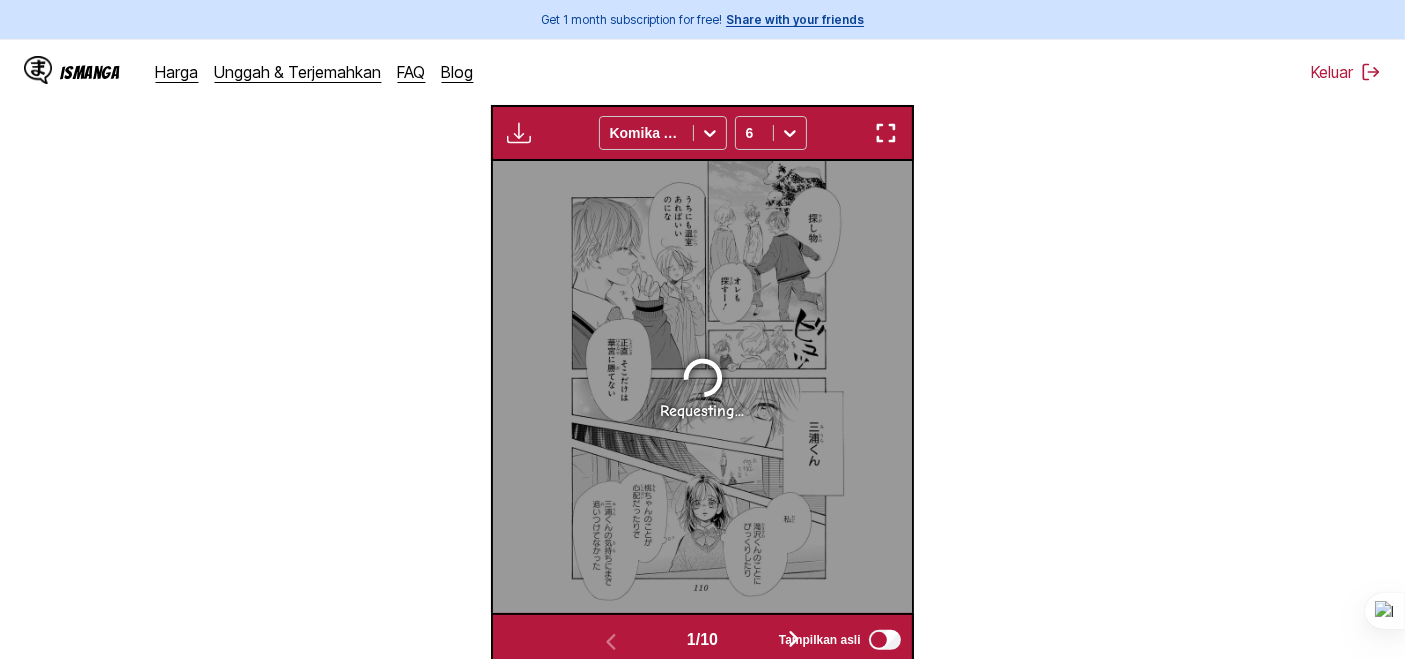 click at bounding box center [886, 133] 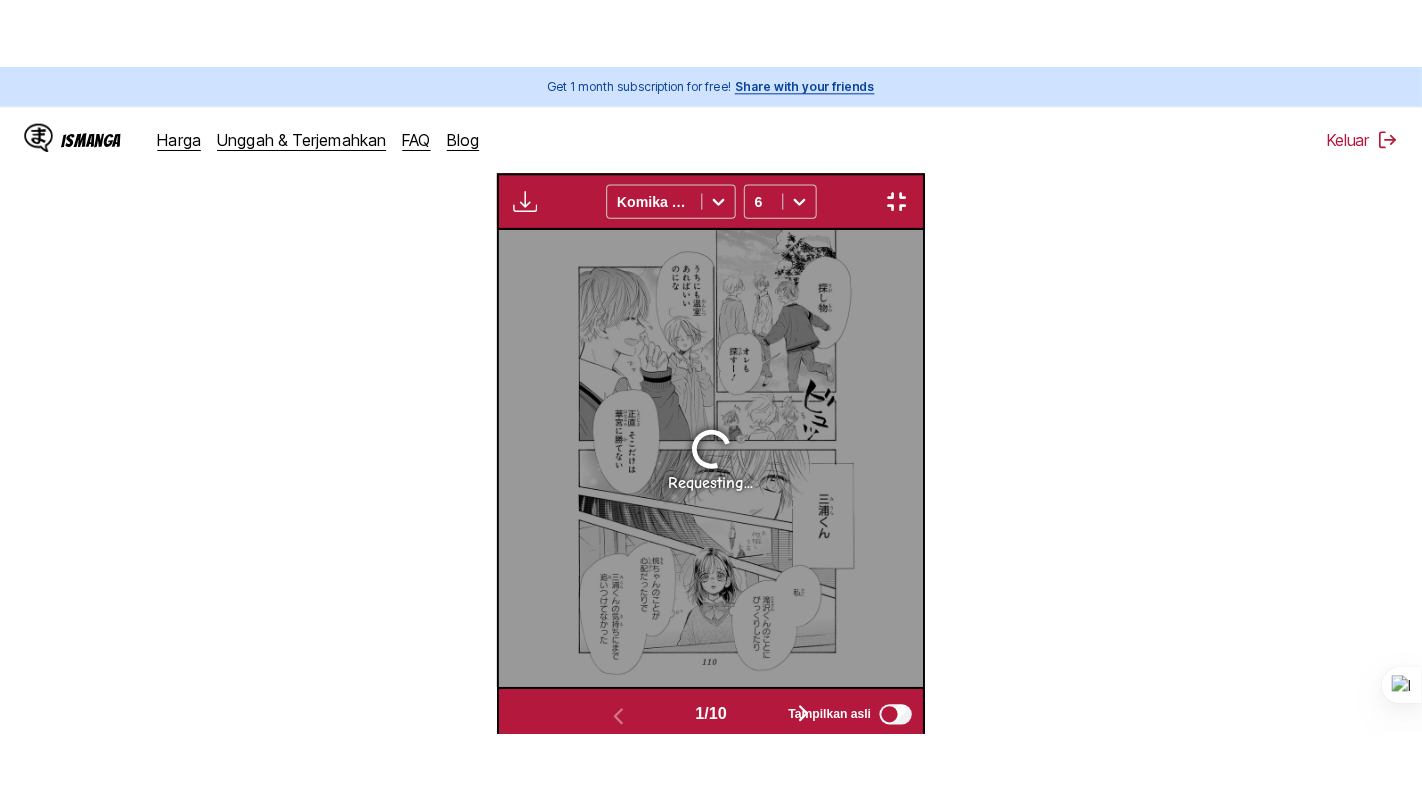scroll, scrollTop: 237, scrollLeft: 0, axis: vertical 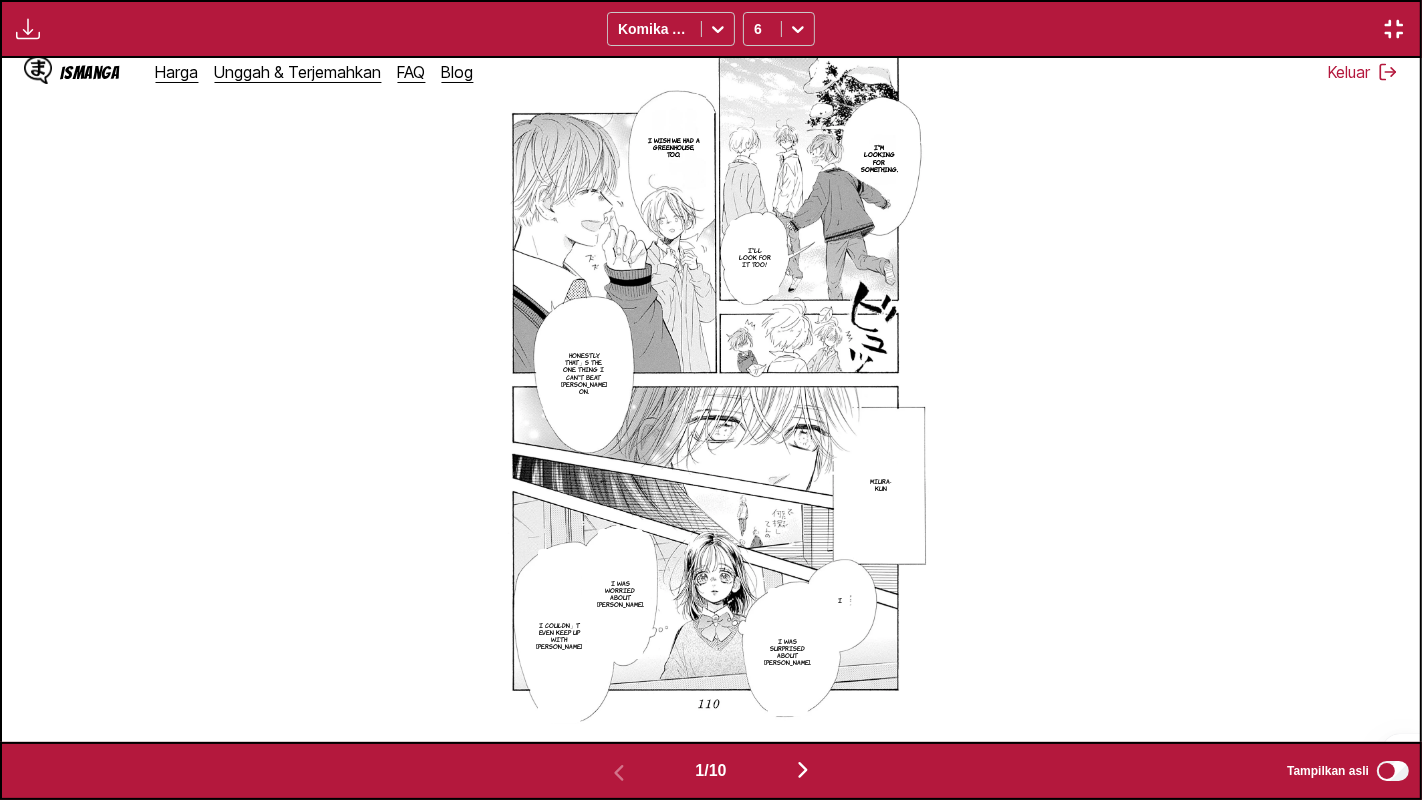 type 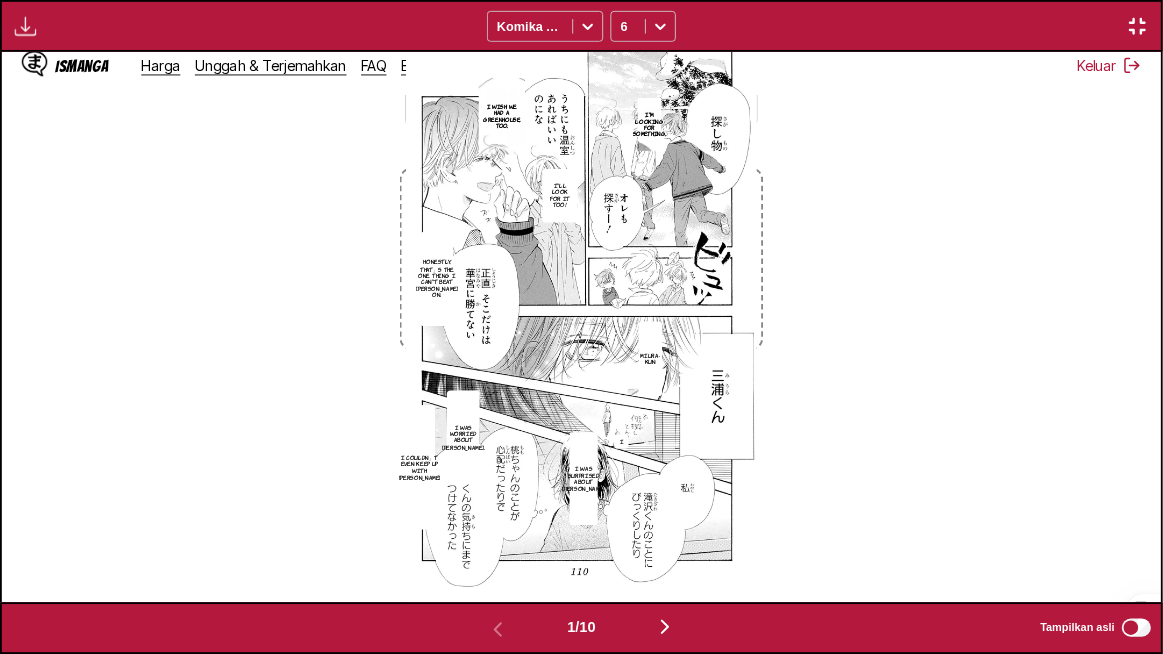scroll, scrollTop: 238, scrollLeft: 0, axis: vertical 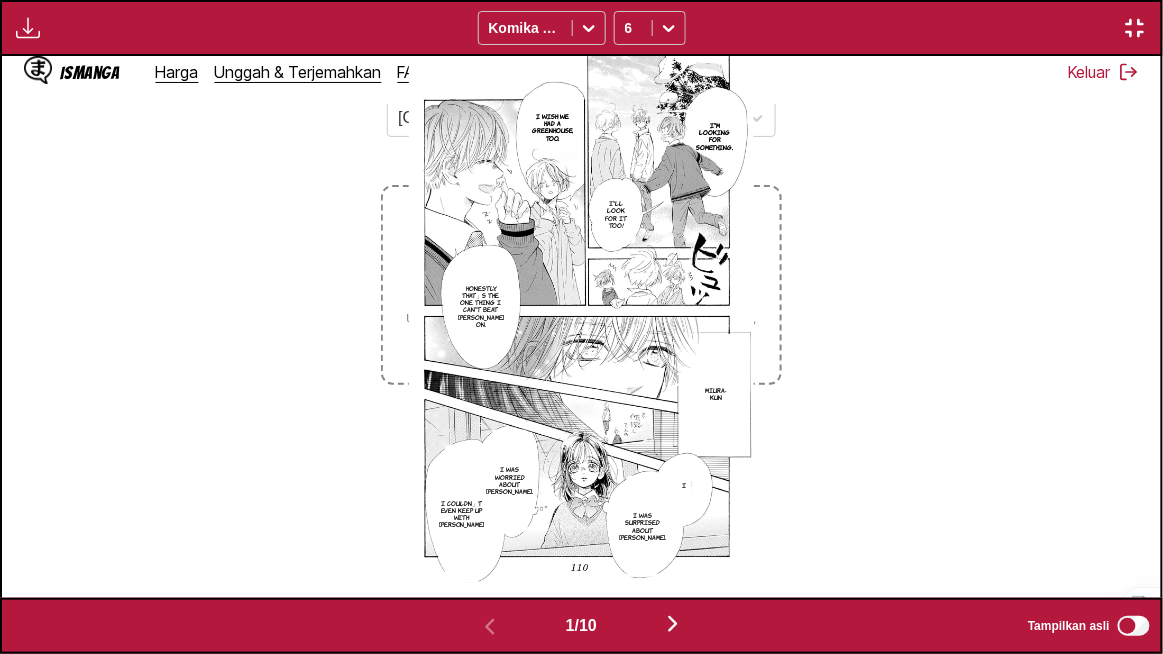 click at bounding box center (673, 624) 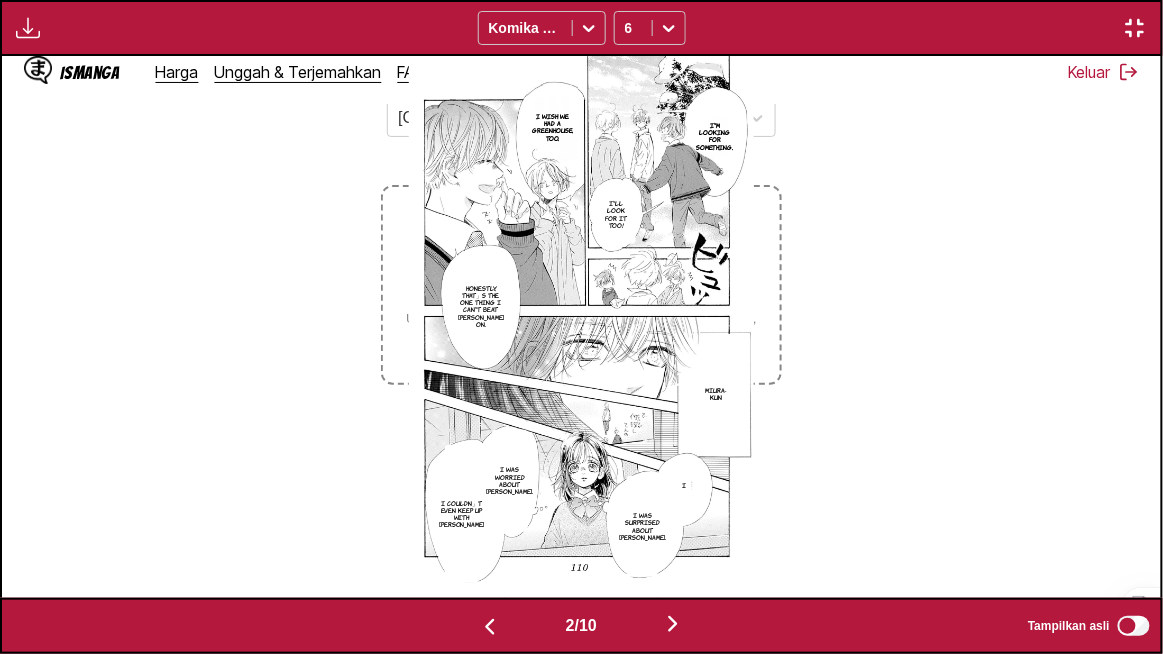 scroll, scrollTop: 0, scrollLeft: 1159, axis: horizontal 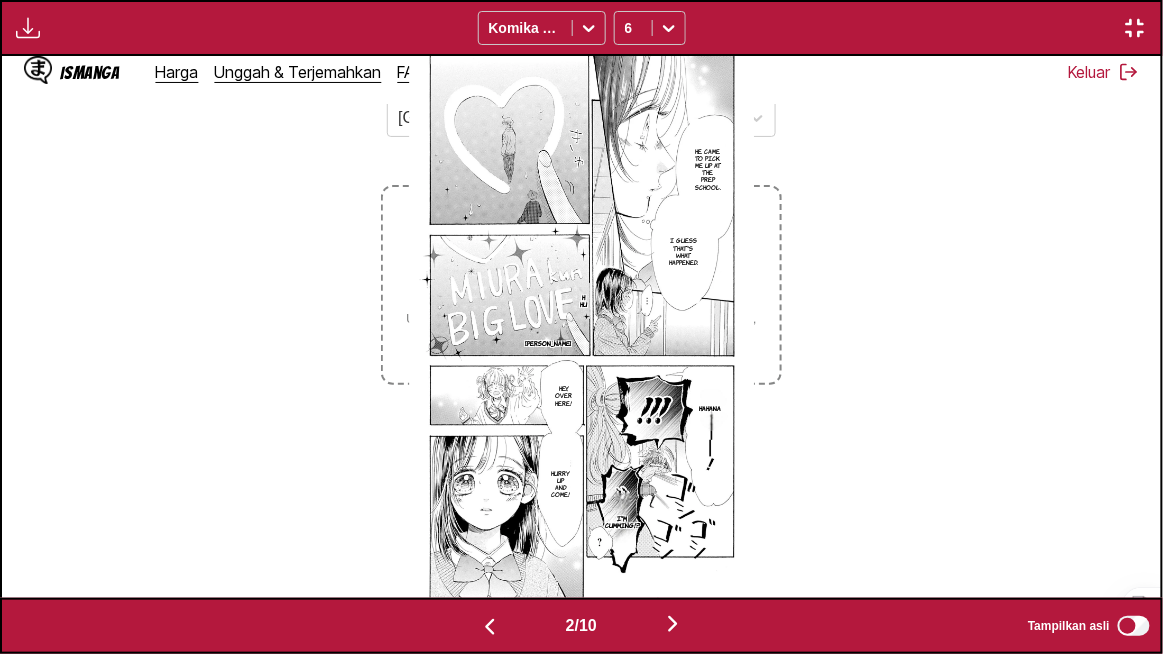 type 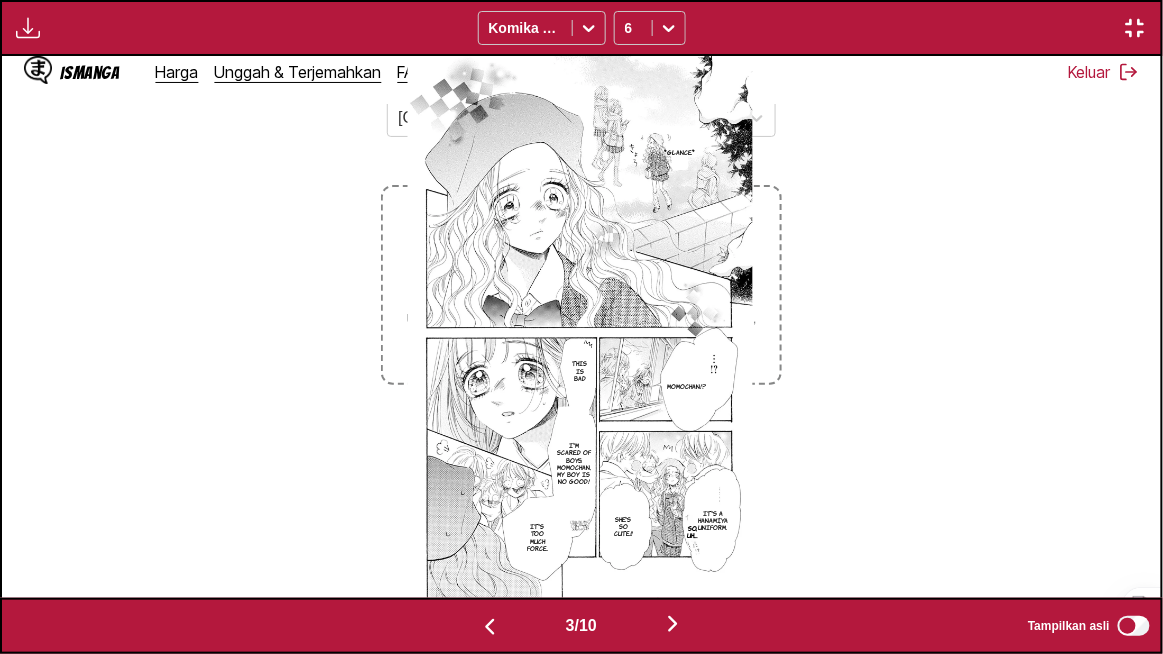 click at bounding box center [673, 624] 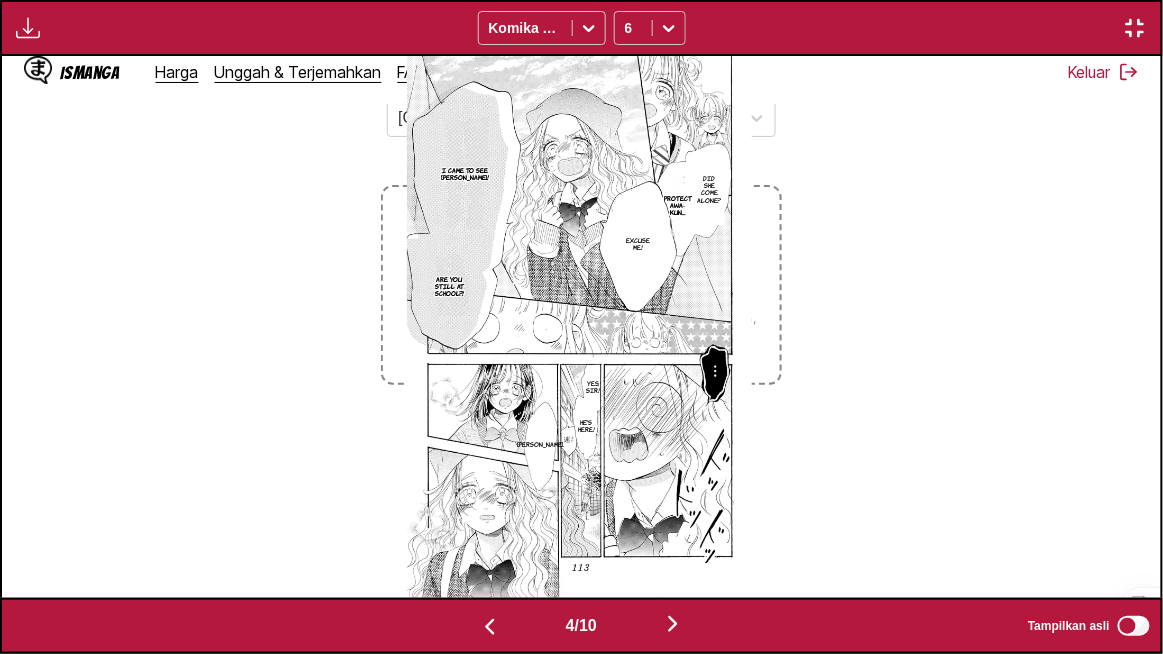 click at bounding box center (673, 625) 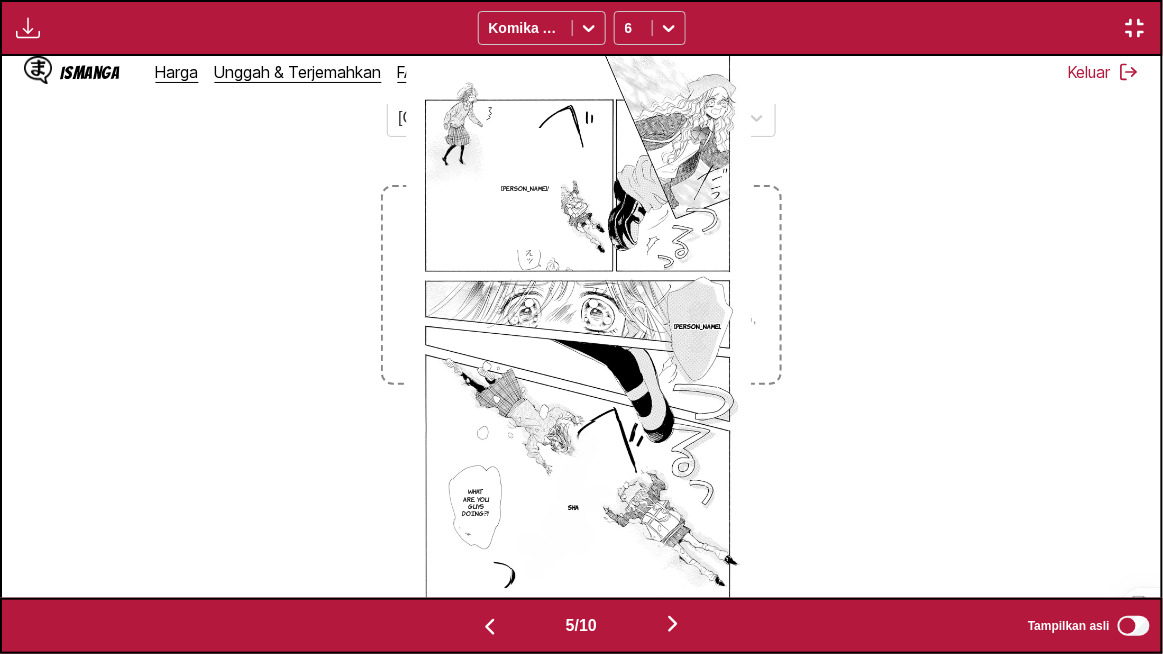 click at bounding box center [673, 624] 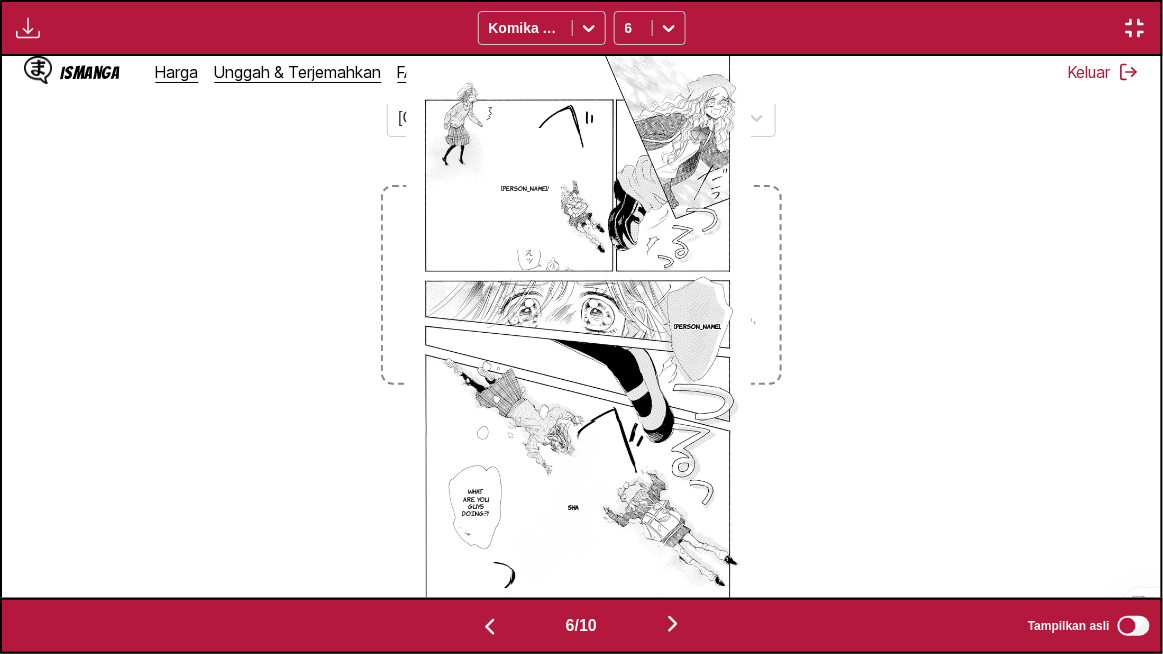 scroll, scrollTop: 0, scrollLeft: 5799, axis: horizontal 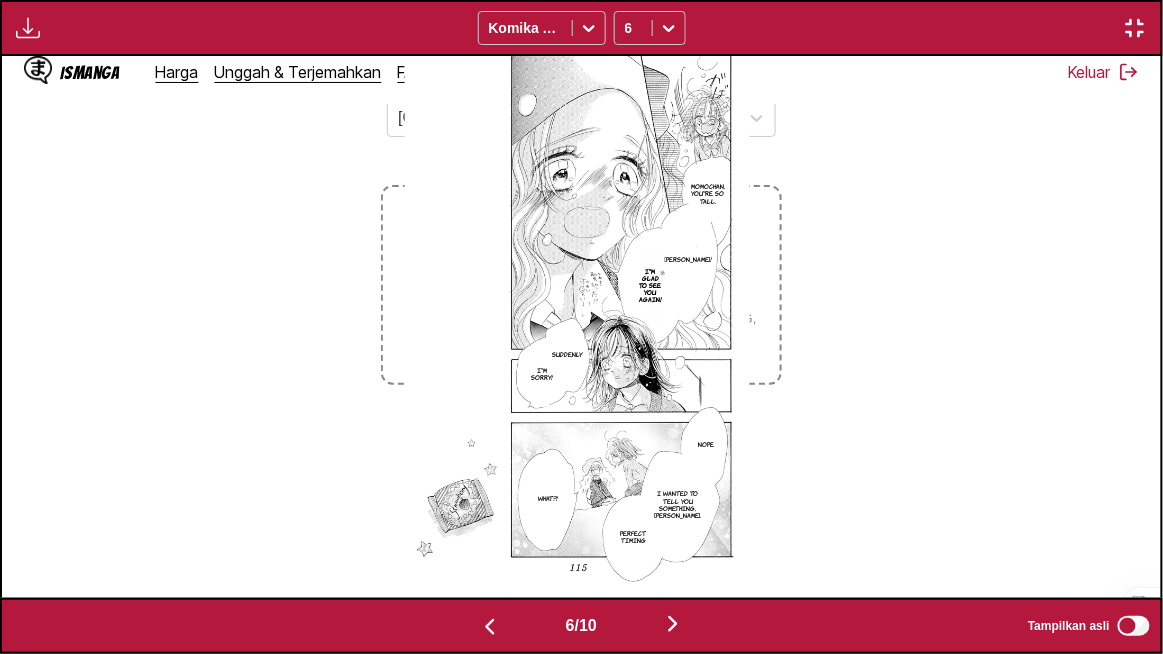 click at bounding box center [673, 624] 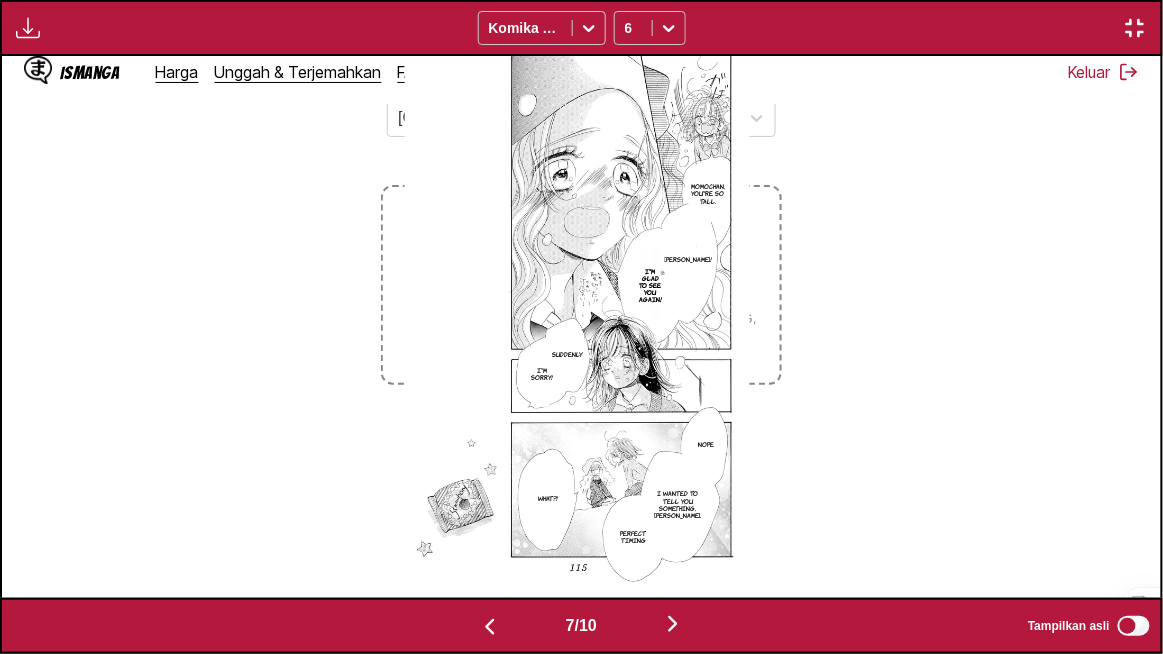 scroll, scrollTop: 0, scrollLeft: 6959, axis: horizontal 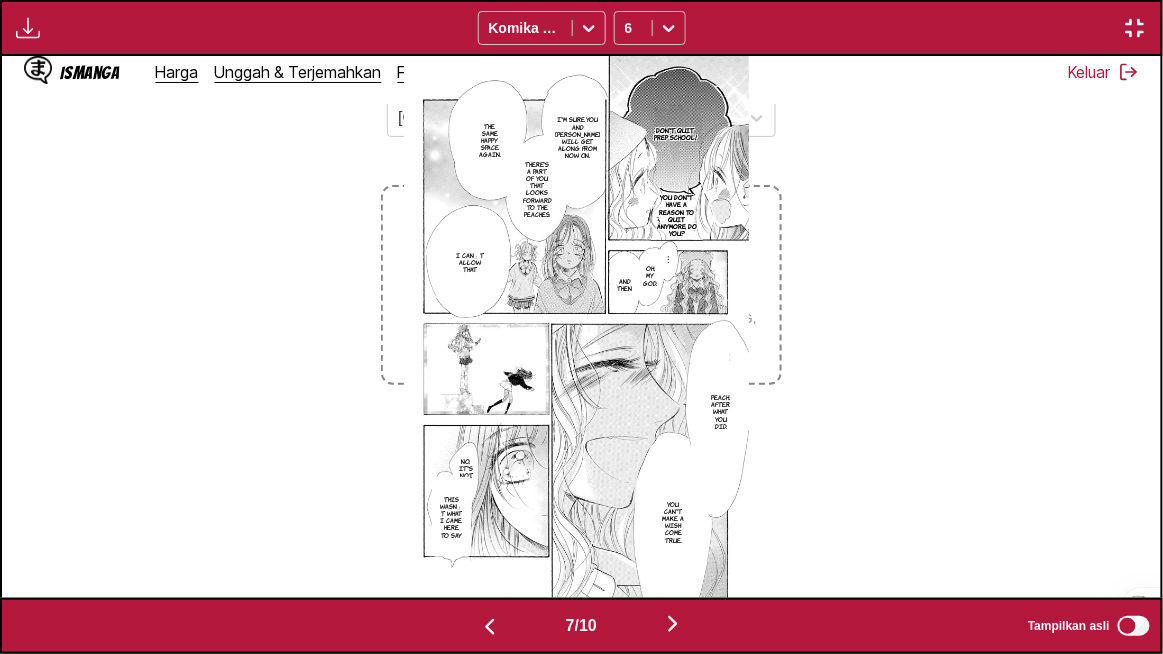 click at bounding box center [673, 624] 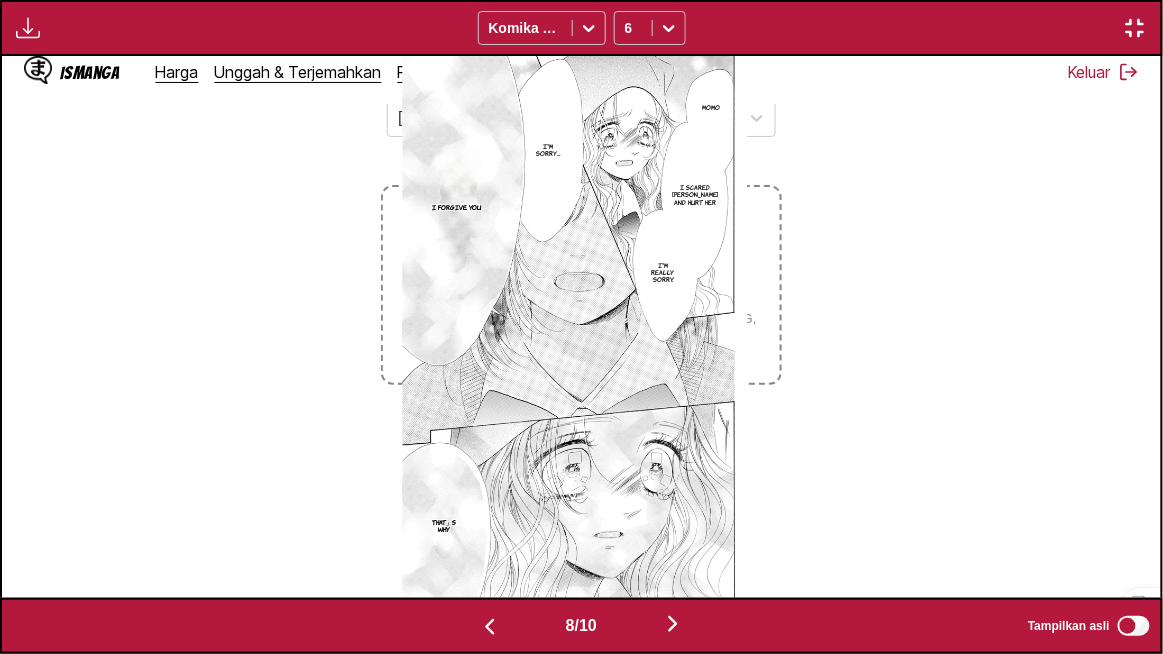 click at bounding box center [673, 624] 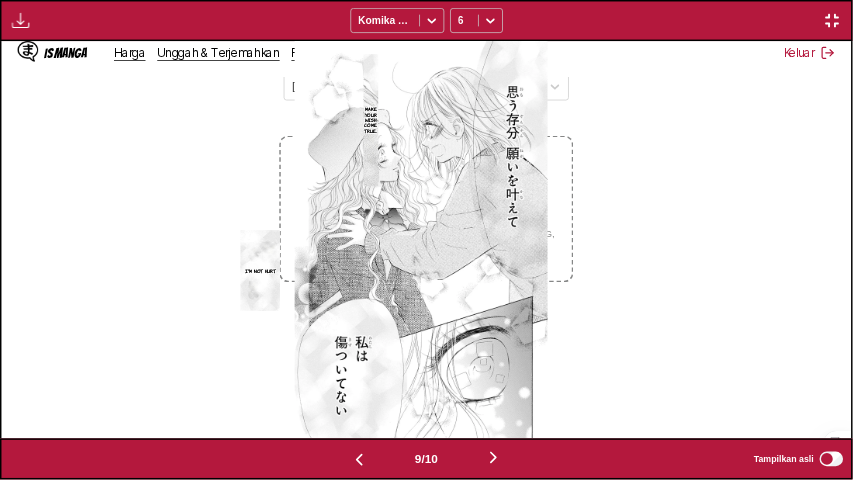 scroll, scrollTop: 238, scrollLeft: 0, axis: vertical 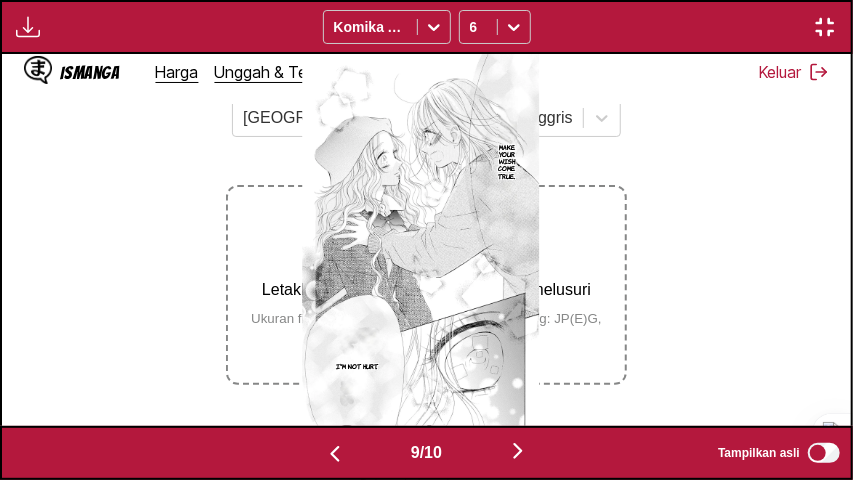 click at bounding box center (518, 451) 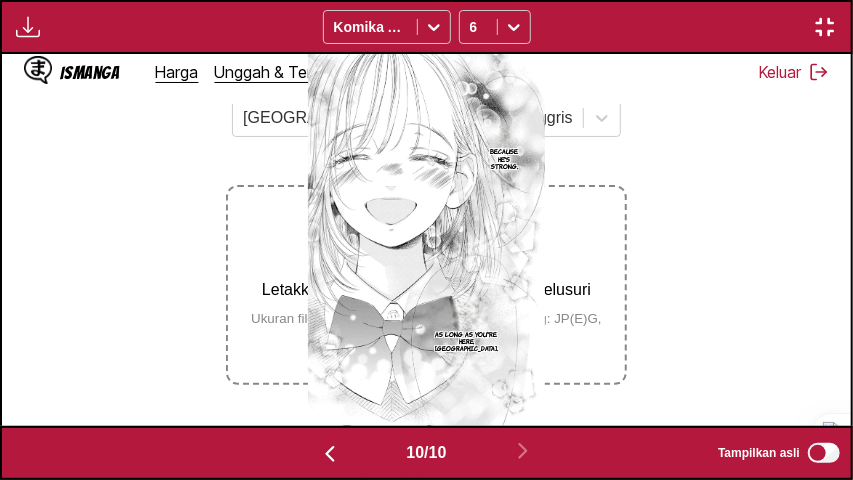 click at bounding box center (825, 27) 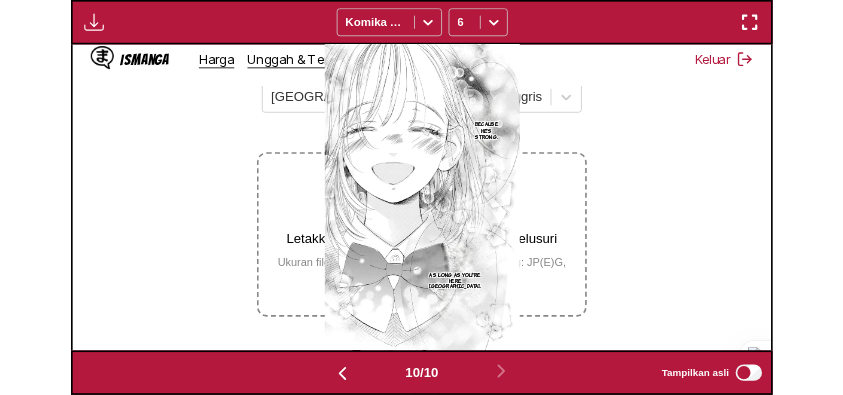 scroll, scrollTop: 529, scrollLeft: 0, axis: vertical 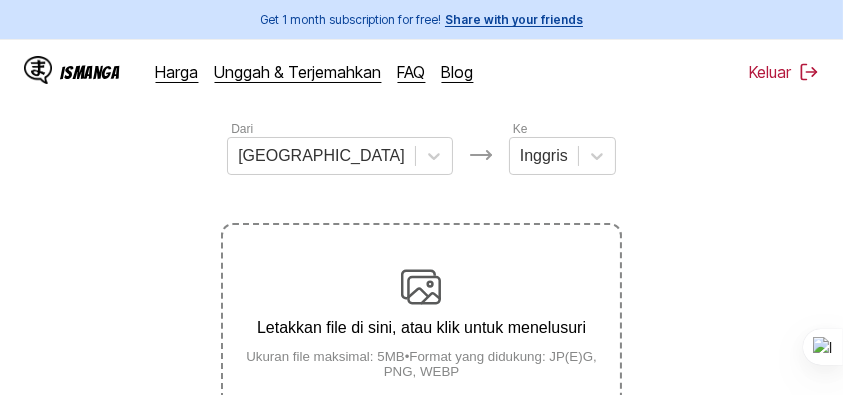 click on "Letakkan file di sini, atau klik untuk menelusuri Ukuran file maksimal: 5MB  •  Format yang didukung: JP(E)G, PNG, WEBP" at bounding box center (421, 323) 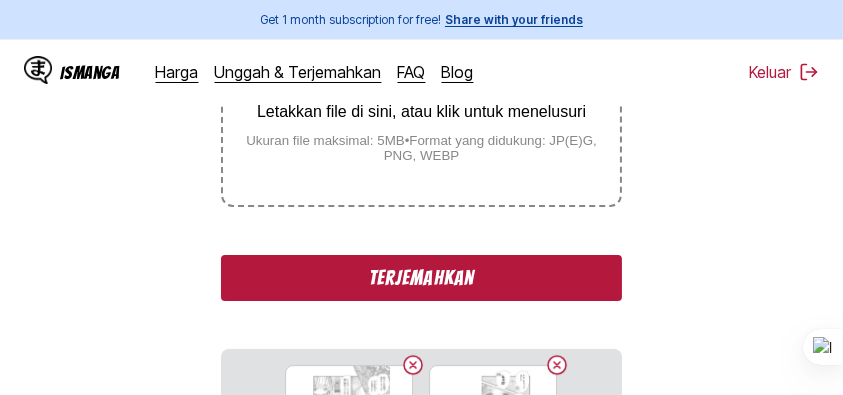 click on "Terjemahkan" at bounding box center (421, 278) 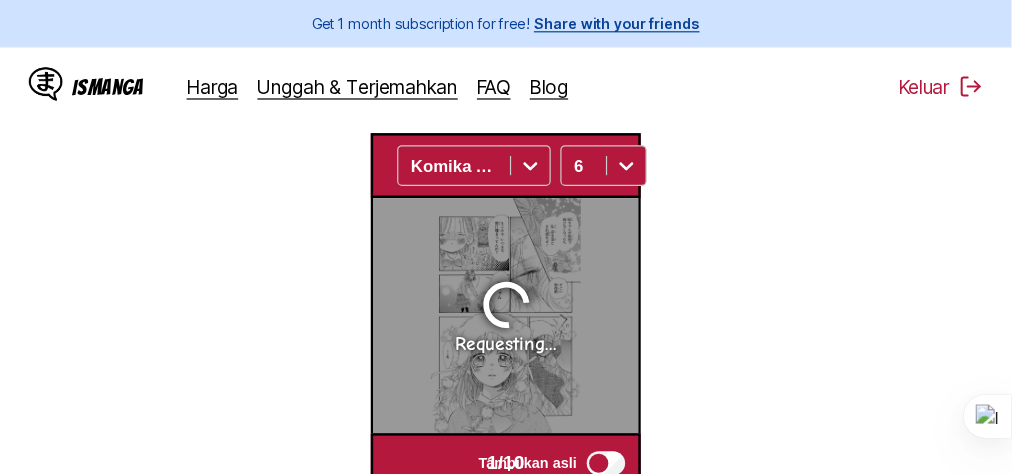 scroll, scrollTop: 630, scrollLeft: 0, axis: vertical 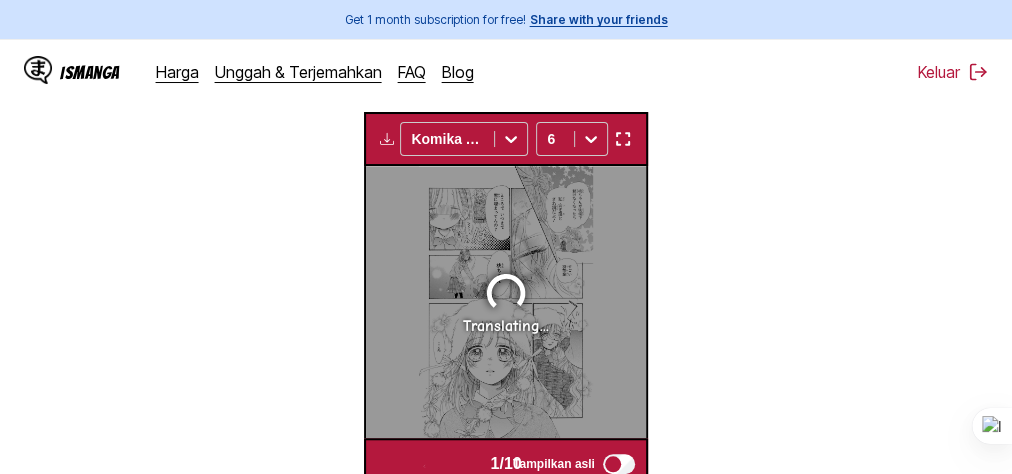 click at bounding box center (622, 139) 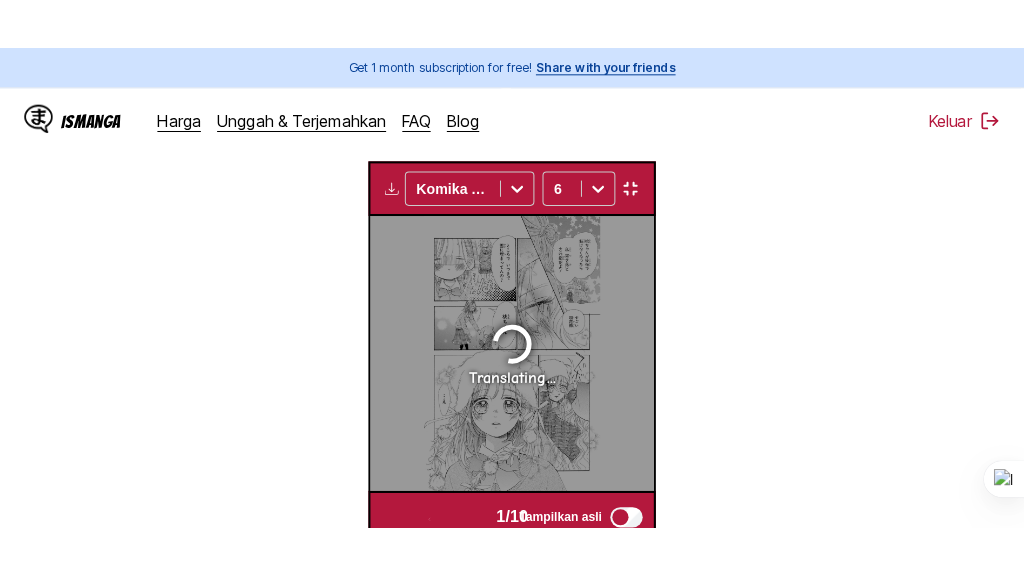 scroll, scrollTop: 307, scrollLeft: 0, axis: vertical 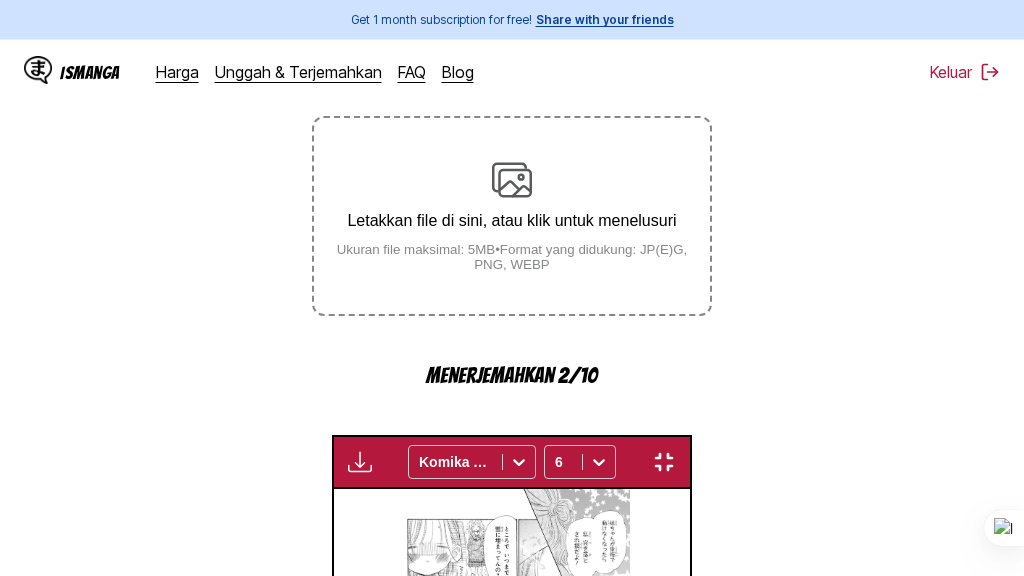 type 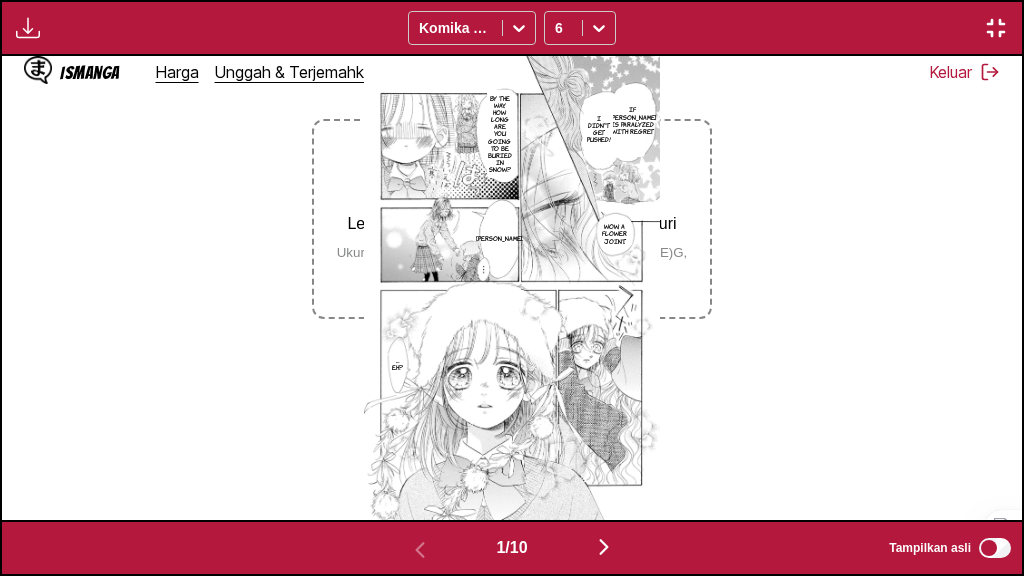 click at bounding box center [604, 547] 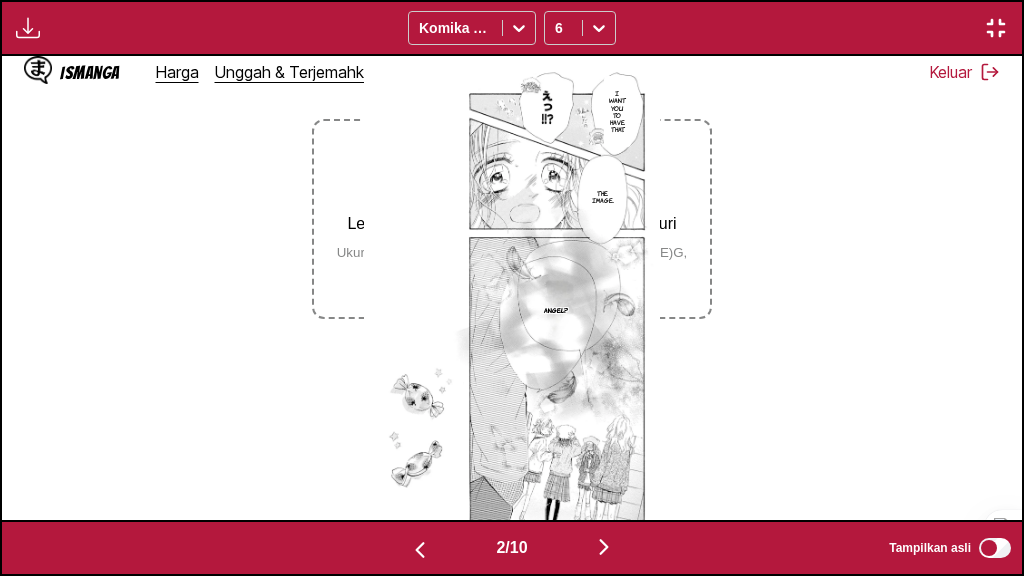 type 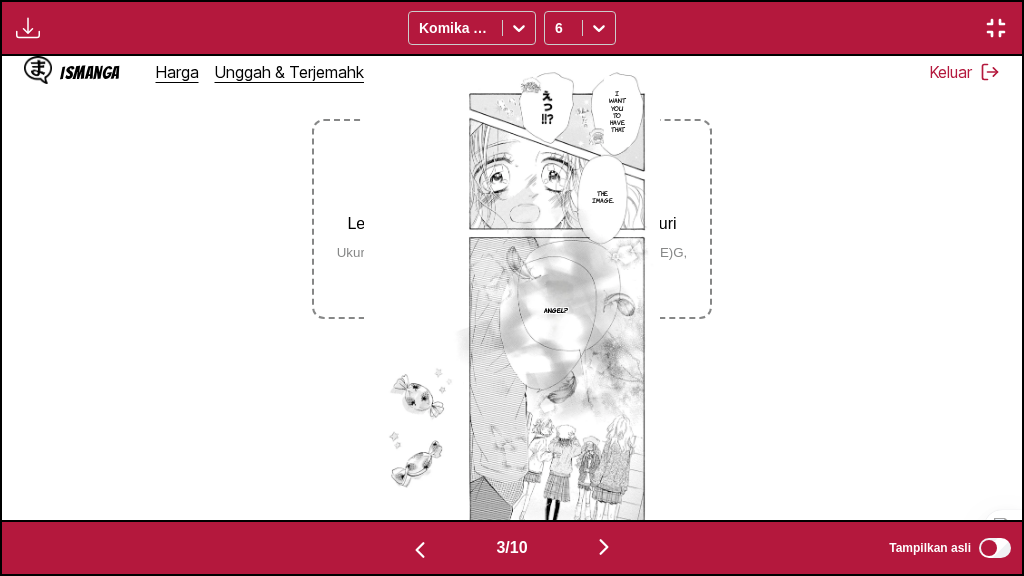 scroll, scrollTop: 0, scrollLeft: 2041, axis: horizontal 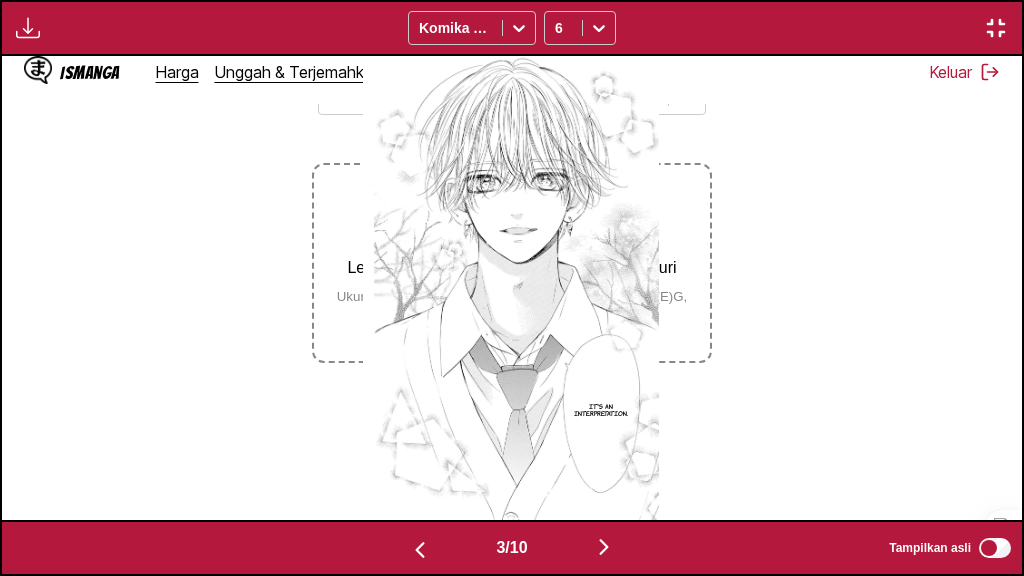 click at bounding box center [604, 547] 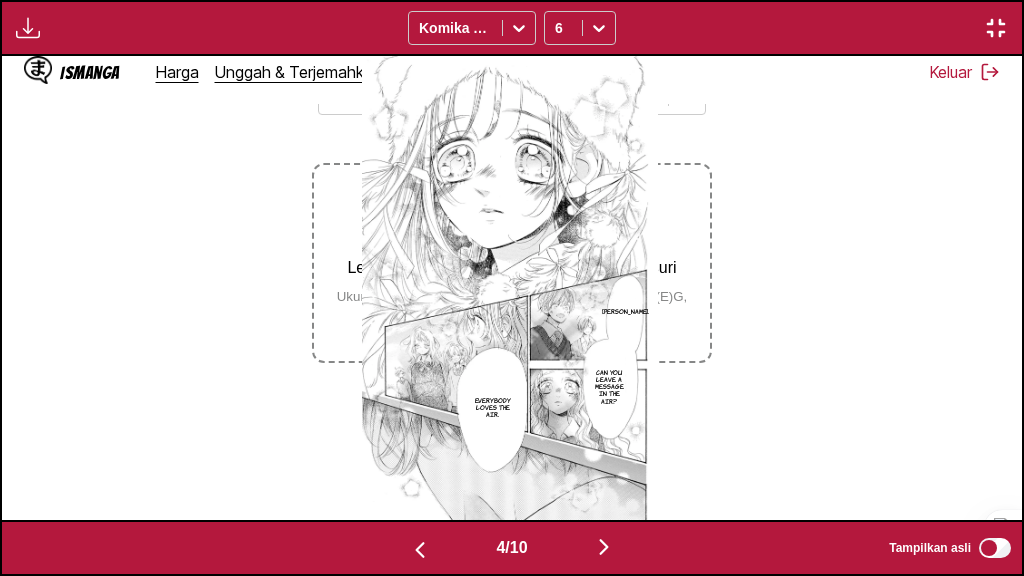 click at bounding box center (604, 547) 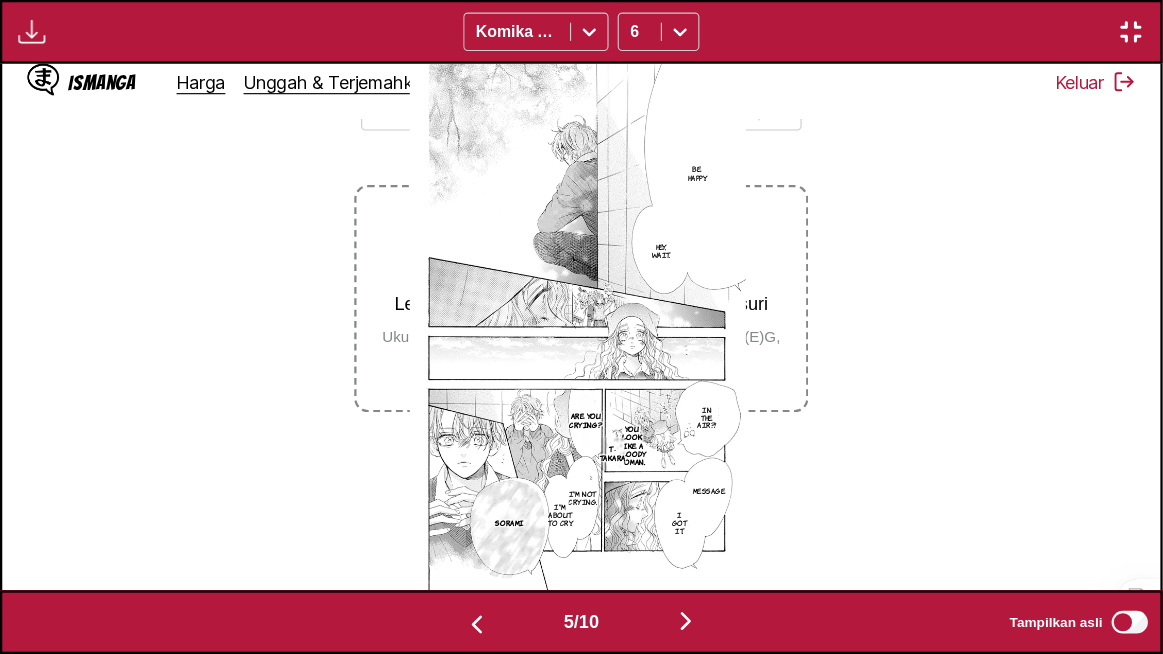 scroll, scrollTop: 252, scrollLeft: 0, axis: vertical 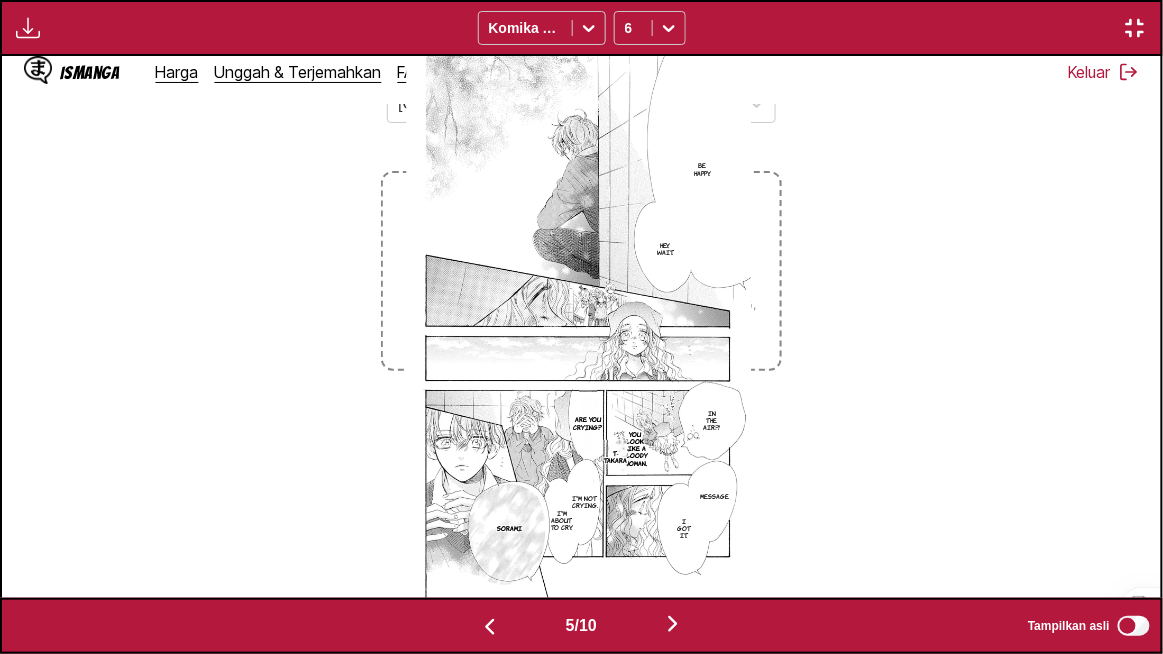 click at bounding box center (673, 625) 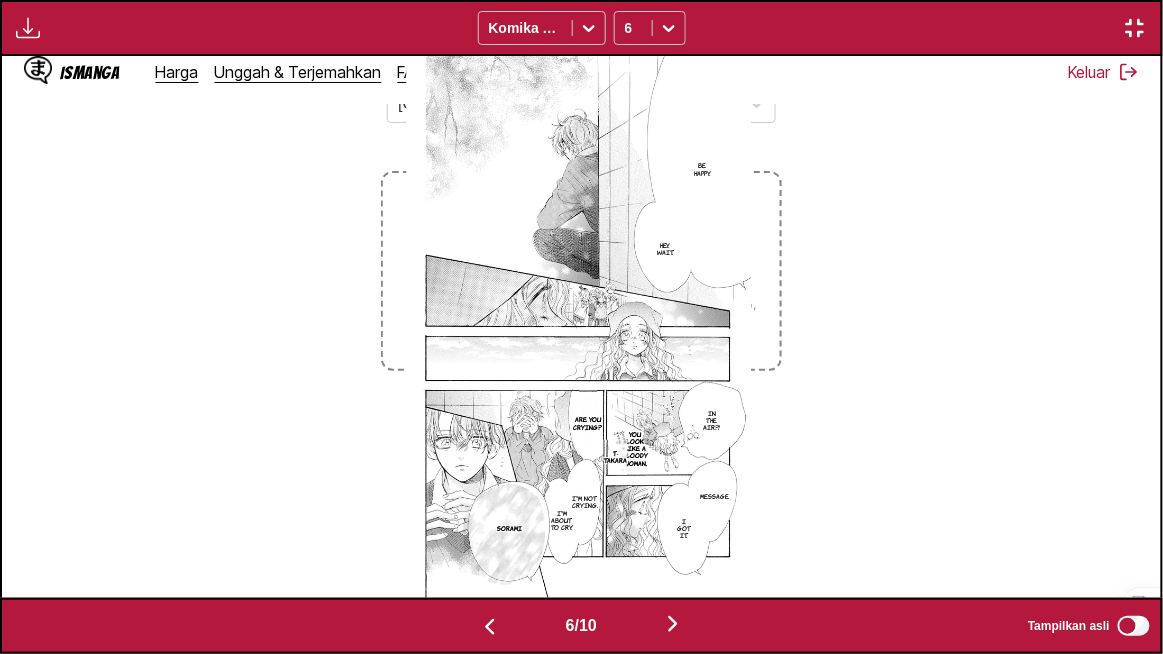 scroll, scrollTop: 0, scrollLeft: 5799, axis: horizontal 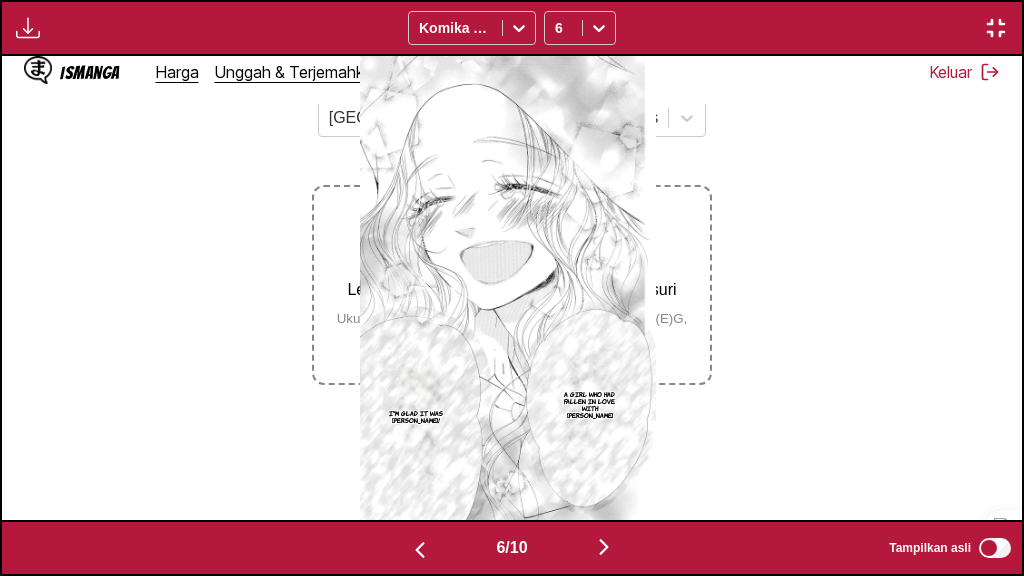 click at bounding box center (604, 547) 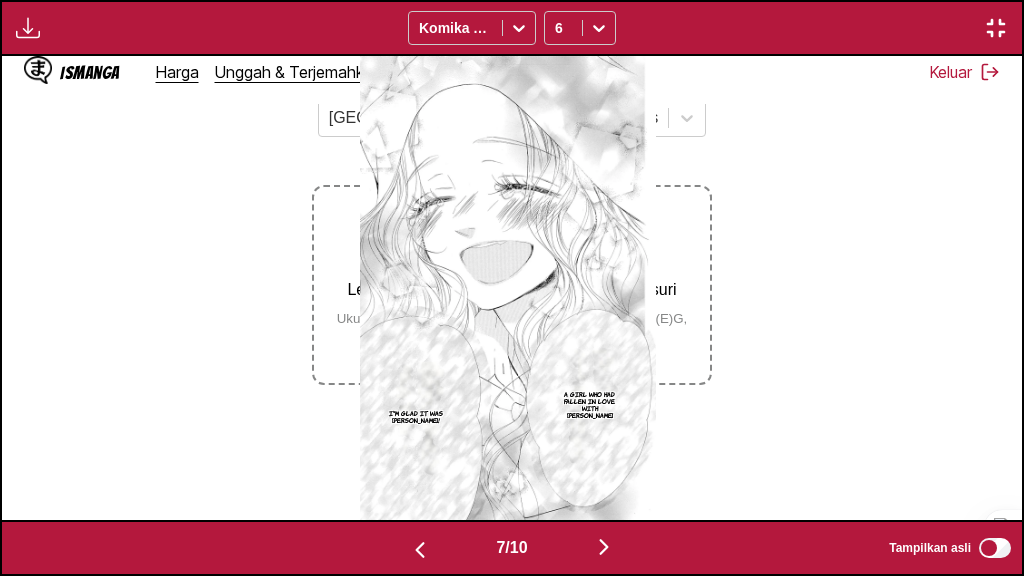 scroll, scrollTop: 0, scrollLeft: 6124, axis: horizontal 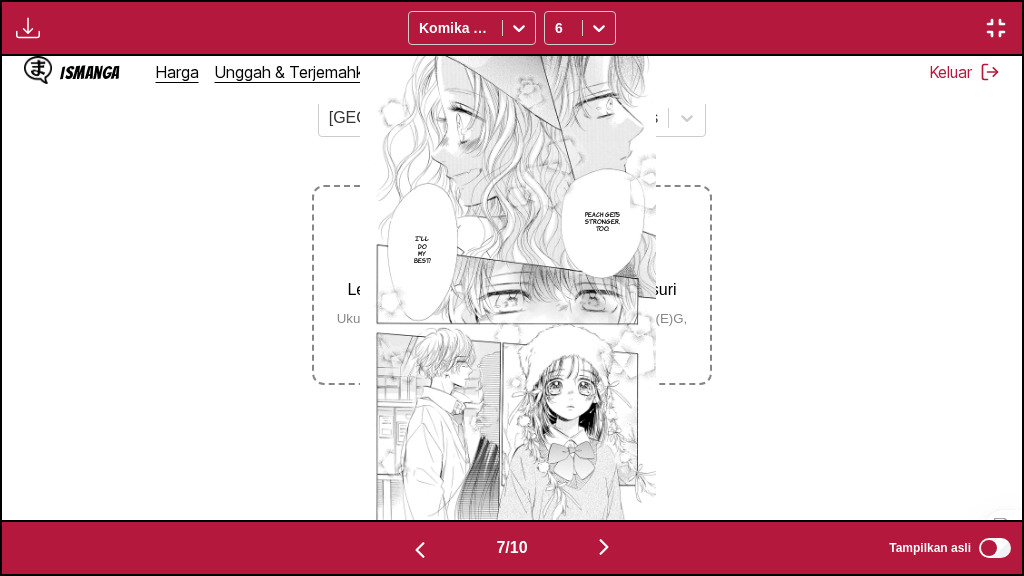 click at bounding box center (604, 547) 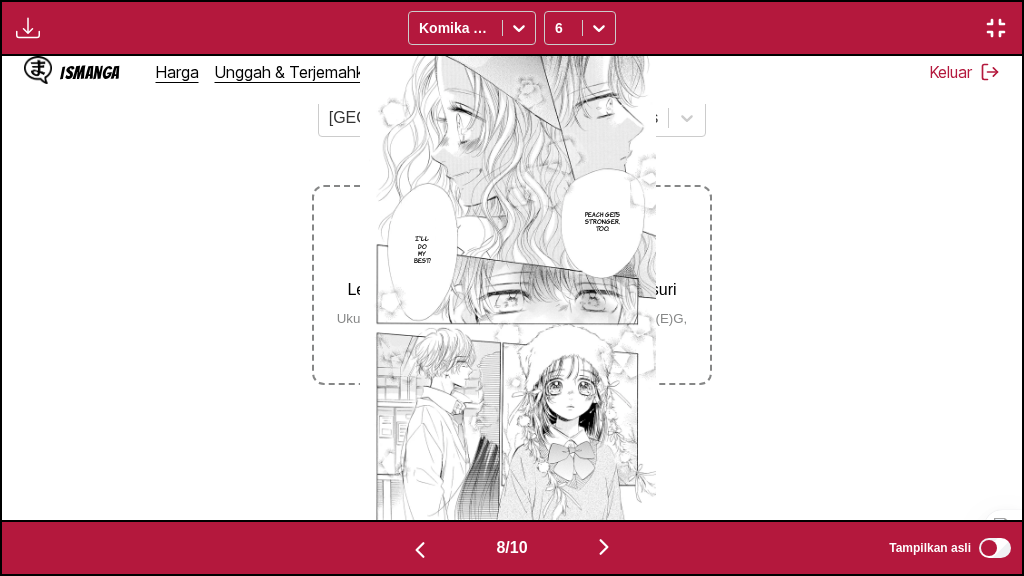 scroll, scrollTop: 0, scrollLeft: 7145, axis: horizontal 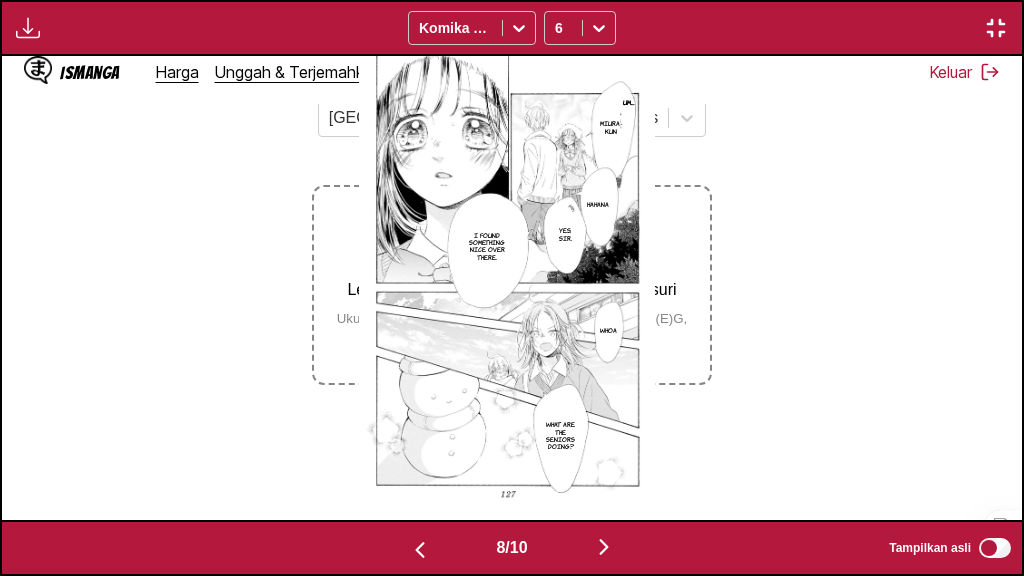 click at bounding box center (604, 547) 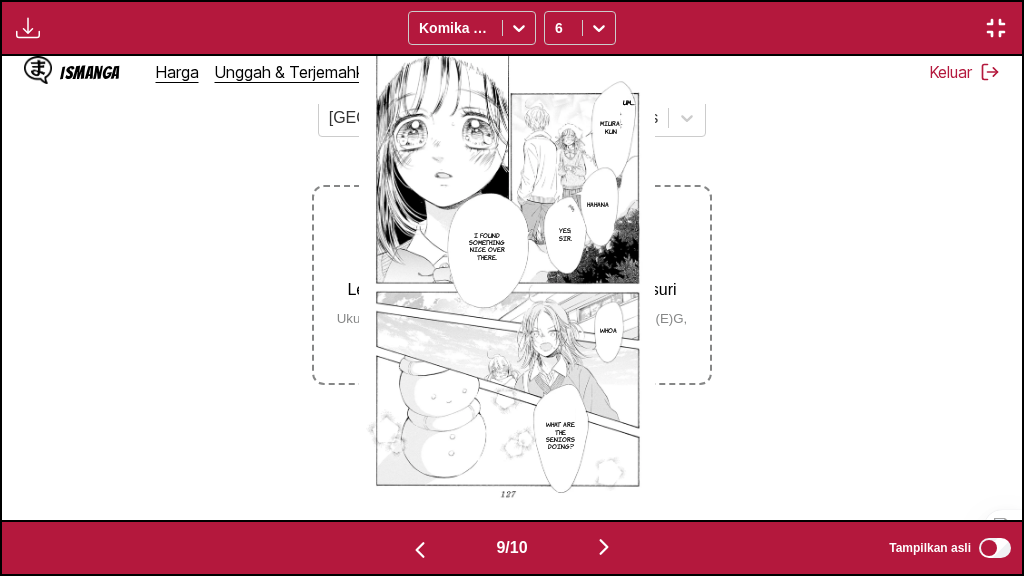 scroll, scrollTop: 0, scrollLeft: 8166, axis: horizontal 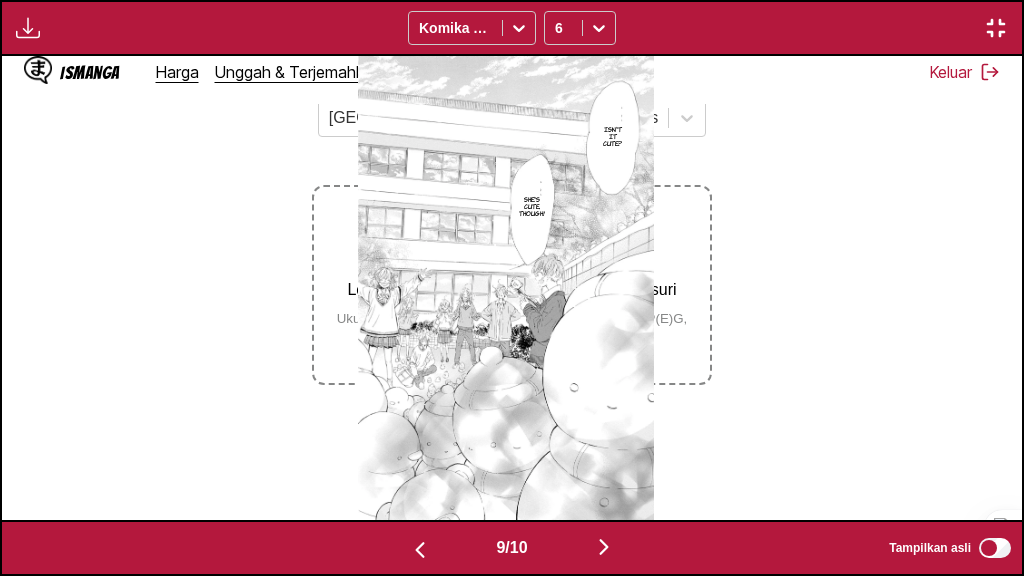 click at bounding box center [604, 547] 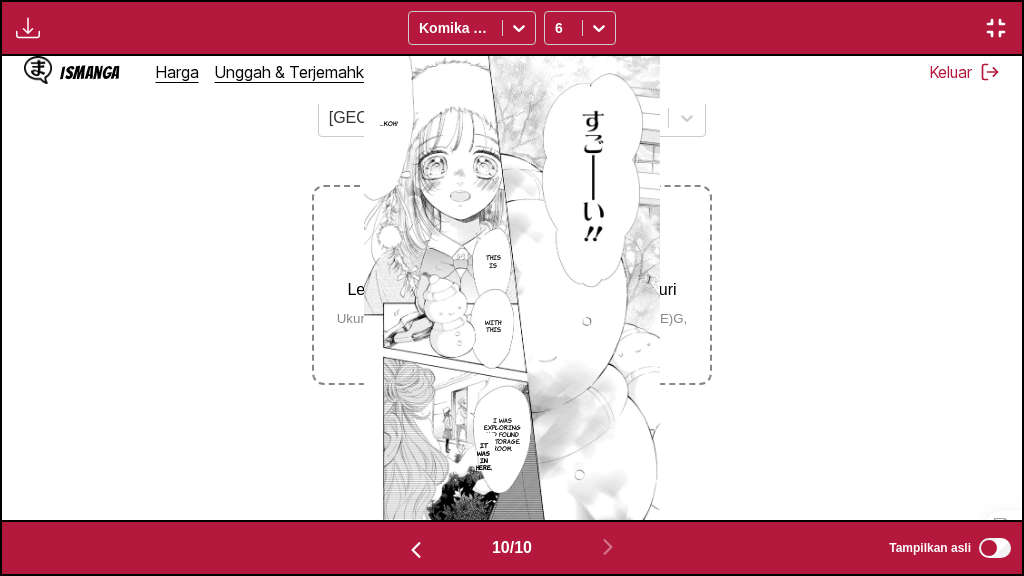 click at bounding box center [996, 28] 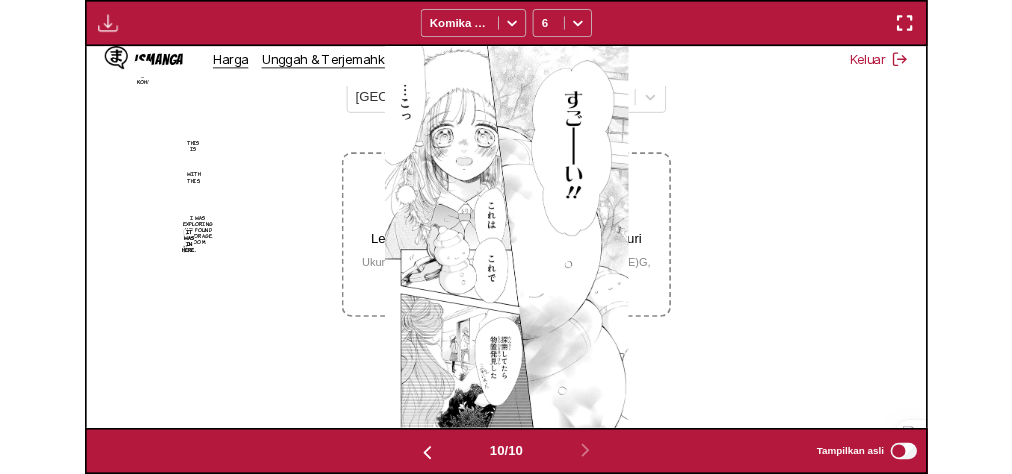 scroll, scrollTop: 526, scrollLeft: 0, axis: vertical 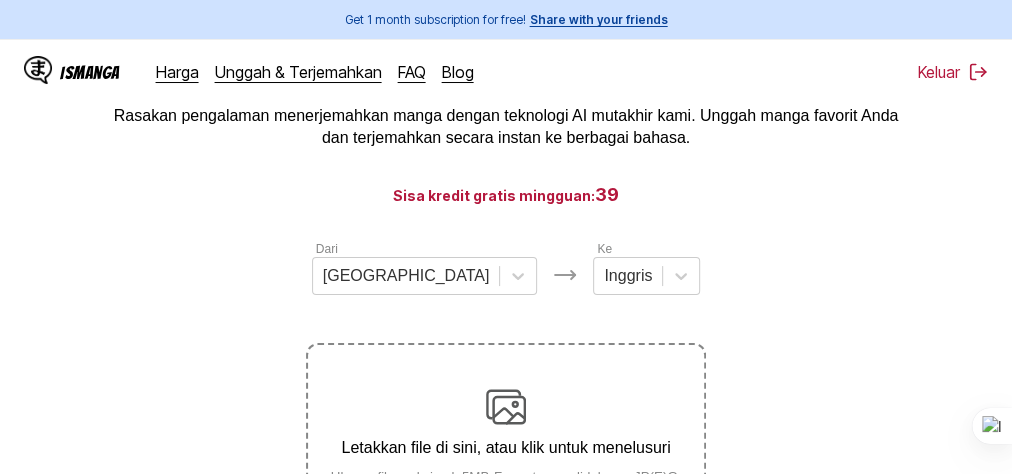 click on "Letakkan file di sini, atau klik untuk menelusuri Ukuran file maksimal: 5MB  •  Format yang didukung: JP(E)G, PNG, WEBP" at bounding box center [506, 443] 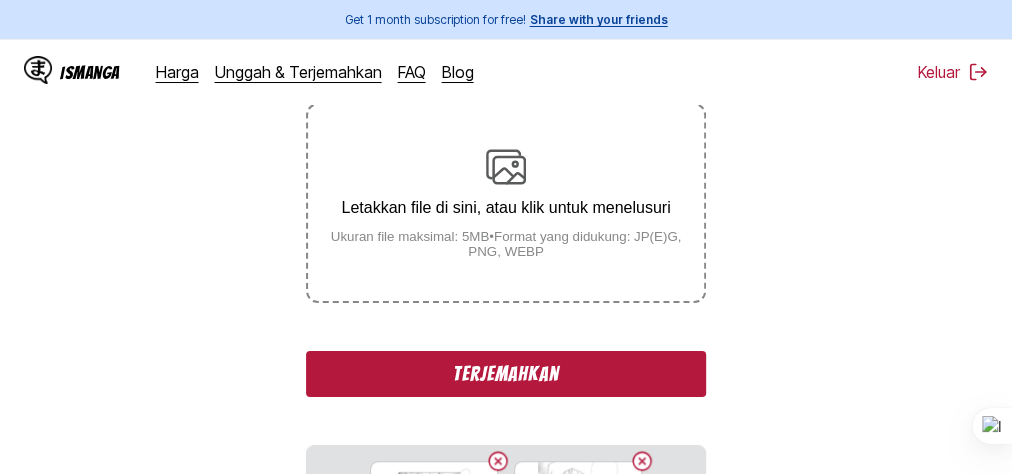 click on "Terjemahkan" at bounding box center (506, 374) 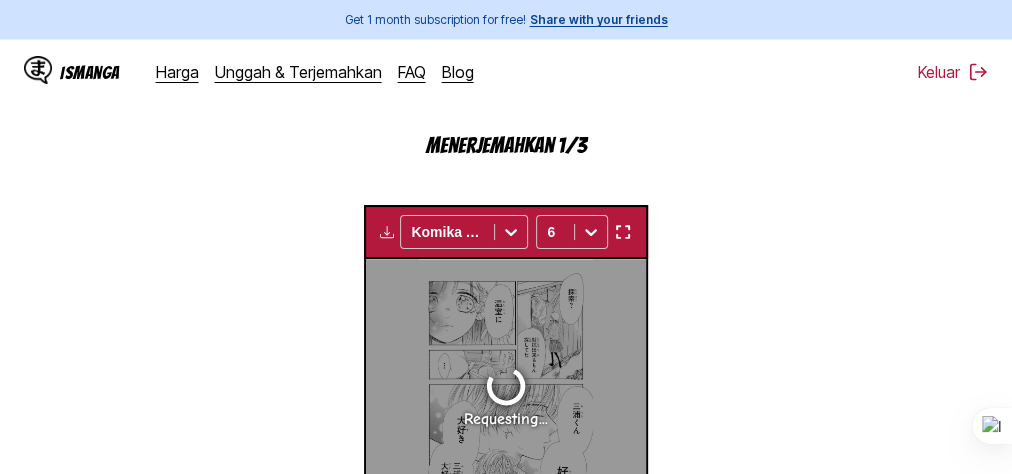 click at bounding box center [622, 232] 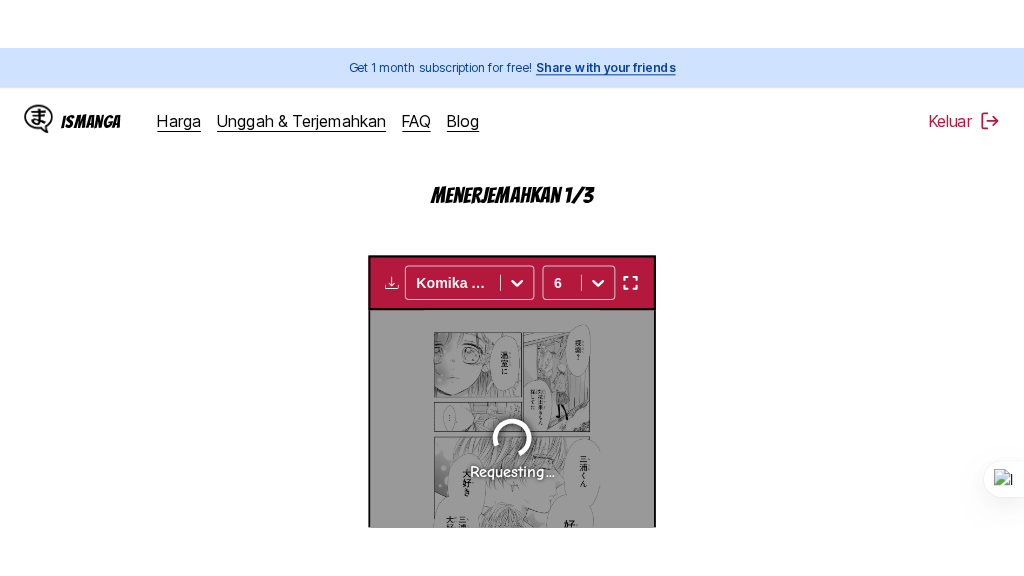 scroll, scrollTop: 307, scrollLeft: 0, axis: vertical 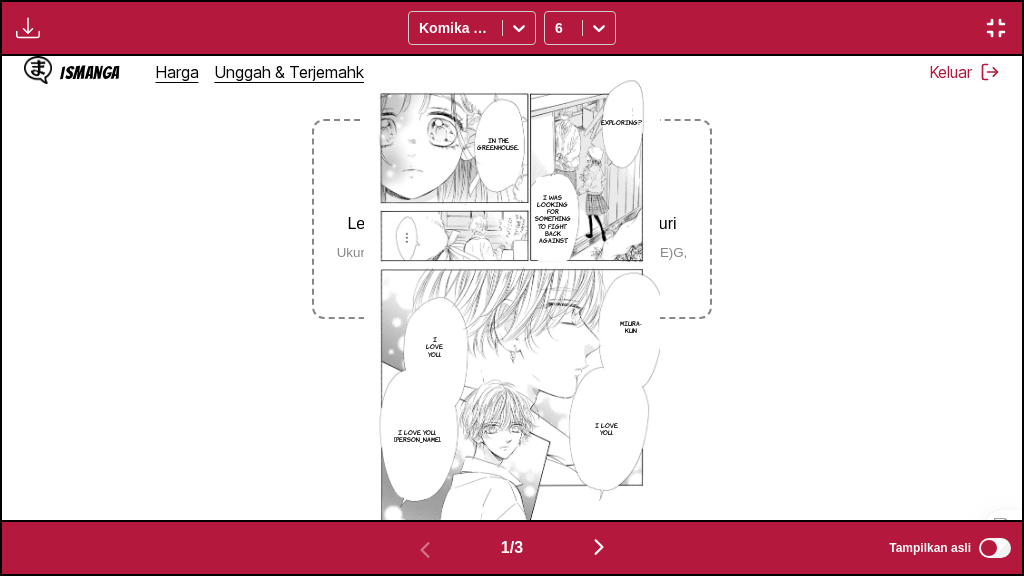 type 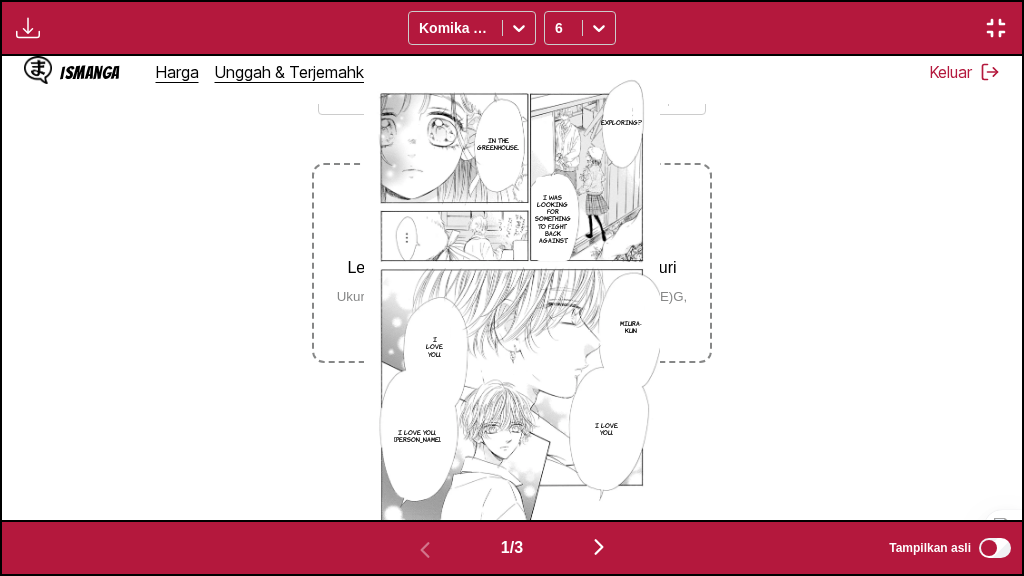 scroll, scrollTop: 260, scrollLeft: 0, axis: vertical 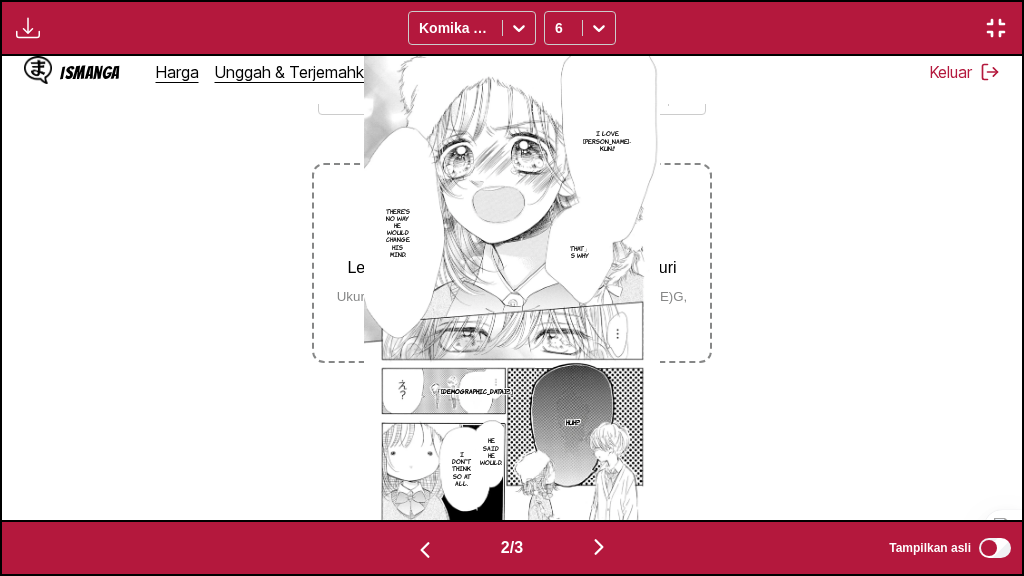type 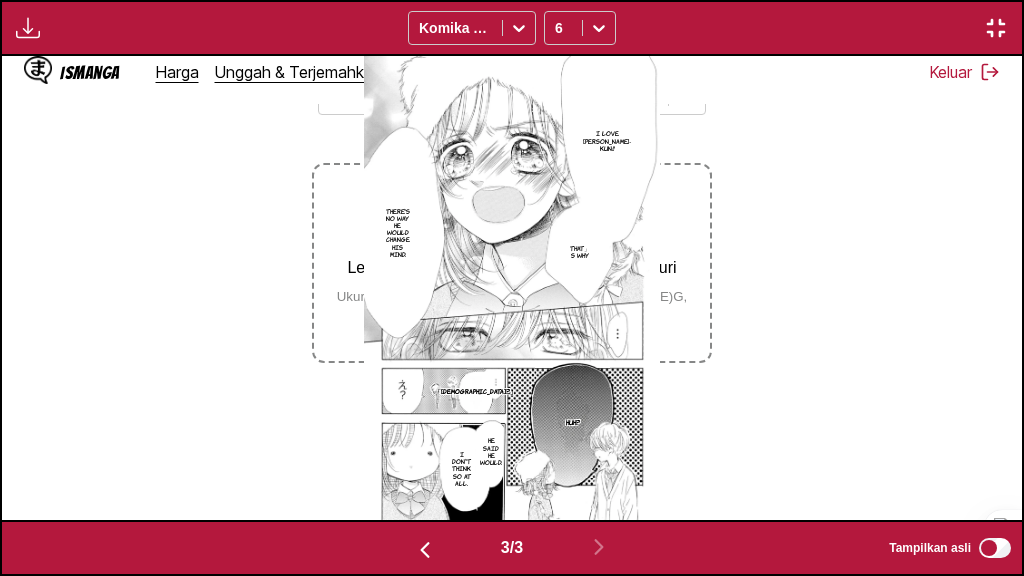 scroll, scrollTop: 0, scrollLeft: 2041, axis: horizontal 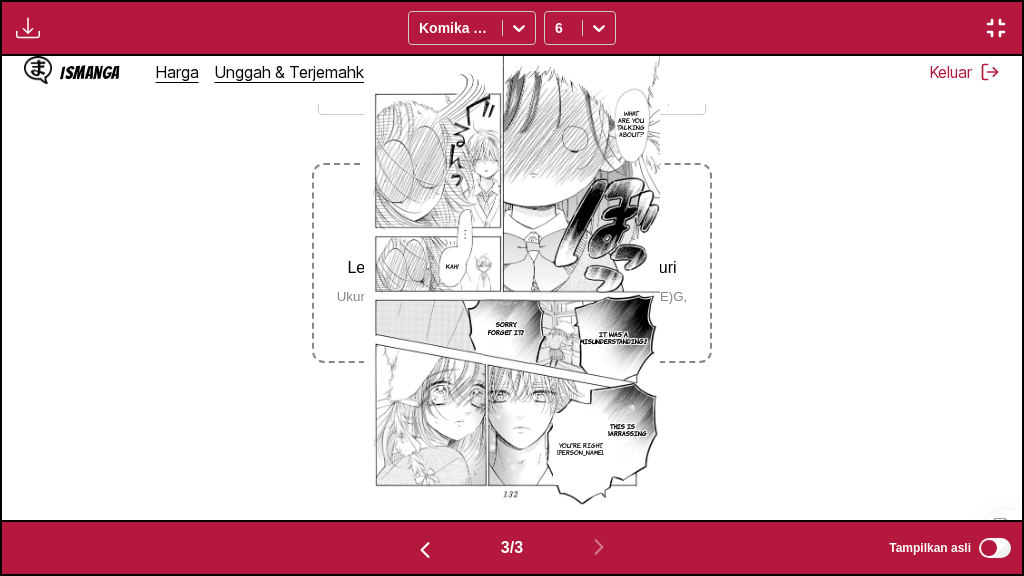 click on "What are you talking about? Kah! It was a misunderstanding!! Sorry, forget it!! This is embarrassing You're right, Miura-kun." at bounding box center (512, 288) 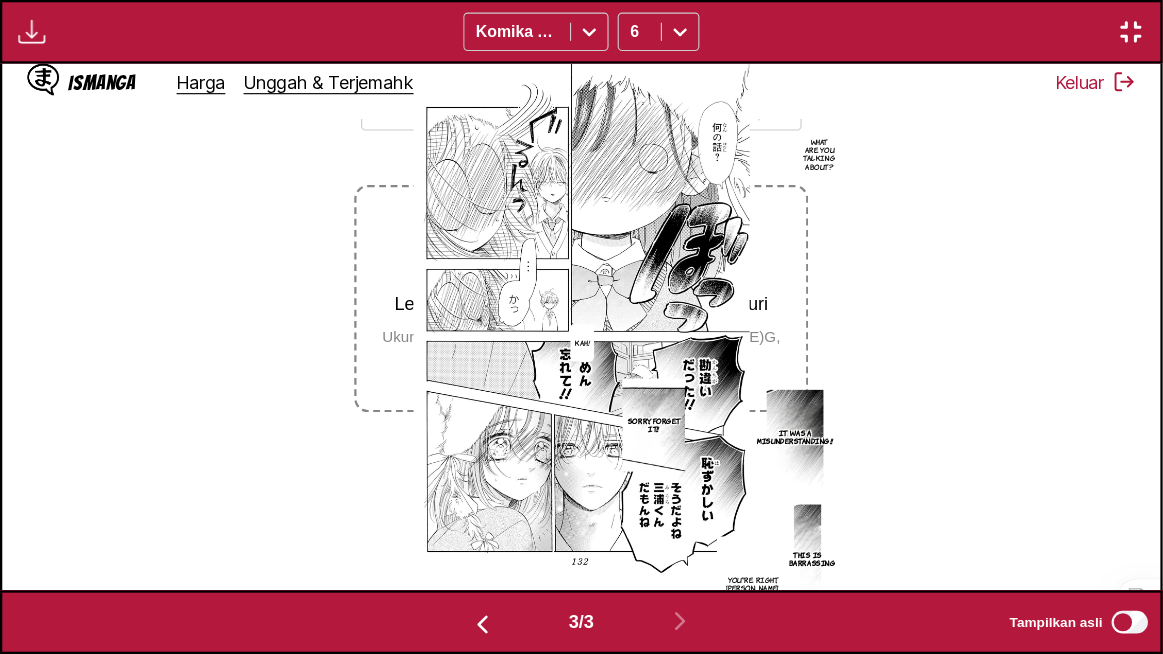 scroll, scrollTop: 252, scrollLeft: 0, axis: vertical 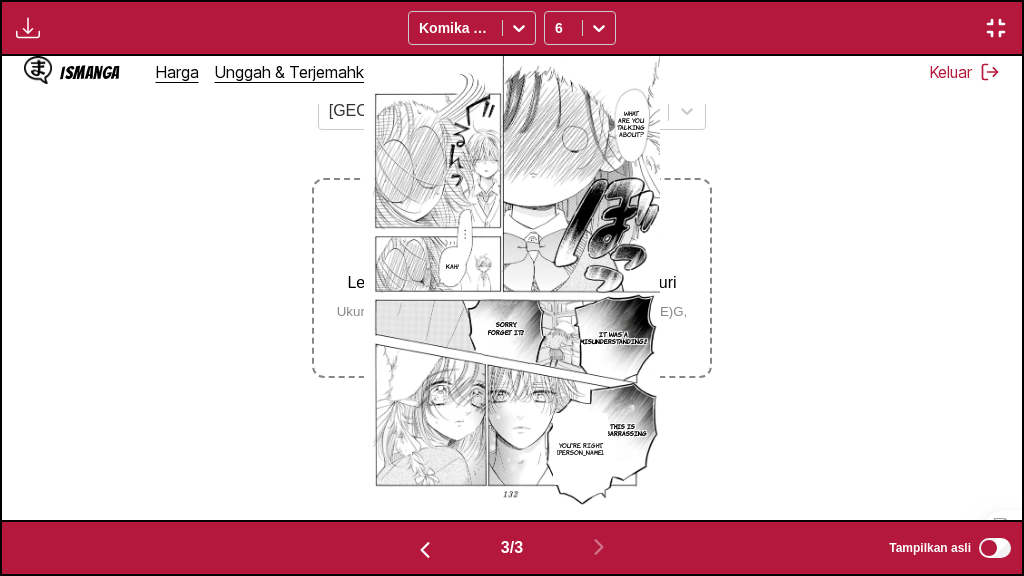 click at bounding box center [996, 28] 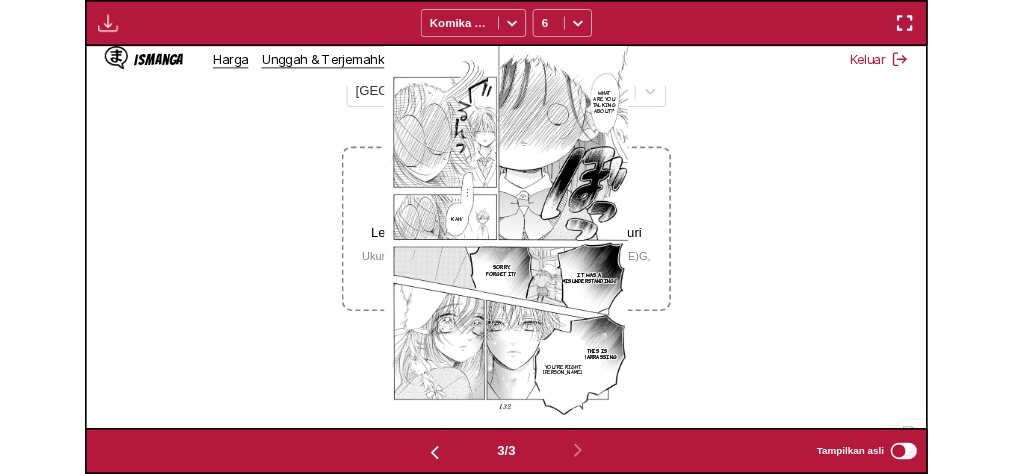 scroll, scrollTop: 526, scrollLeft: 0, axis: vertical 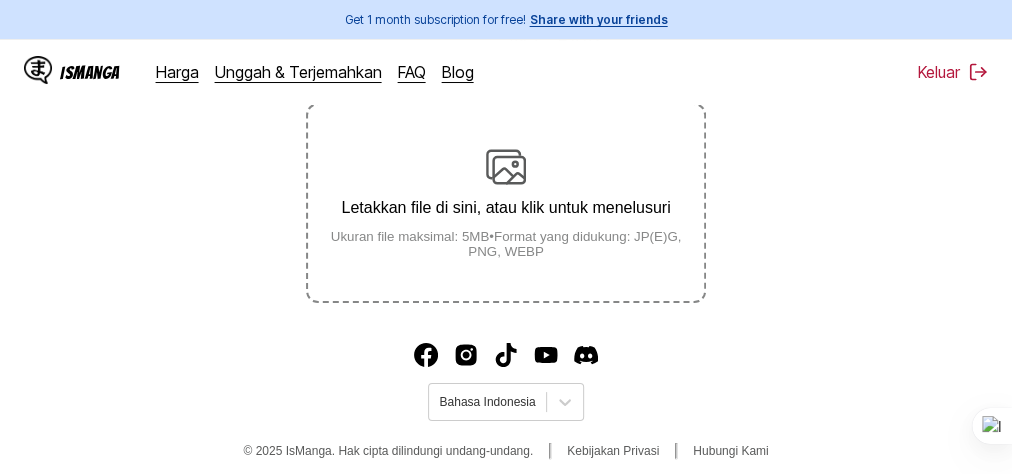 click on "Letakkan file di sini, atau klik untuk menelusuri" at bounding box center (506, 208) 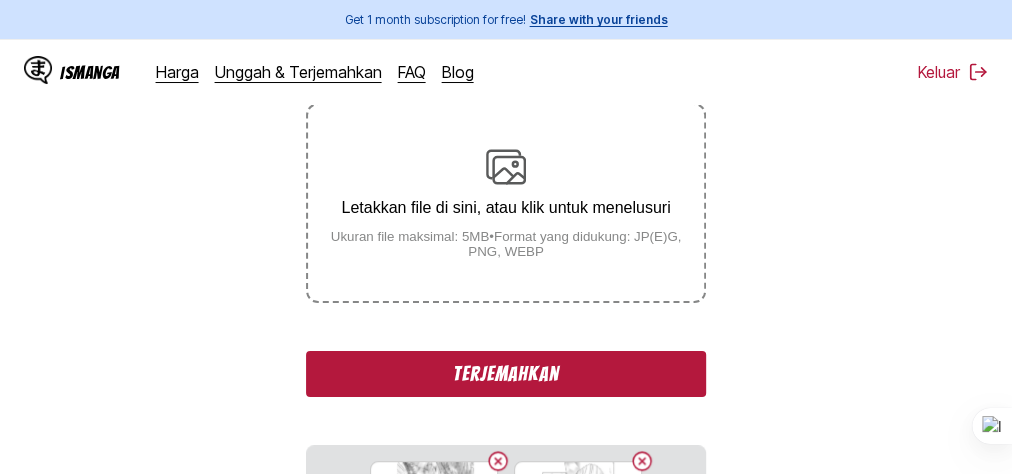 click on "Terjemahkan" at bounding box center (506, 374) 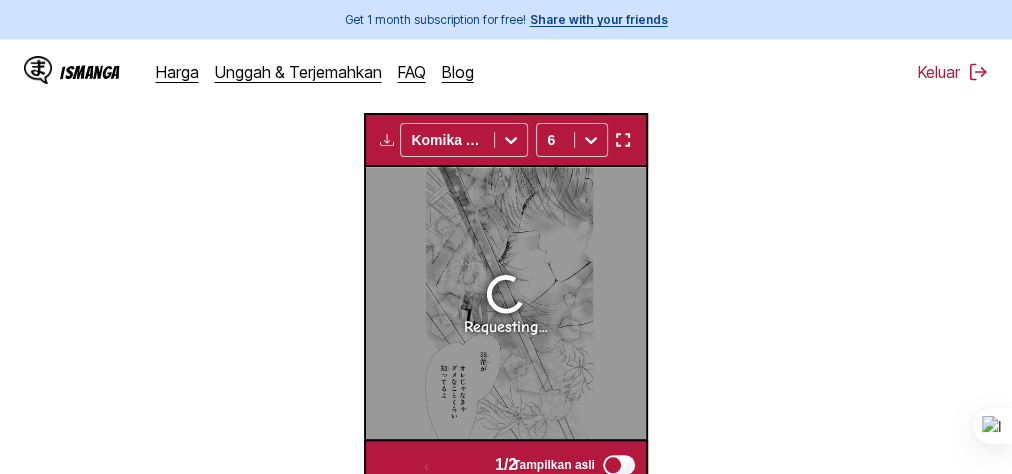 scroll, scrollTop: 537, scrollLeft: 0, axis: vertical 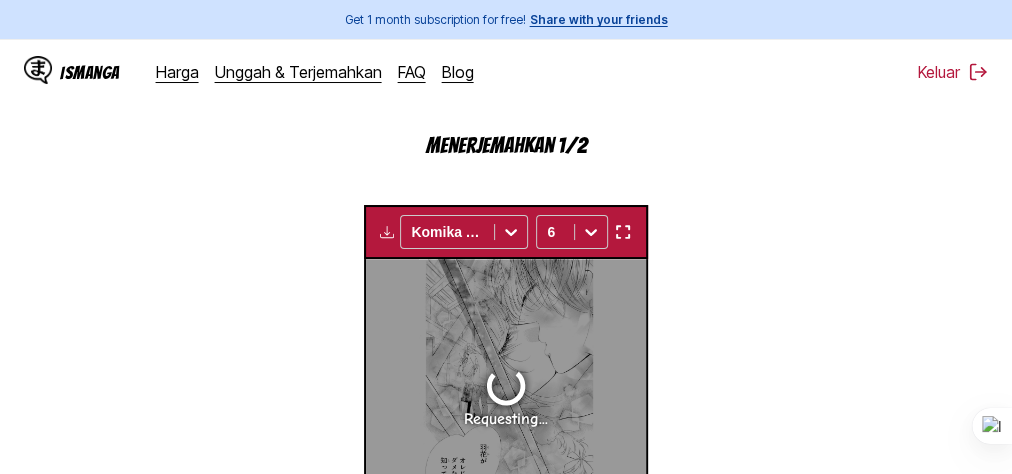 click at bounding box center (622, 232) 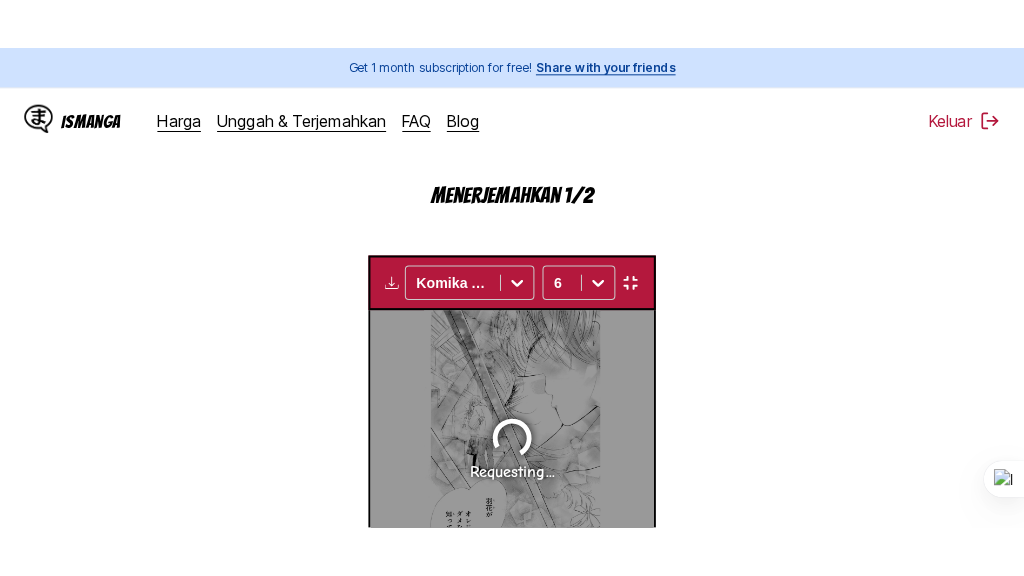 scroll, scrollTop: 307, scrollLeft: 0, axis: vertical 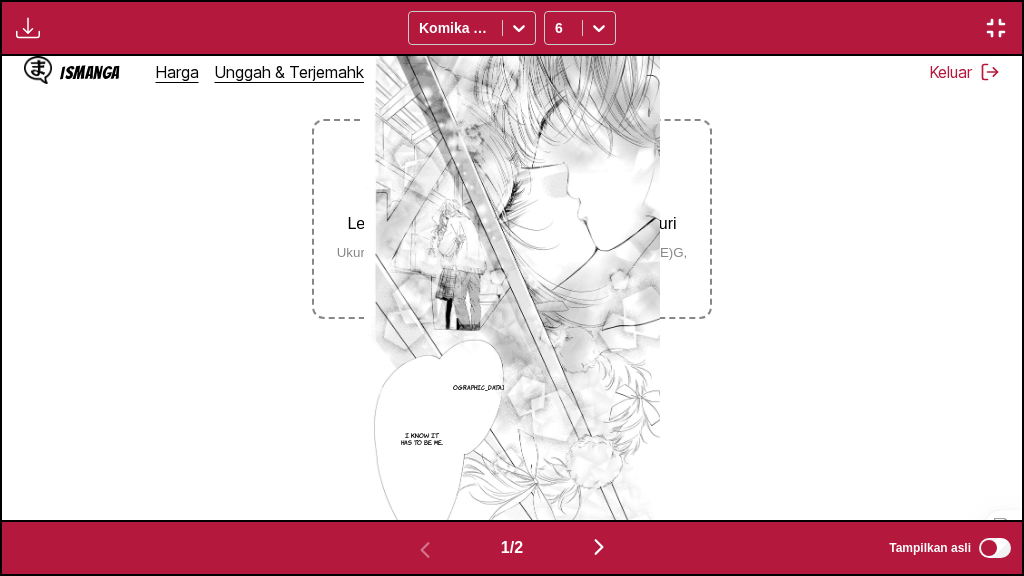 type 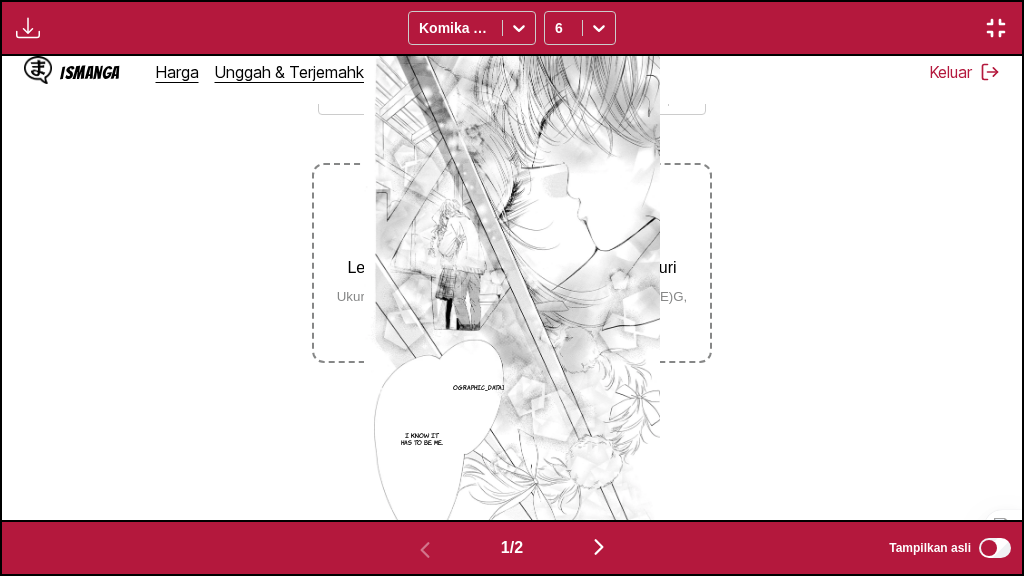 scroll, scrollTop: 260, scrollLeft: 0, axis: vertical 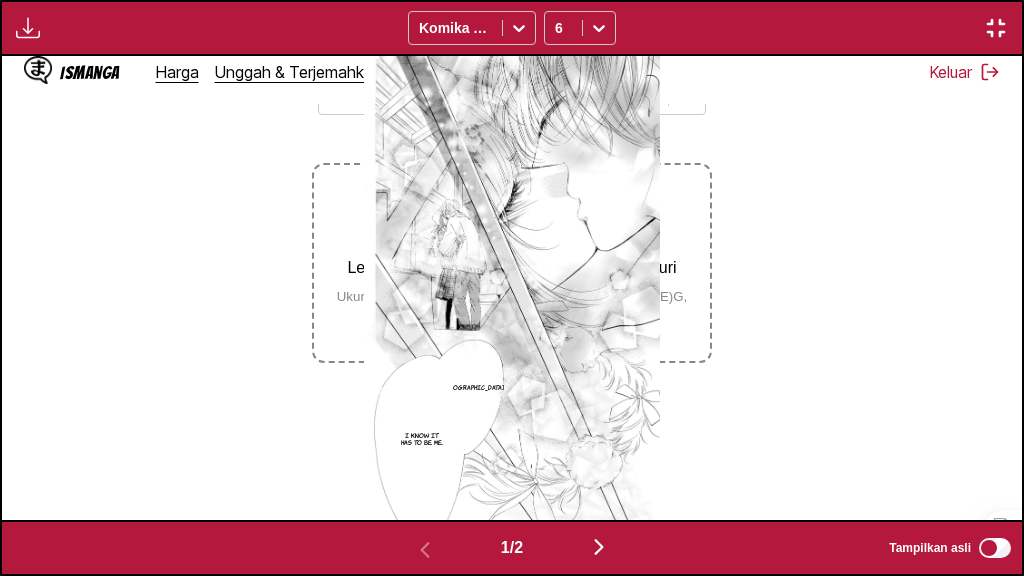 click at bounding box center [599, 547] 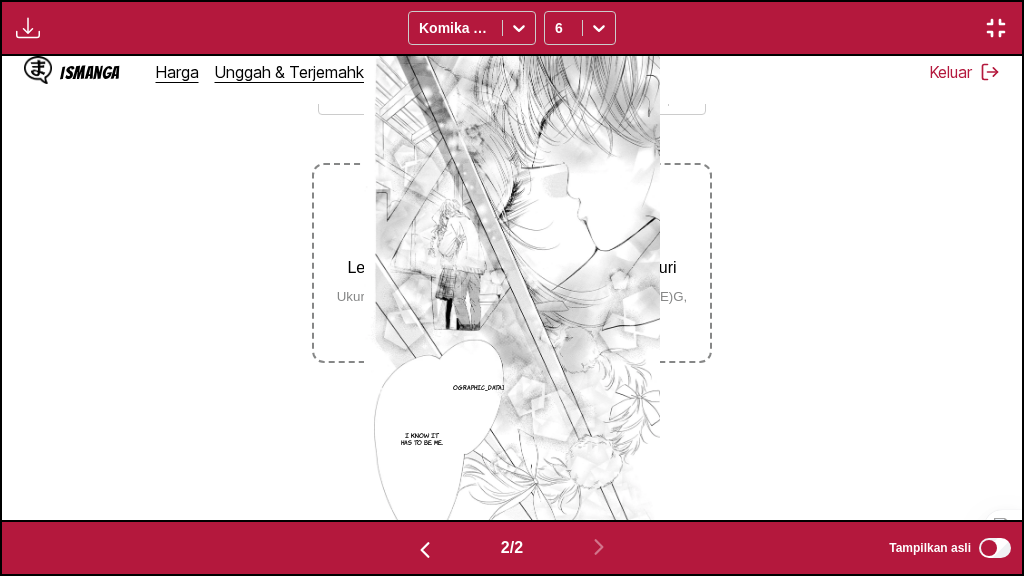 scroll, scrollTop: 0, scrollLeft: 1020, axis: horizontal 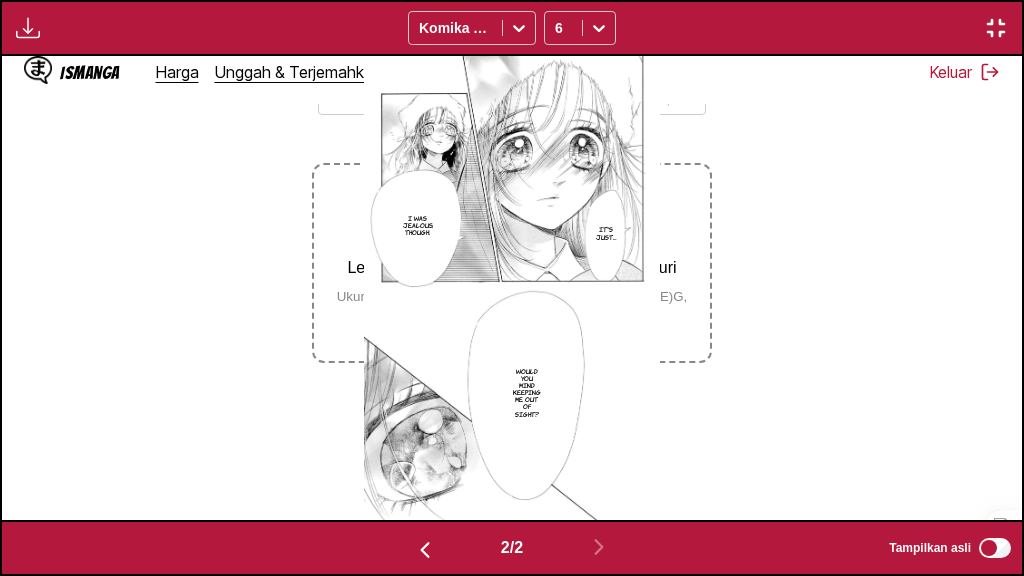 click at bounding box center (996, 28) 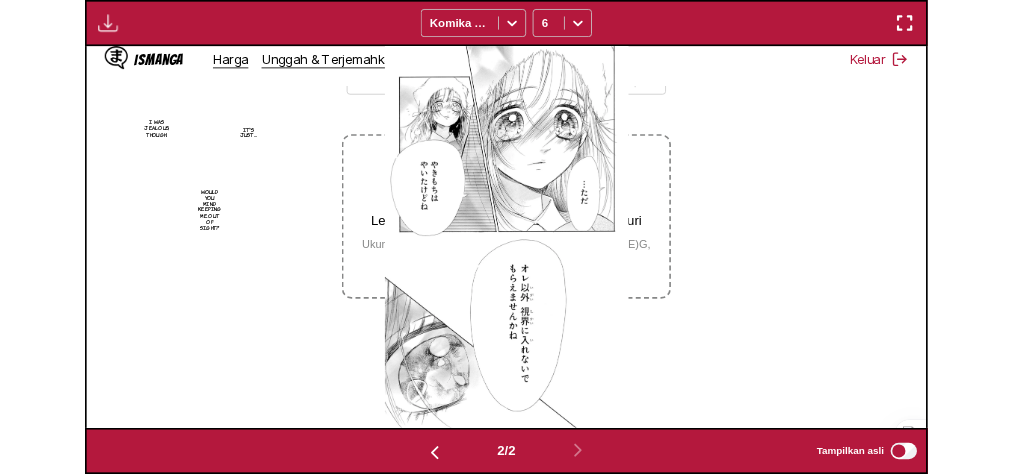 scroll, scrollTop: 526, scrollLeft: 0, axis: vertical 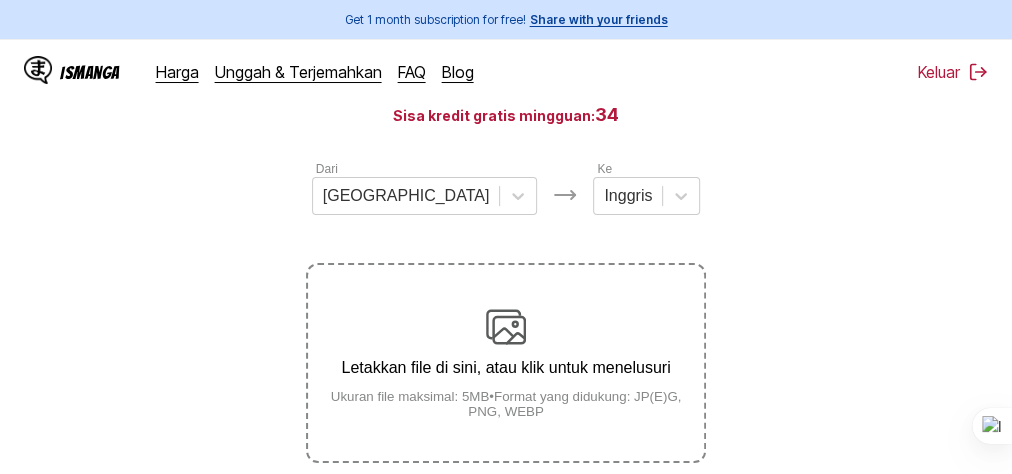 click at bounding box center [506, 327] 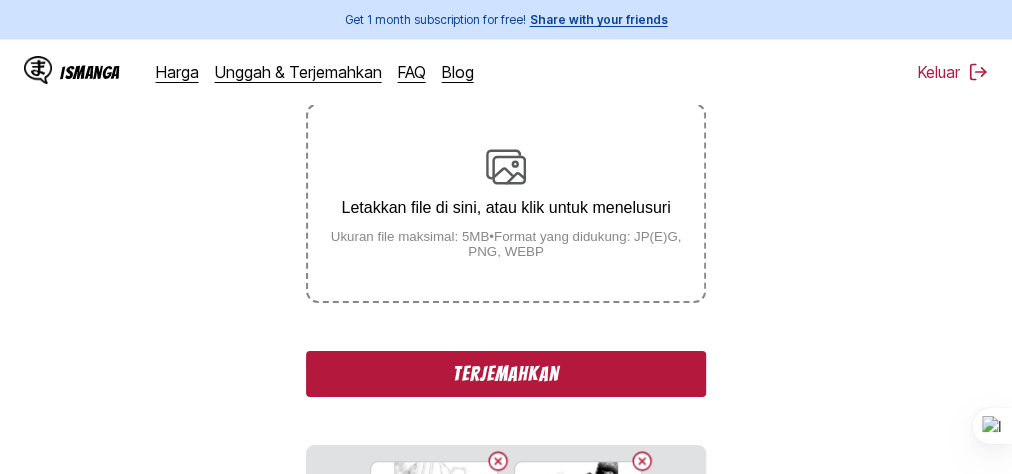 click on "Dari Jepang Ke Inggris Letakkan file di sini, atau klik untuk menelusuri Ukuran file maksimal: 5MB  •  Format yang didukung: JP(E)G, PNG, WEBP Terjemahkan 138.jpg 139.jpg 140.jpg" at bounding box center (506, 374) 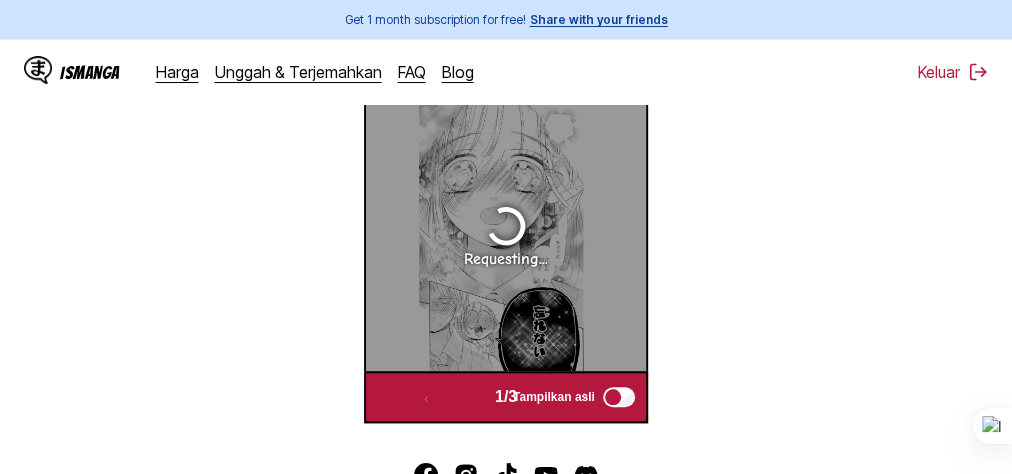 scroll, scrollTop: 617, scrollLeft: 0, axis: vertical 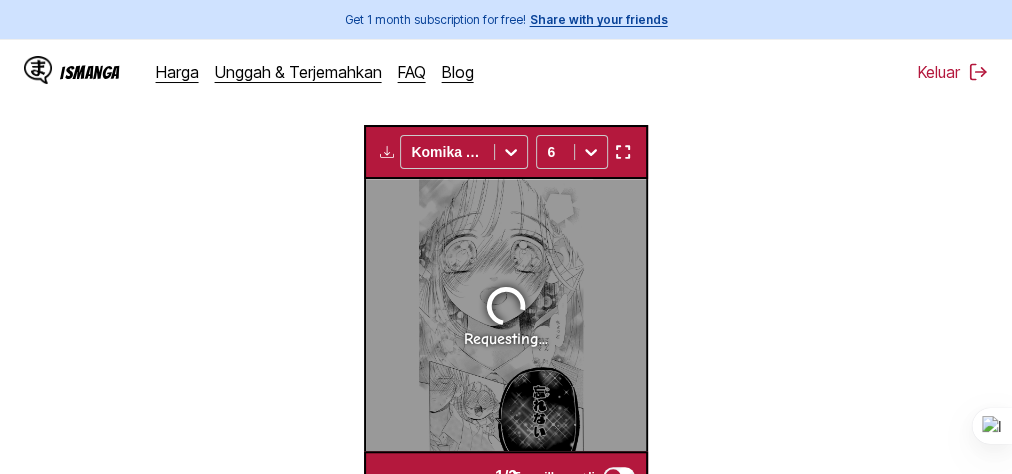 click at bounding box center (622, 152) 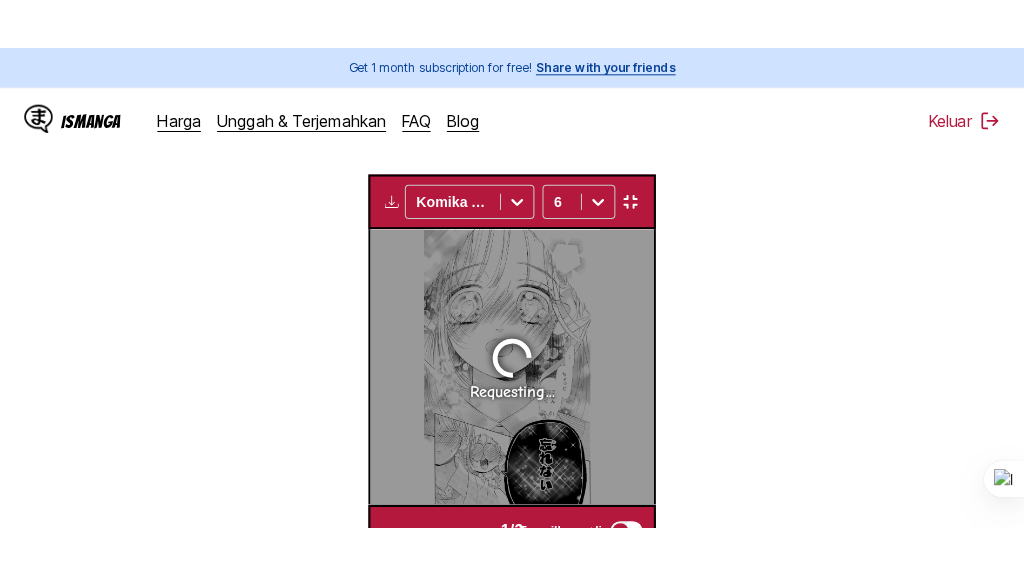 scroll, scrollTop: 307, scrollLeft: 0, axis: vertical 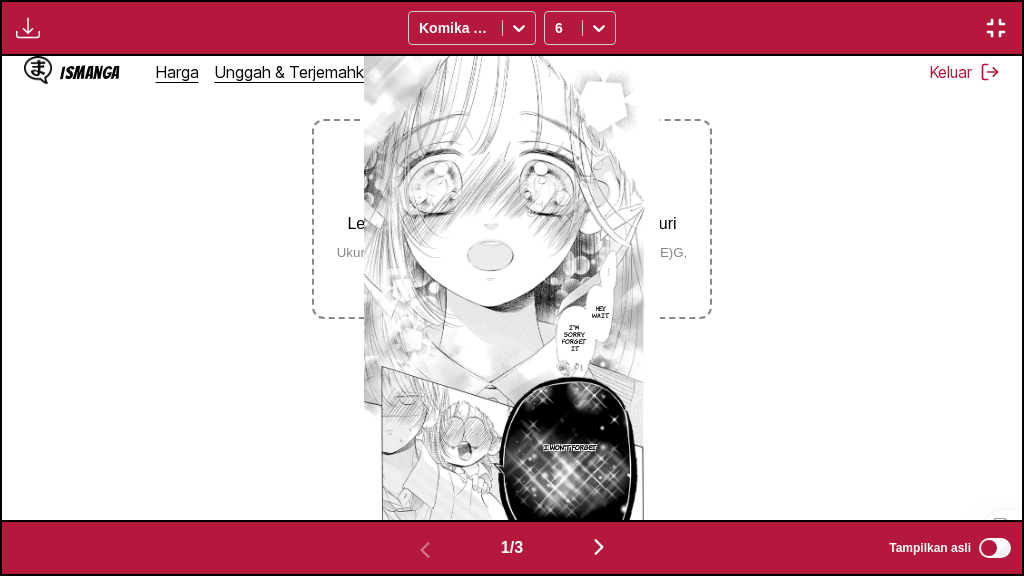 type 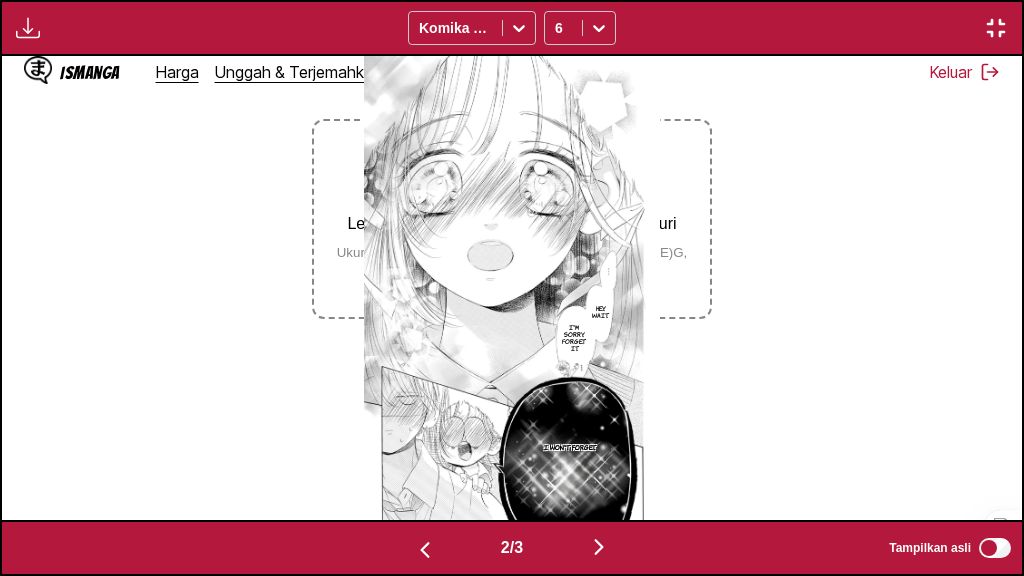 scroll, scrollTop: 0, scrollLeft: 1020, axis: horizontal 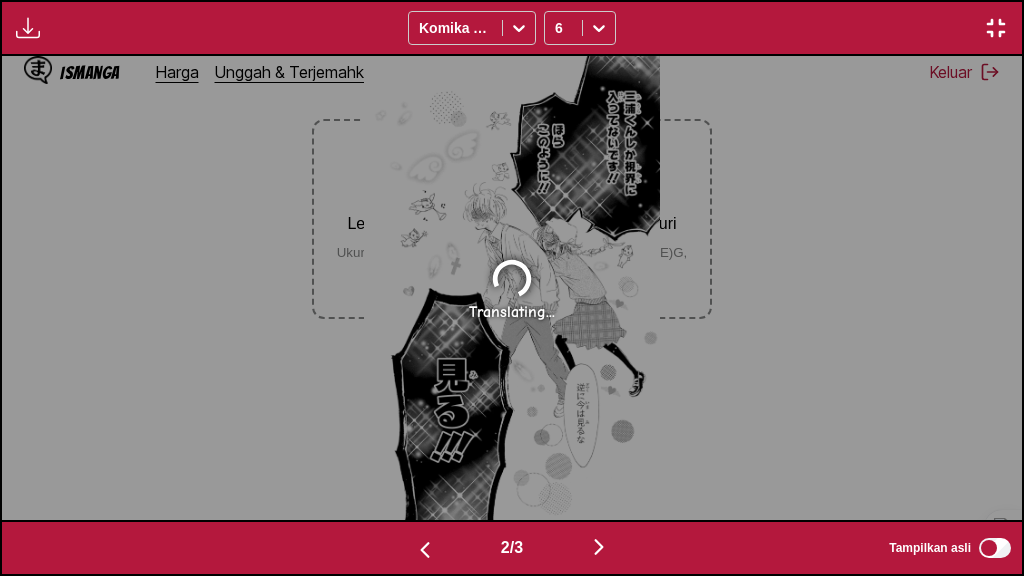 click at bounding box center [425, 550] 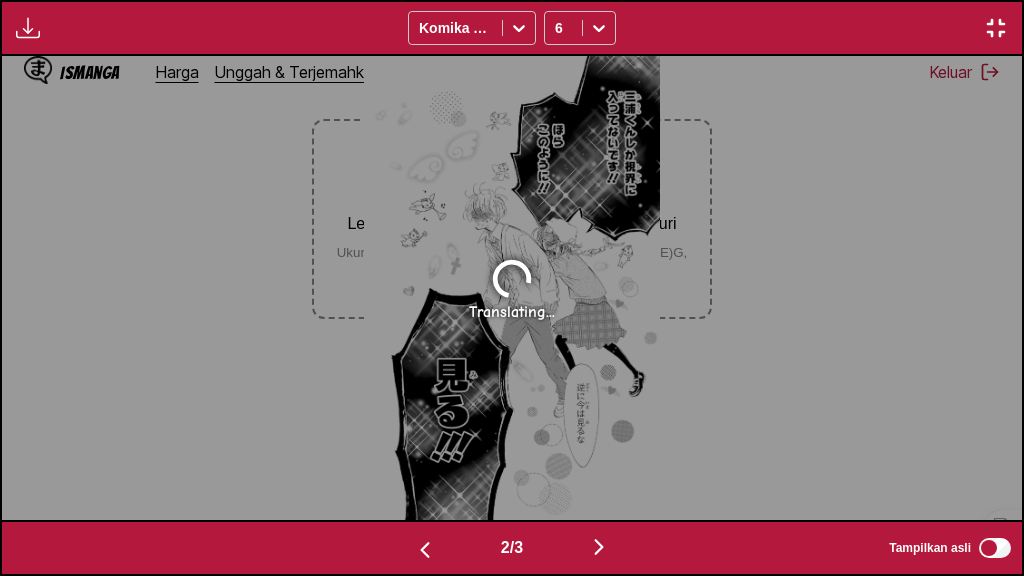 scroll, scrollTop: 0, scrollLeft: 0, axis: both 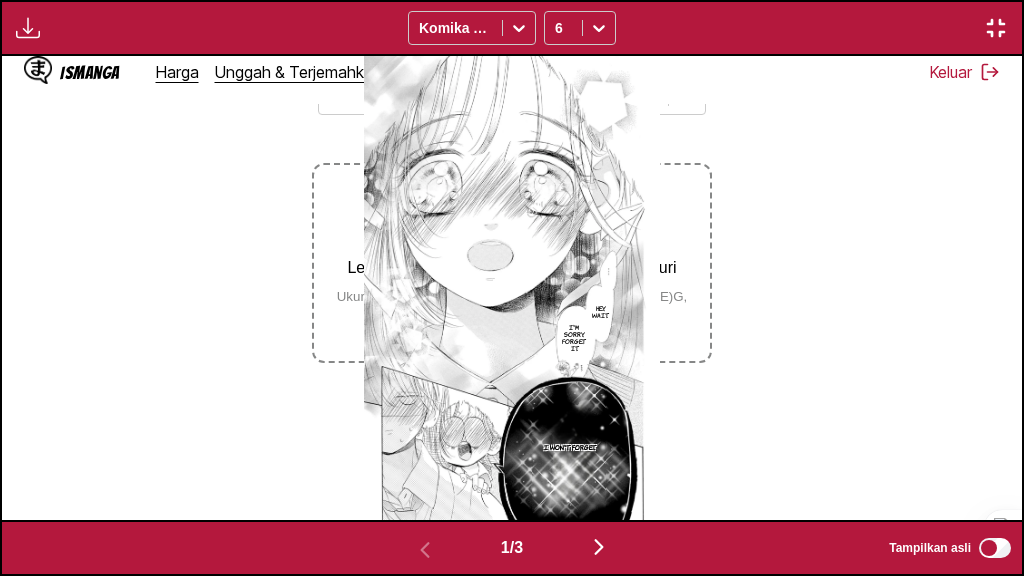 click at bounding box center (599, 547) 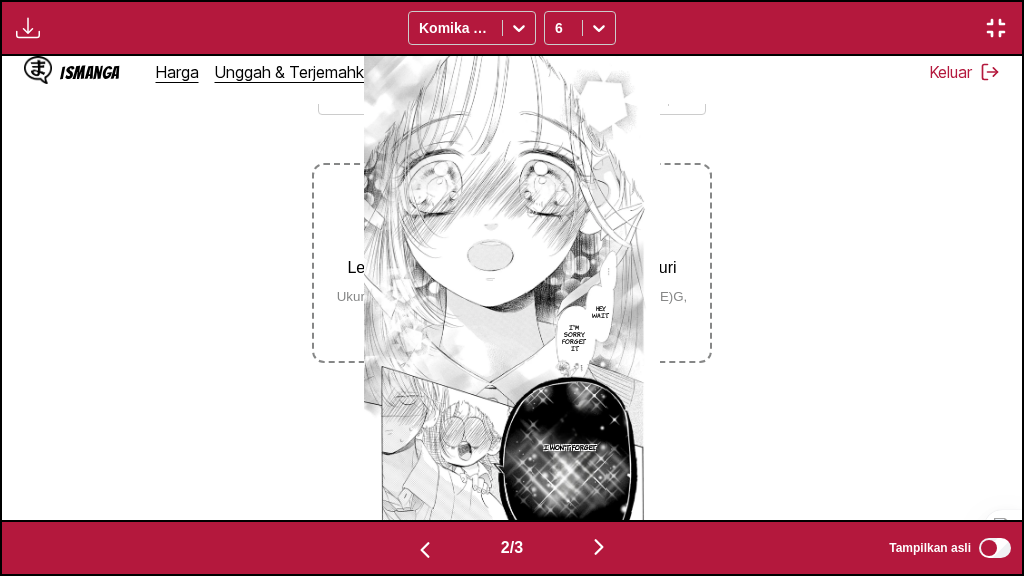 scroll, scrollTop: 0, scrollLeft: 1020, axis: horizontal 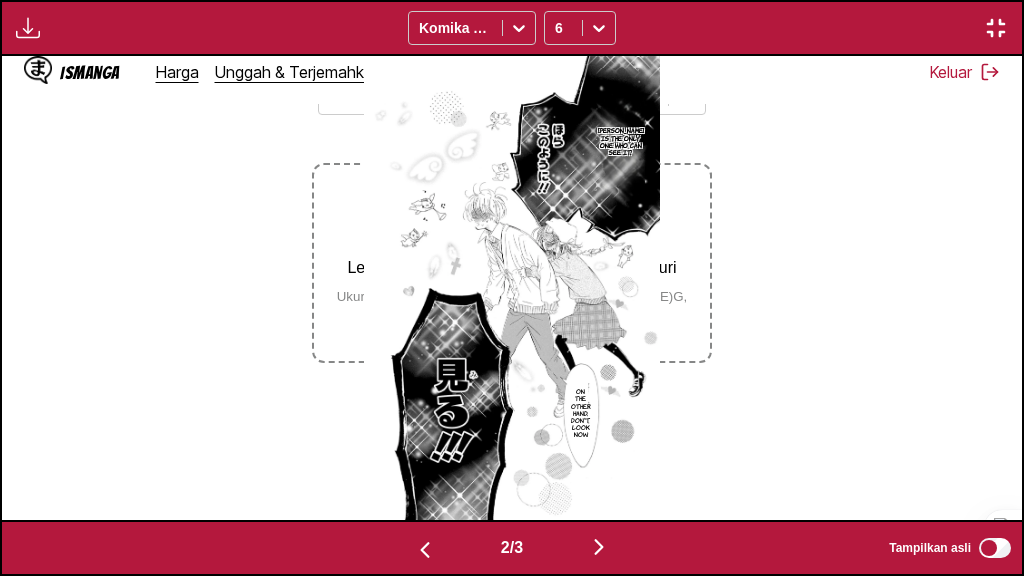 type 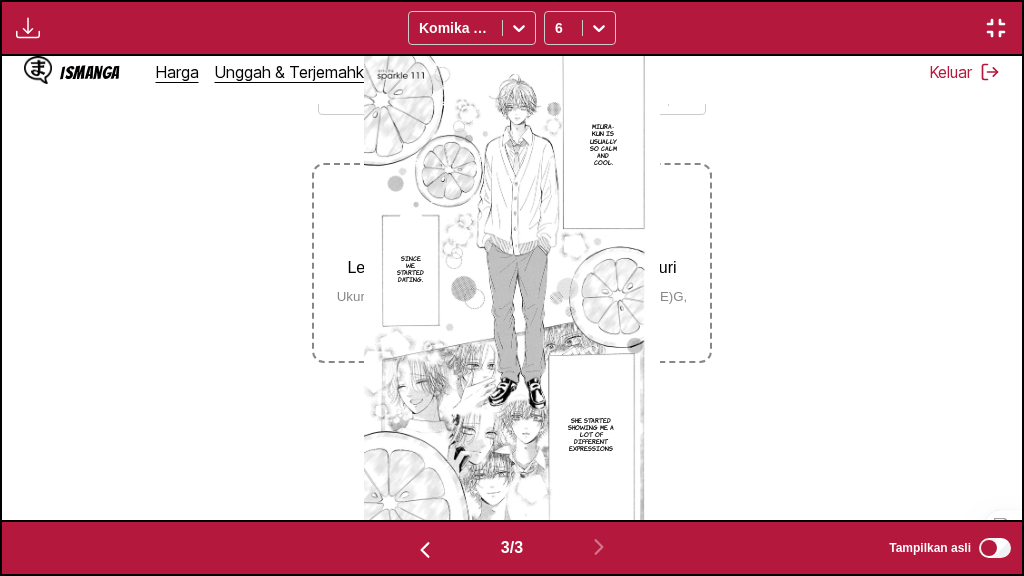 click at bounding box center [996, 28] 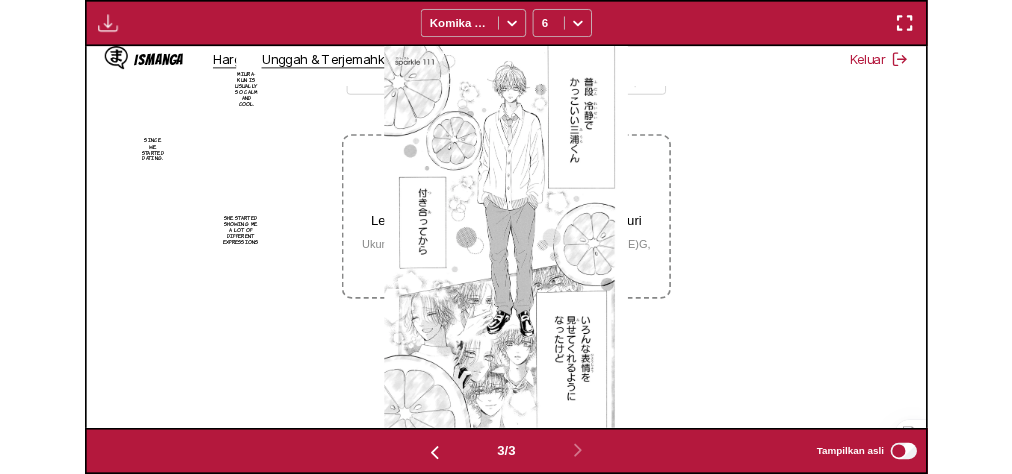 scroll, scrollTop: 526, scrollLeft: 0, axis: vertical 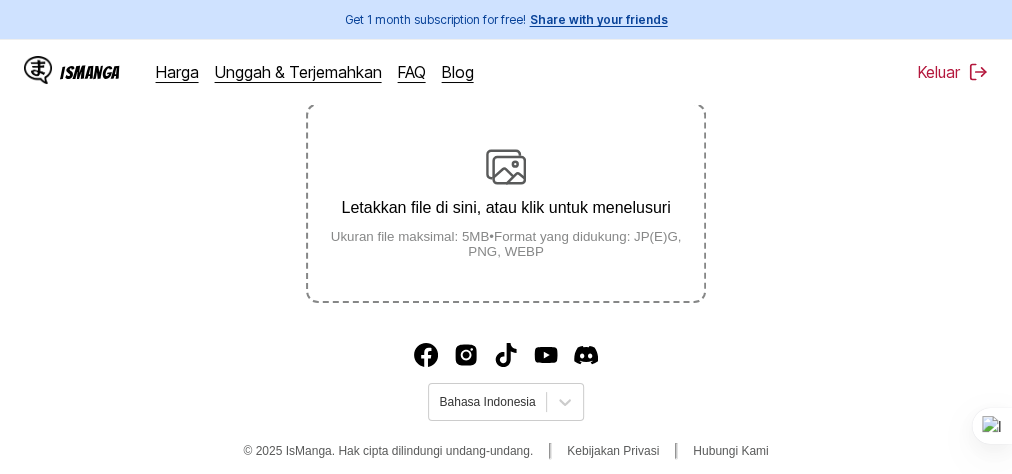 click on "Letakkan file di sini, atau klik untuk menelusuri Ukuran file maksimal: 5MB  •  Format yang didukung: JP(E)G, PNG, WEBP" at bounding box center (506, 203) 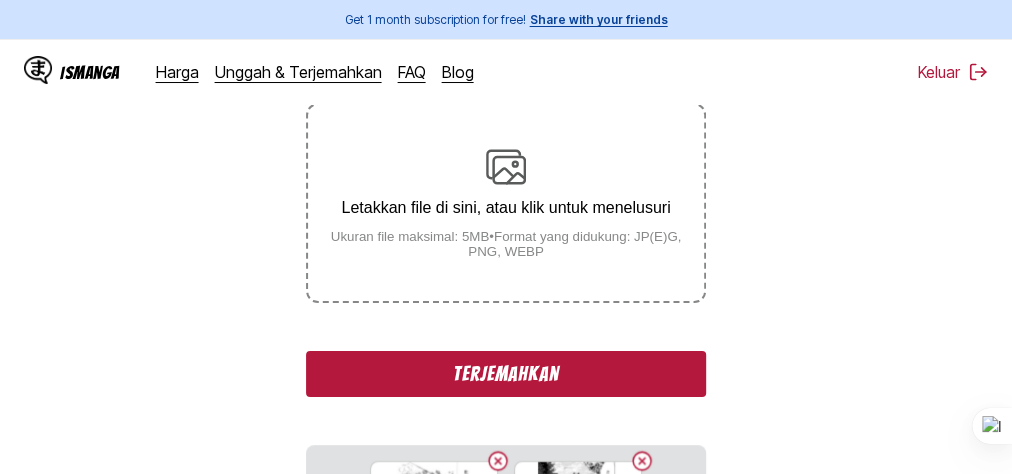 click on "Terjemahkan" at bounding box center [506, 374] 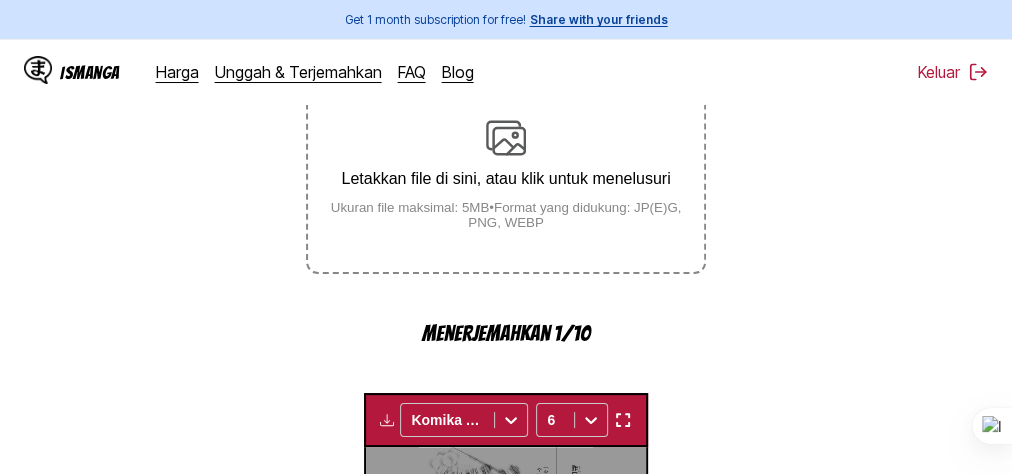 scroll, scrollTop: 217, scrollLeft: 0, axis: vertical 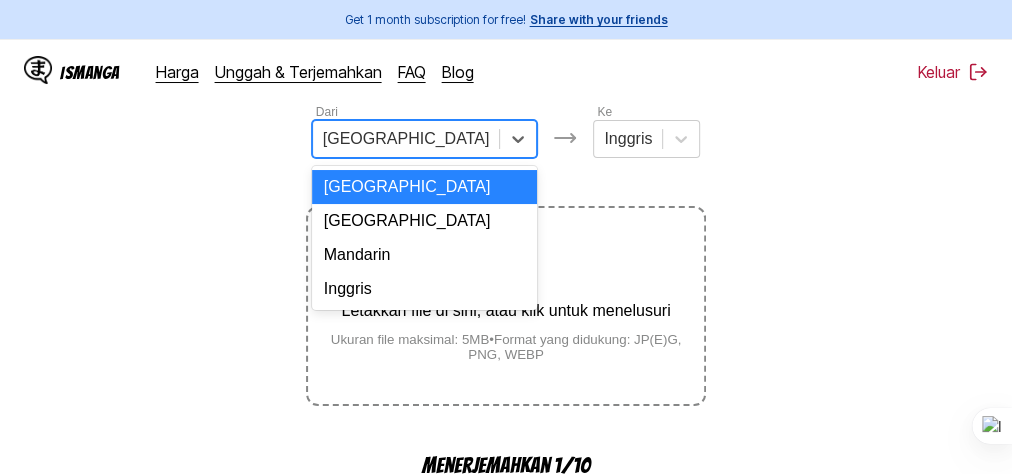 click at bounding box center [406, 139] 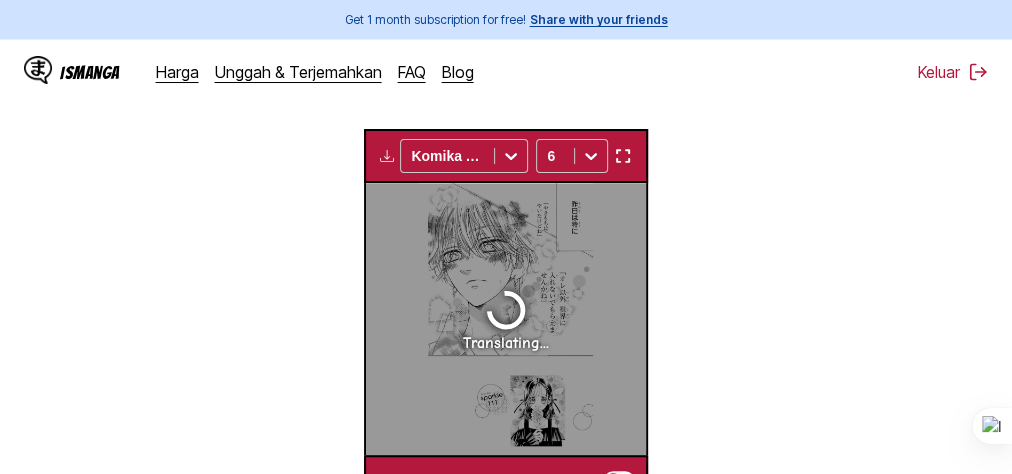 scroll, scrollTop: 537, scrollLeft: 0, axis: vertical 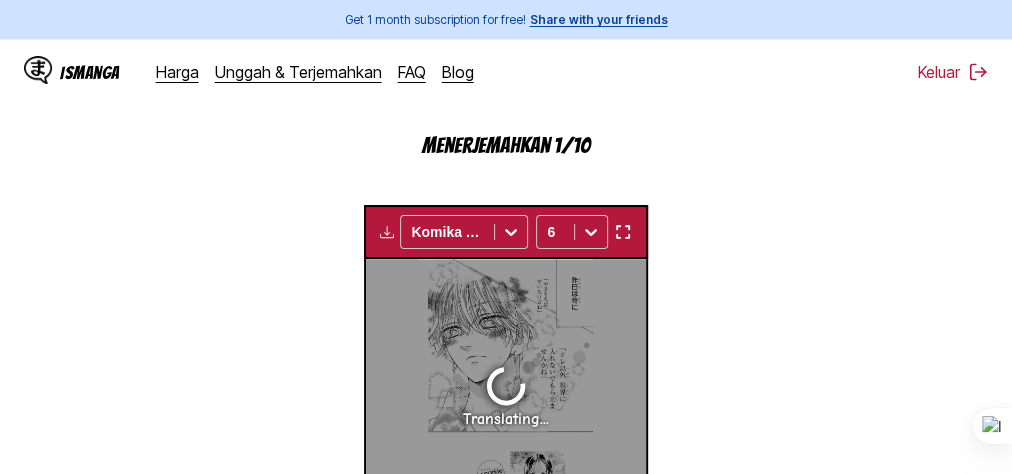 click at bounding box center [622, 232] 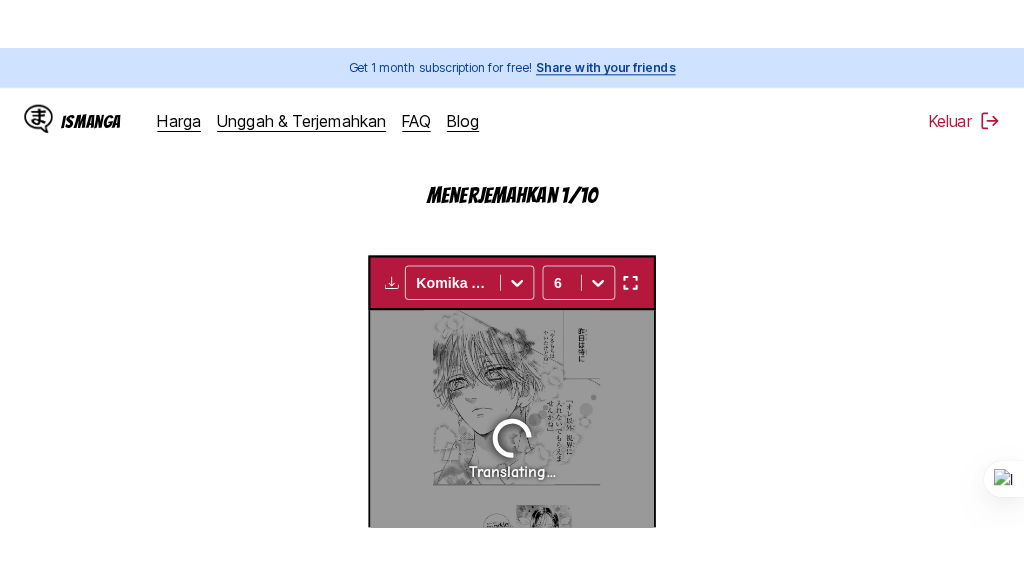 scroll, scrollTop: 307, scrollLeft: 0, axis: vertical 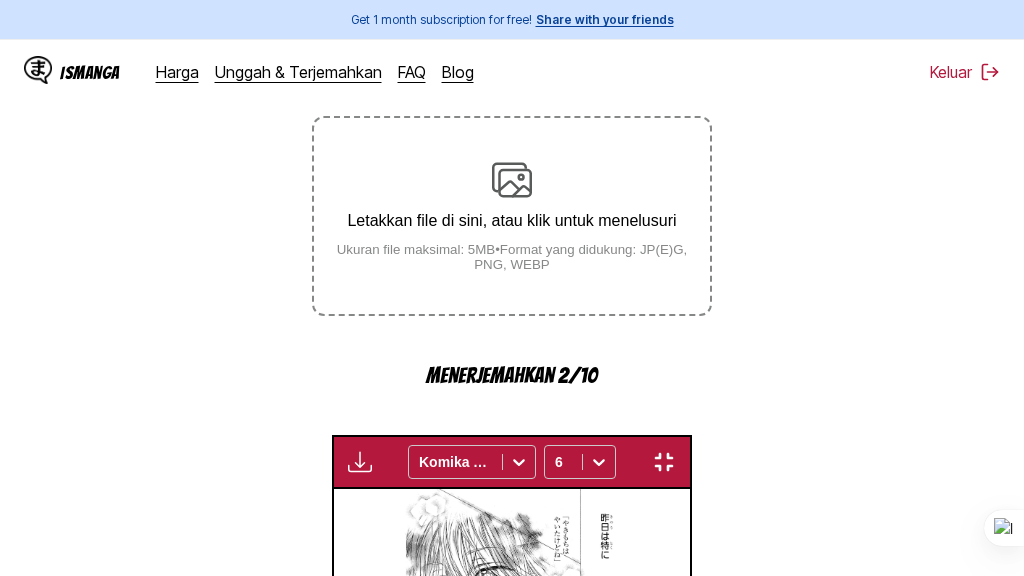 type 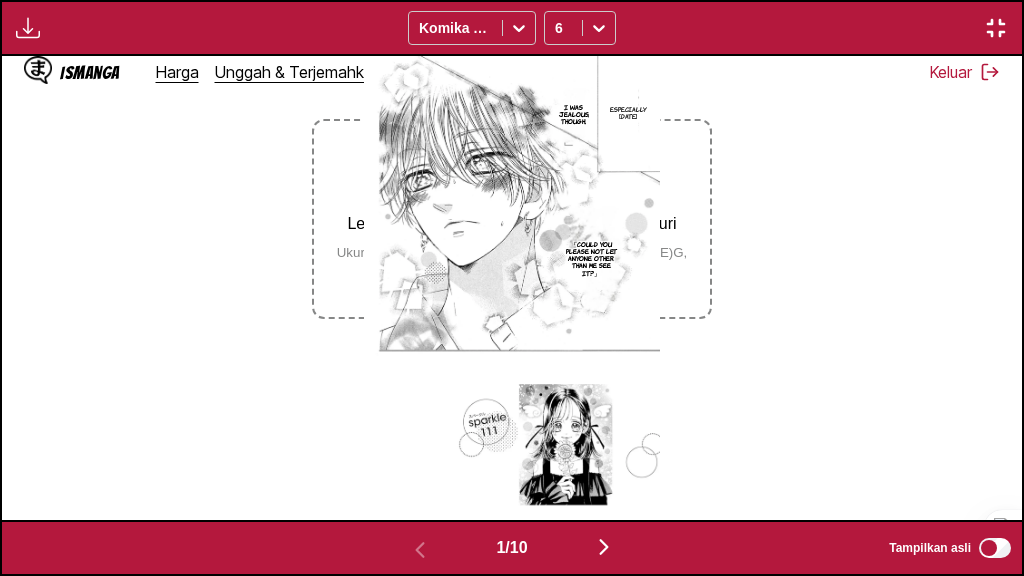 click at bounding box center (604, 547) 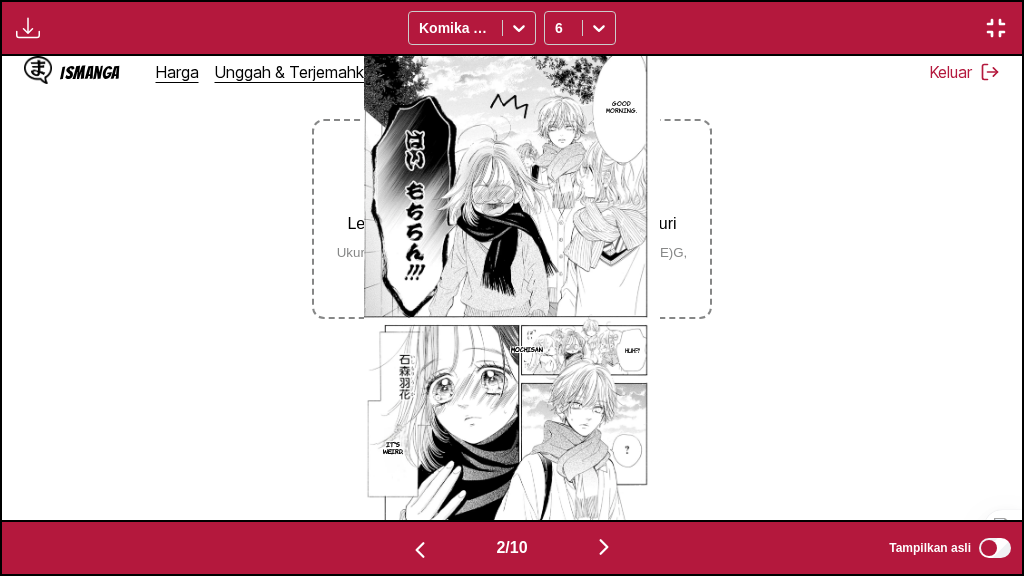 type 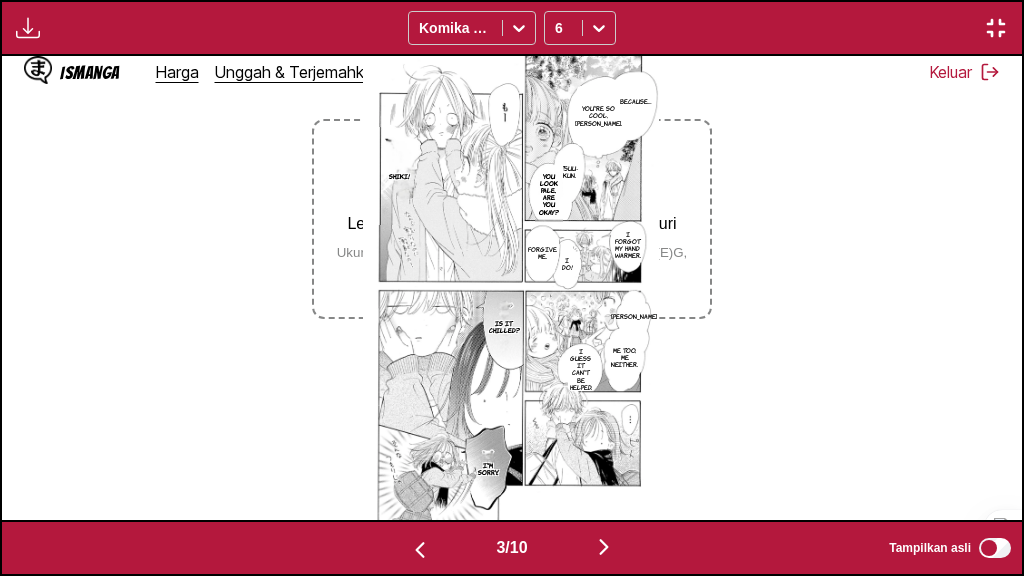 scroll, scrollTop: 260, scrollLeft: 0, axis: vertical 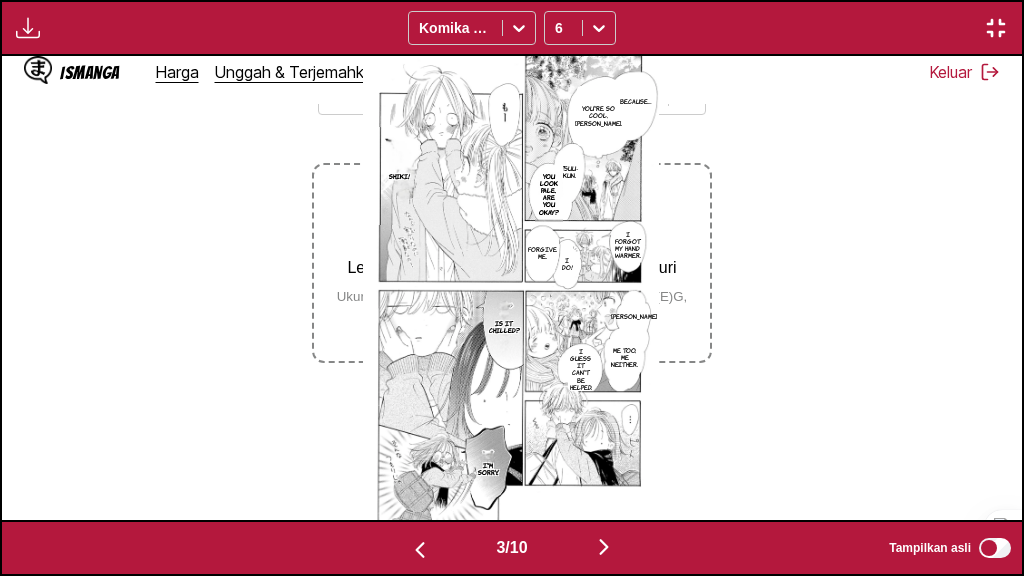 click at bounding box center [604, 547] 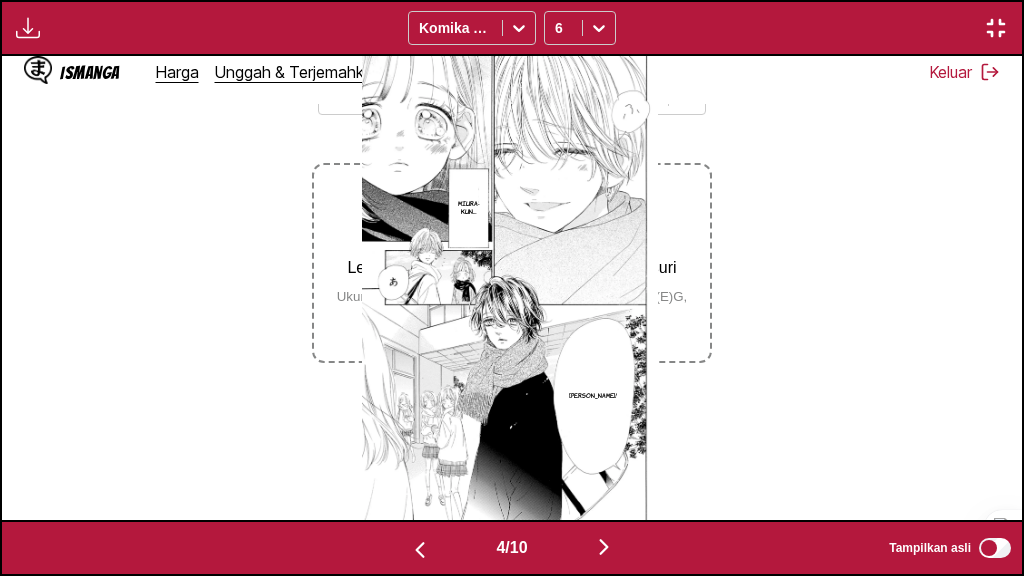click at bounding box center (604, 547) 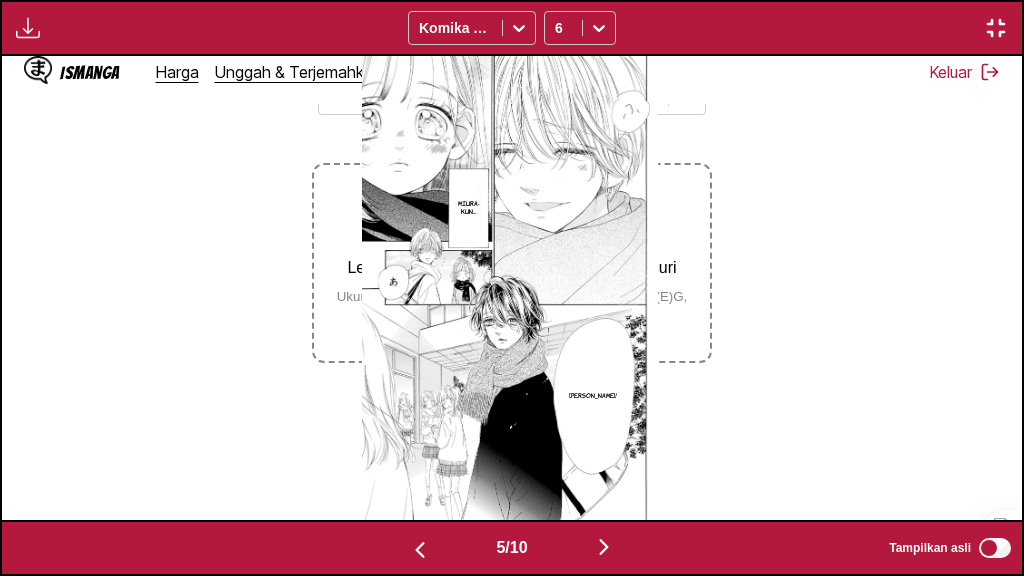 scroll, scrollTop: 0, scrollLeft: 4083, axis: horizontal 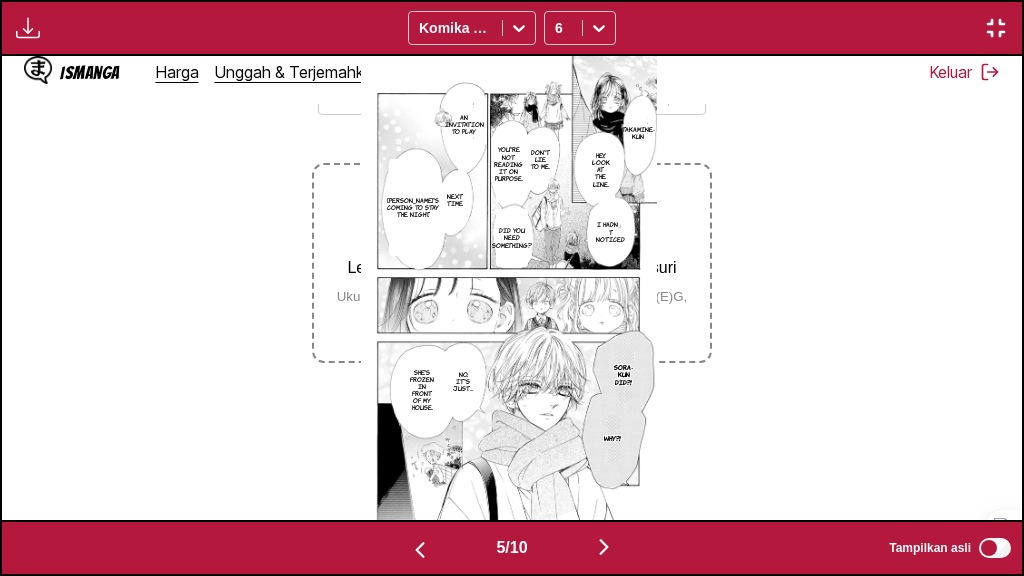 click at bounding box center (604, 548) 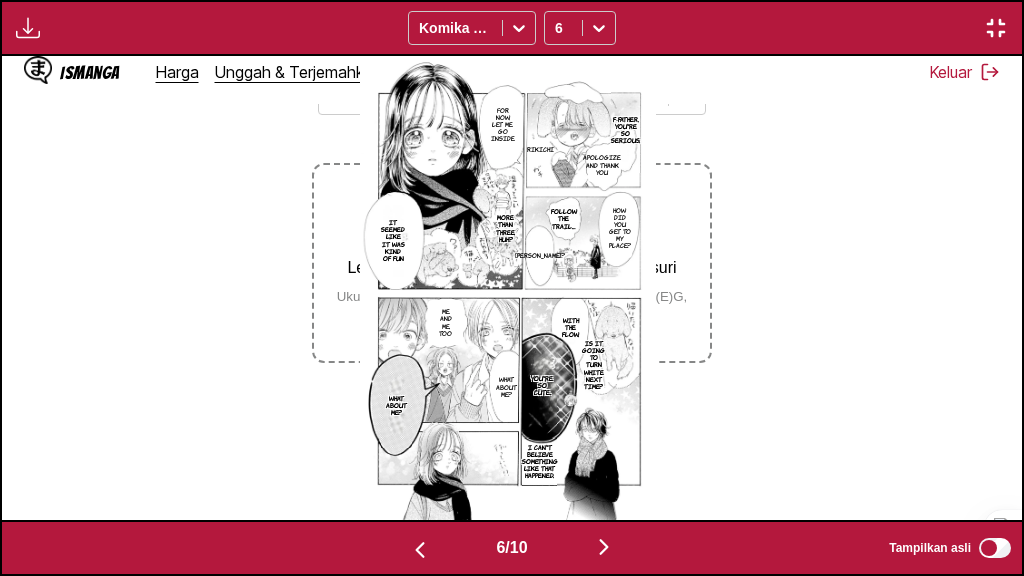 click at bounding box center (604, 547) 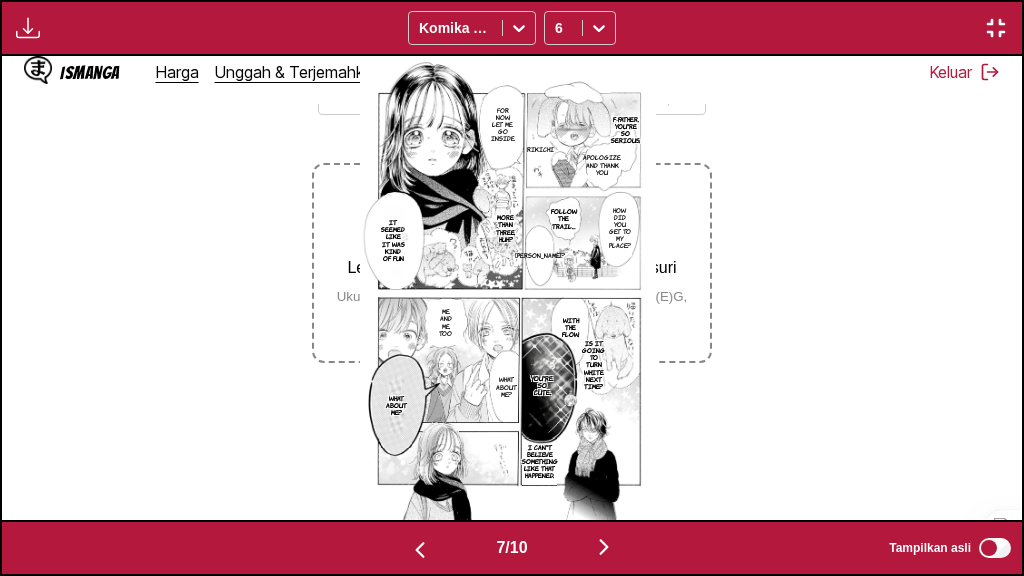 scroll, scrollTop: 0, scrollLeft: 6124, axis: horizontal 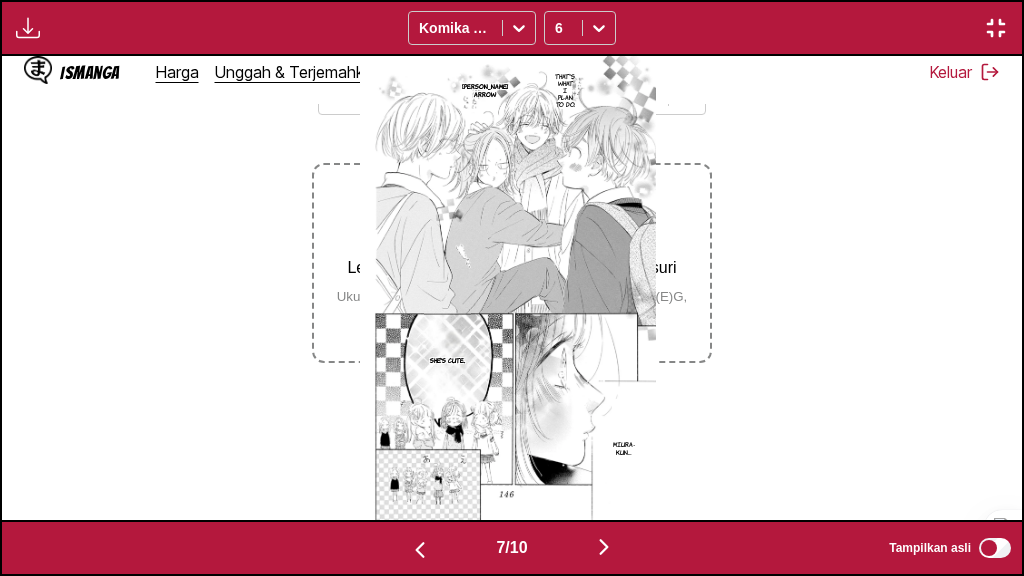 click at bounding box center [604, 547] 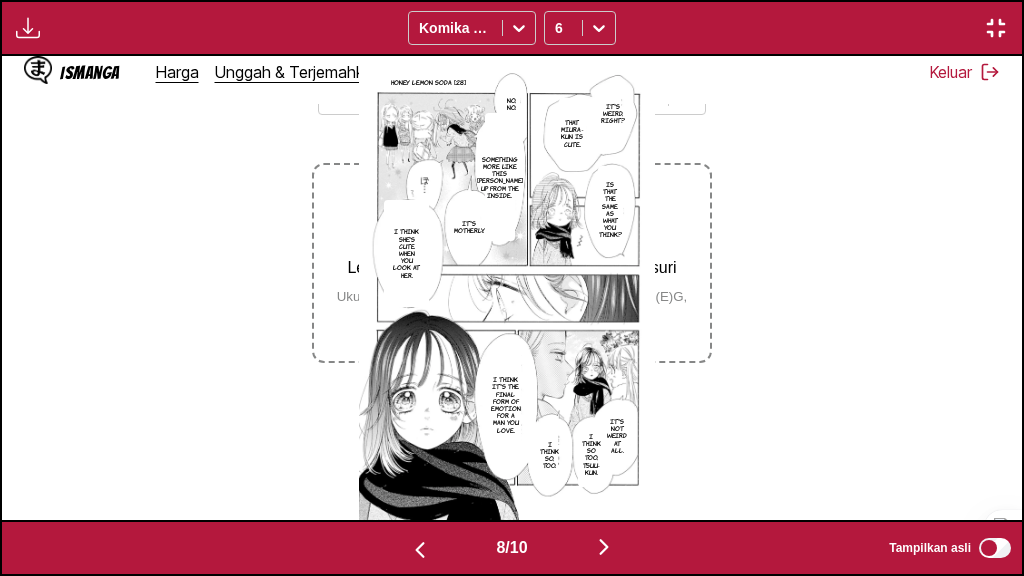 click at bounding box center [604, 547] 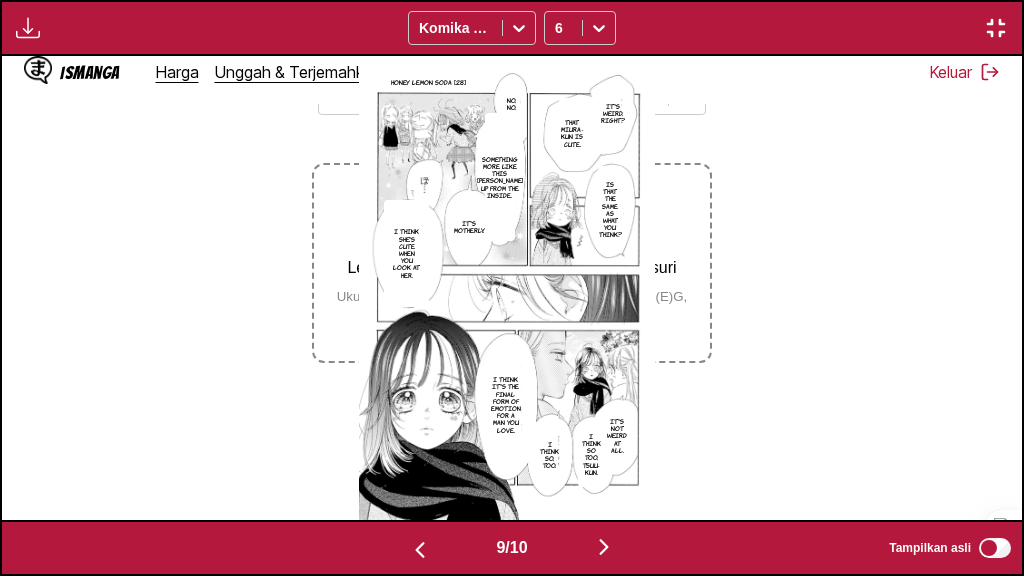 scroll, scrollTop: 0, scrollLeft: 8166, axis: horizontal 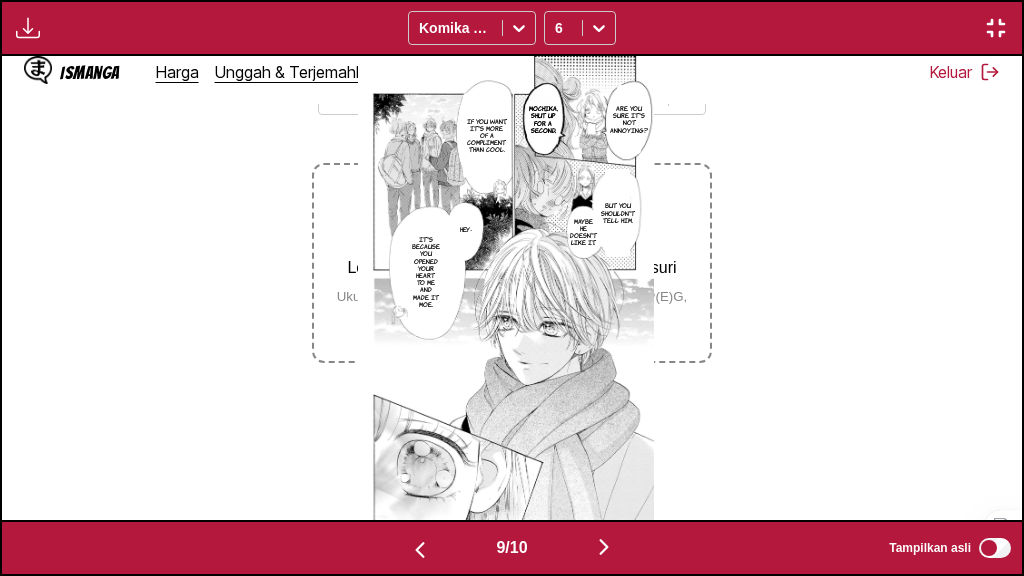 click at bounding box center (604, 547) 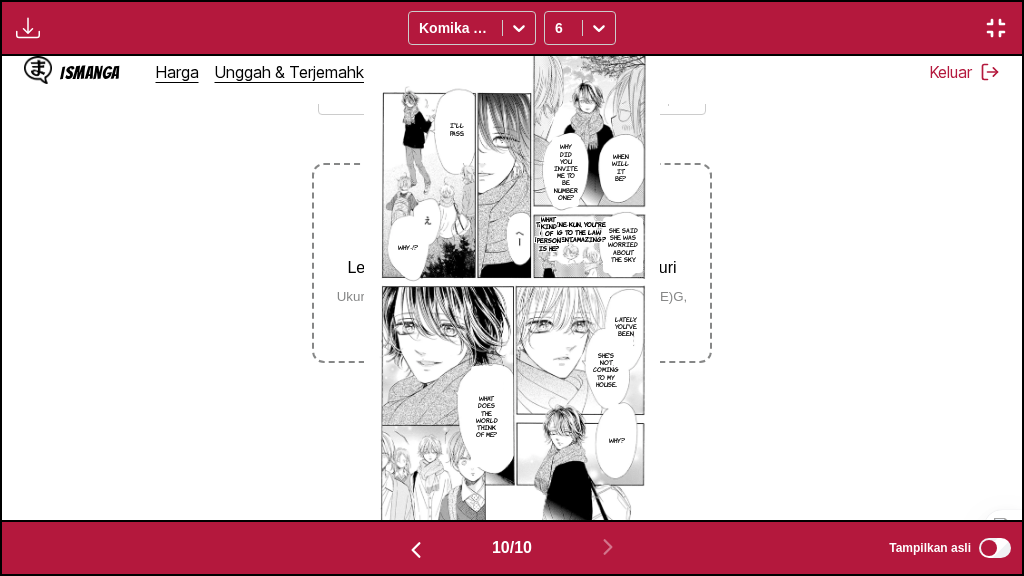 click at bounding box center (996, 28) 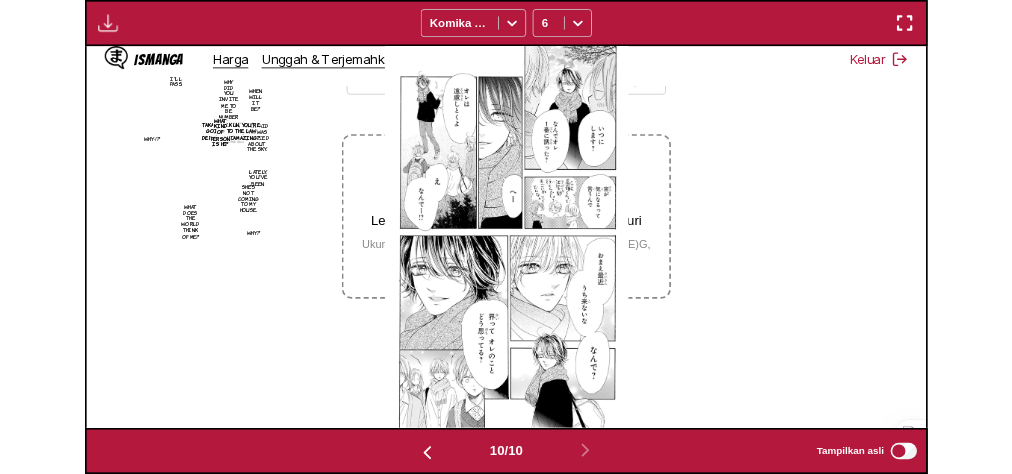 scroll, scrollTop: 526, scrollLeft: 0, axis: vertical 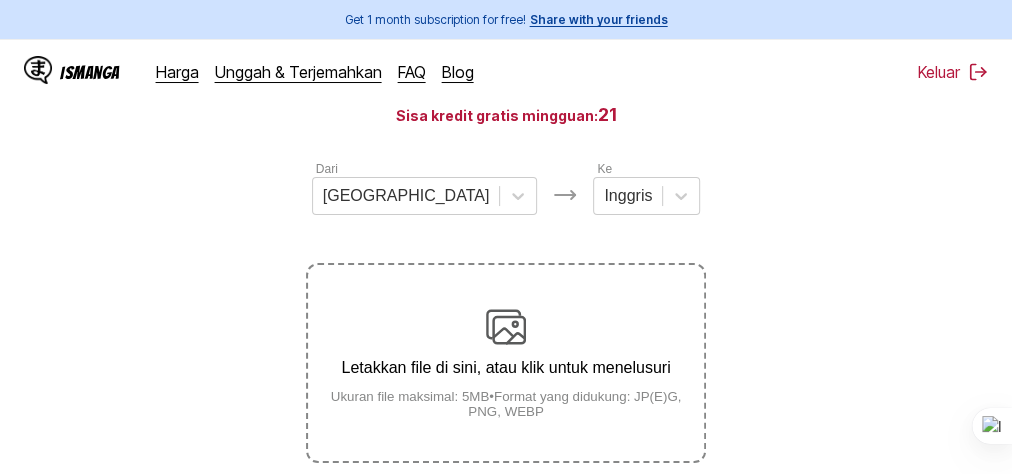 click on "Letakkan file di sini, atau klik untuk menelusuri Ukuran file maksimal: 5MB  •  Format yang didukung: JP(E)G, PNG, WEBP" at bounding box center [506, 363] 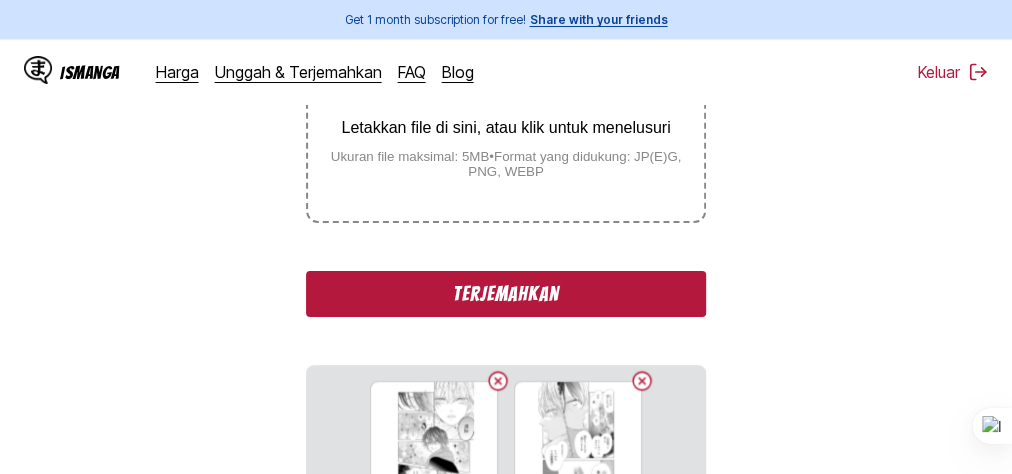 click on "Terjemahkan" at bounding box center (506, 294) 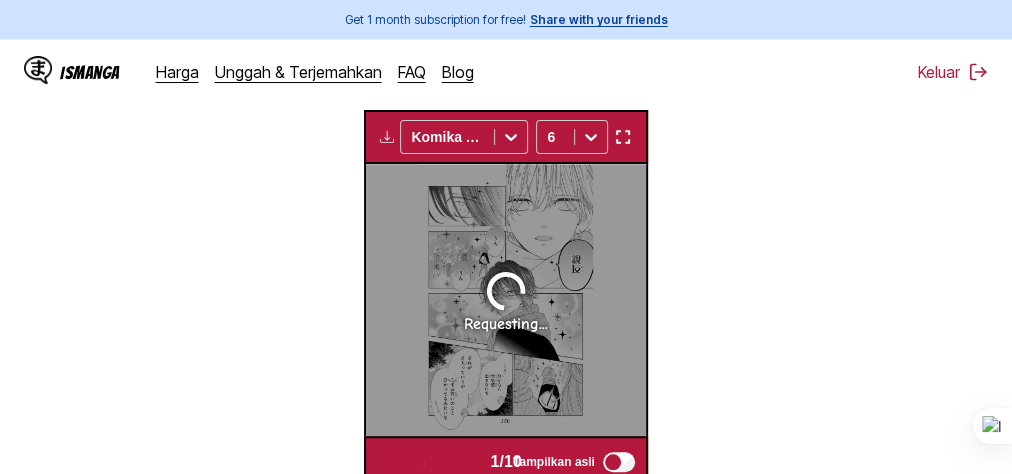 scroll, scrollTop: 617, scrollLeft: 0, axis: vertical 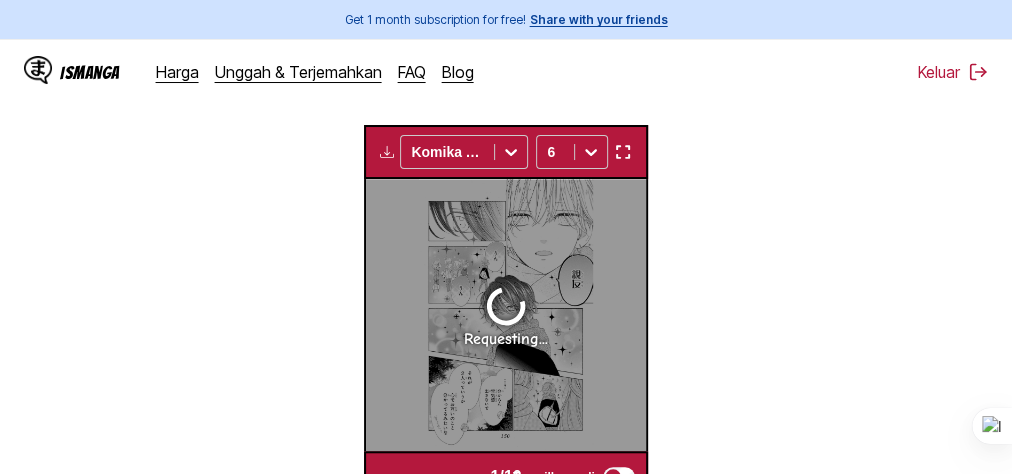 click at bounding box center (622, 152) 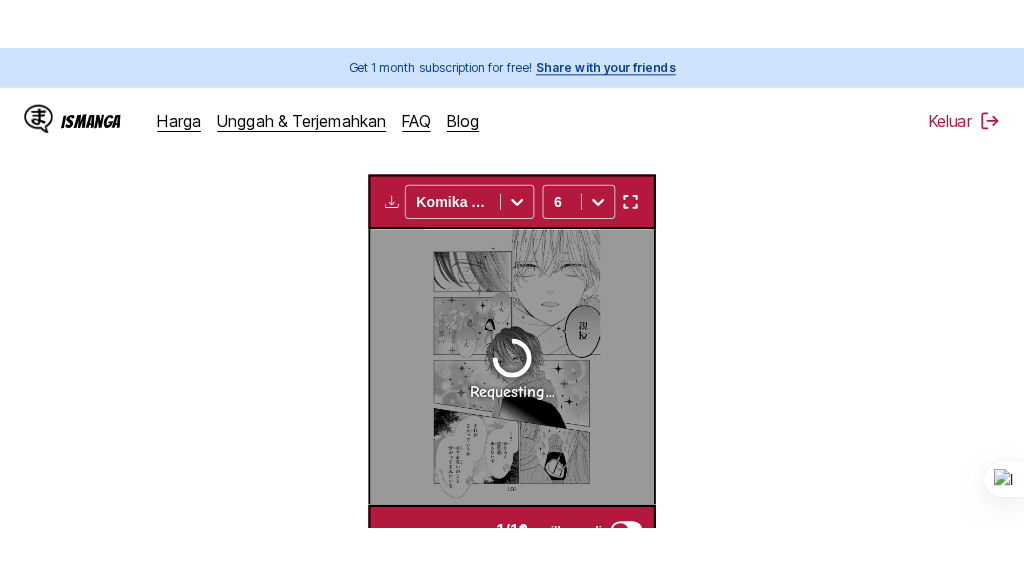 scroll, scrollTop: 307, scrollLeft: 0, axis: vertical 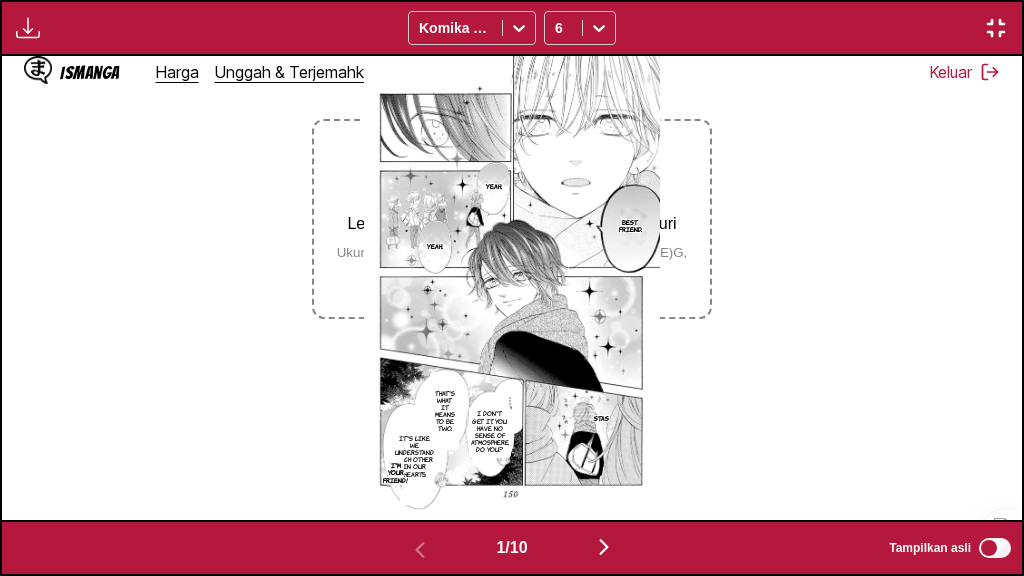 type 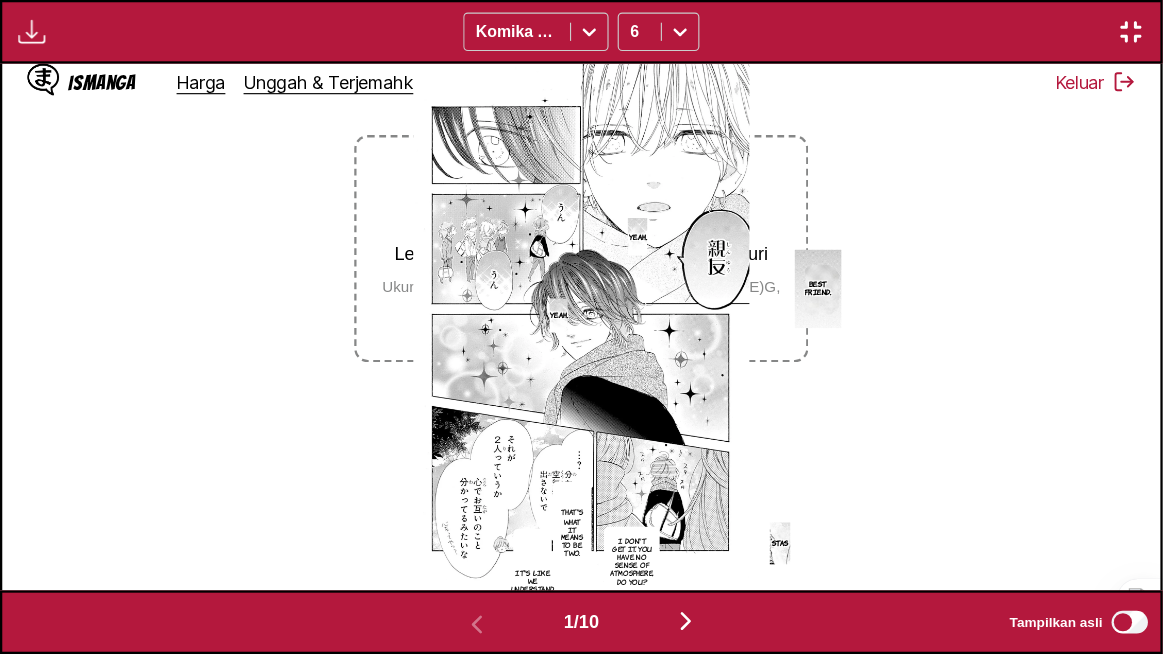 scroll, scrollTop: 252, scrollLeft: 0, axis: vertical 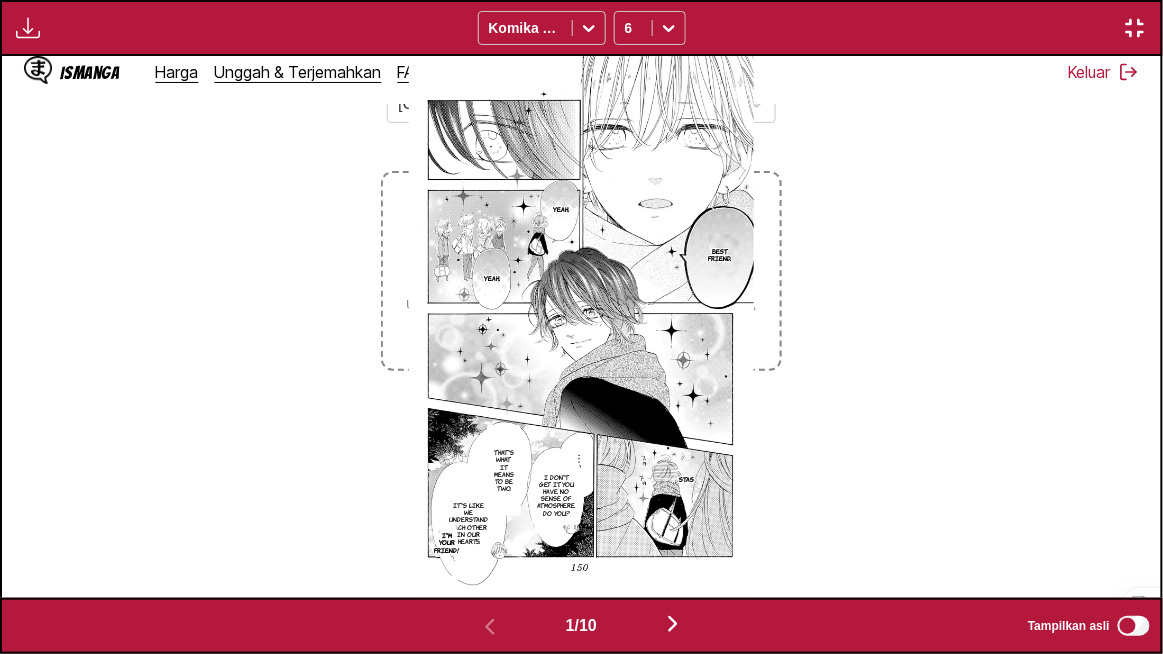 click at bounding box center (673, 624) 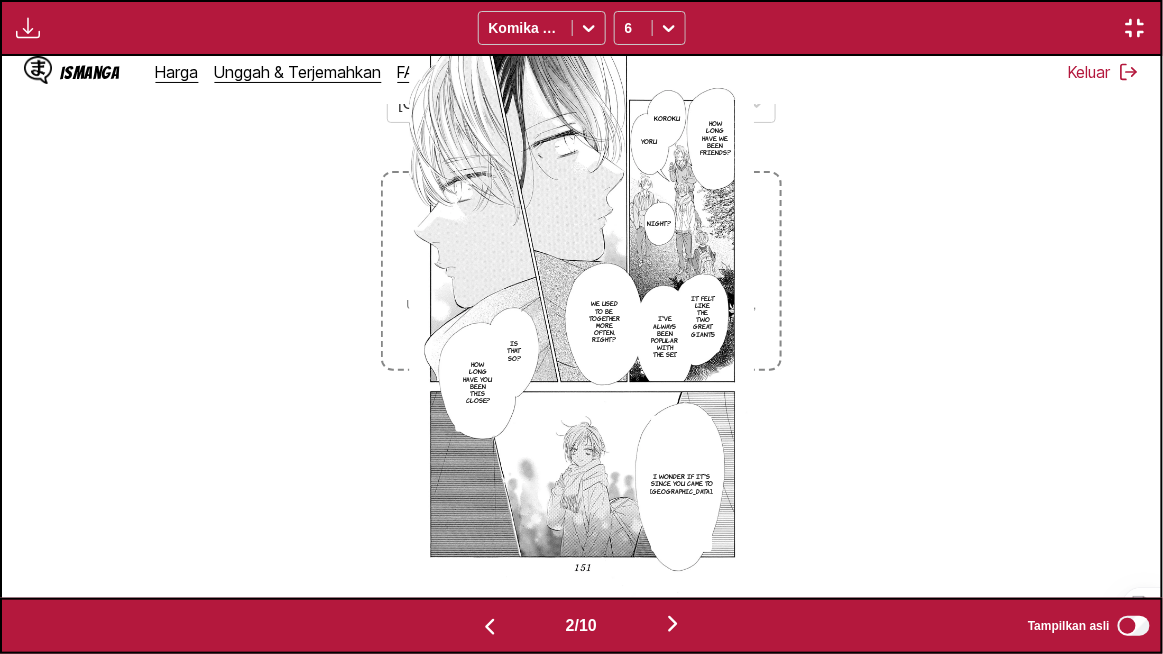 type 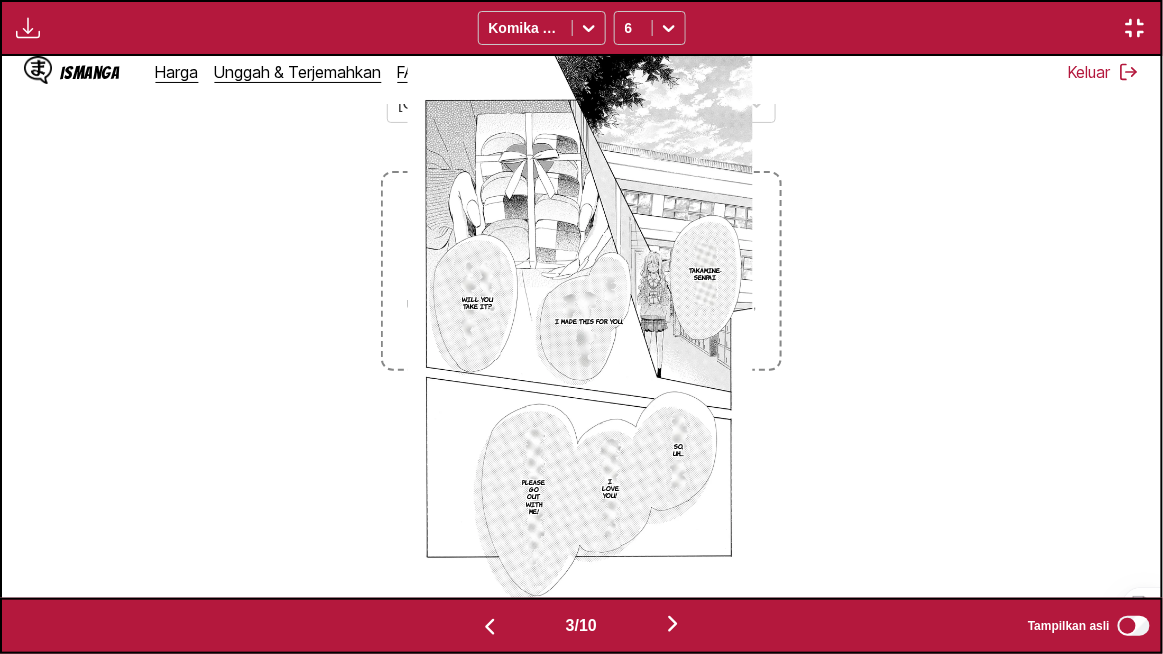 click at bounding box center (673, 624) 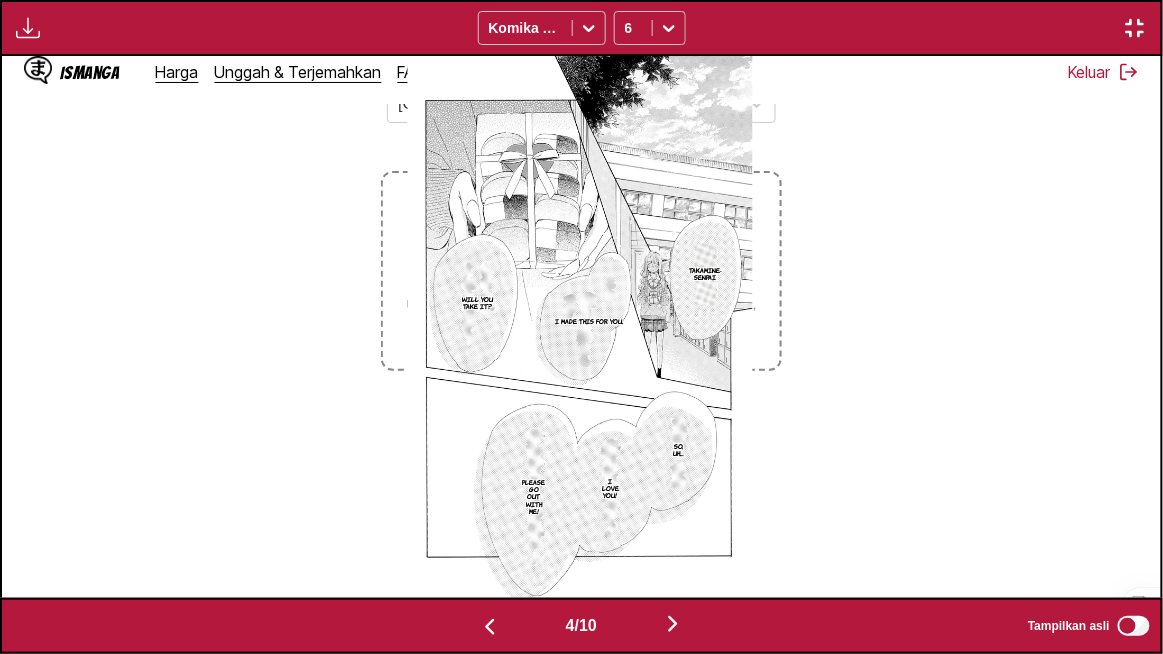 scroll, scrollTop: 0, scrollLeft: 3479, axis: horizontal 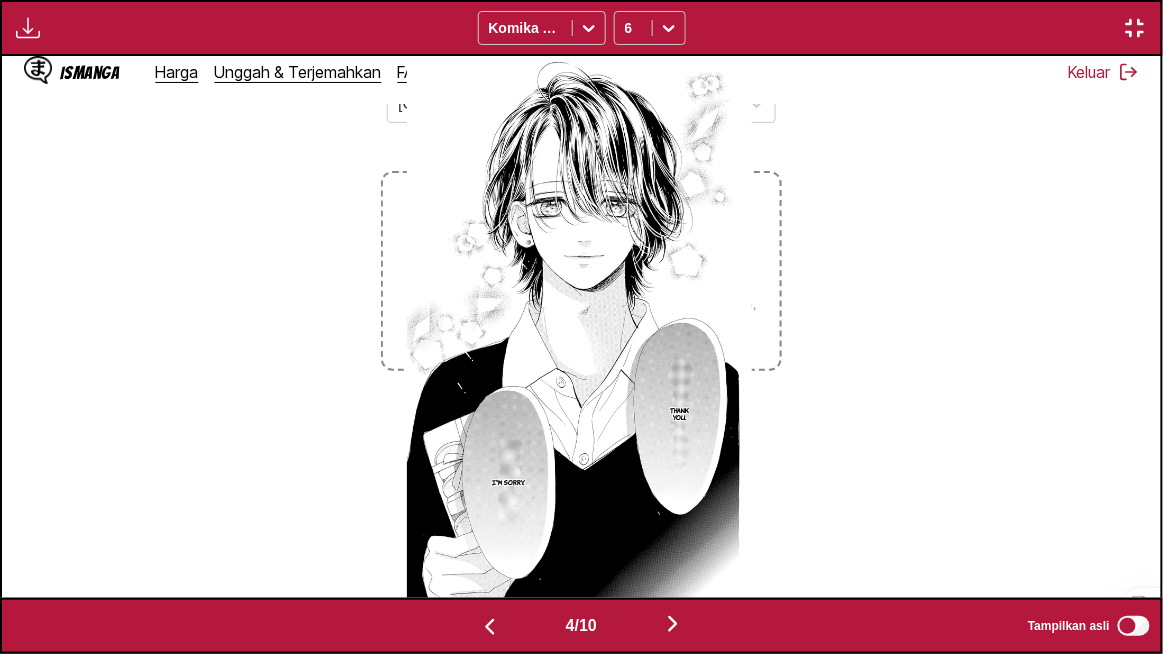 click on "Thank you. I'm sorry." at bounding box center (580, 327) 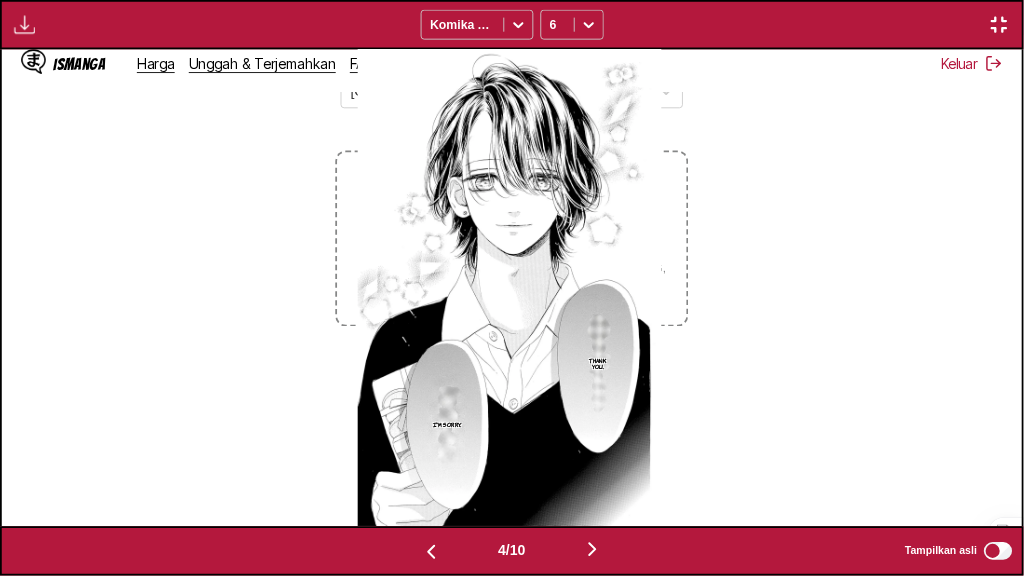 scroll, scrollTop: 252, scrollLeft: 0, axis: vertical 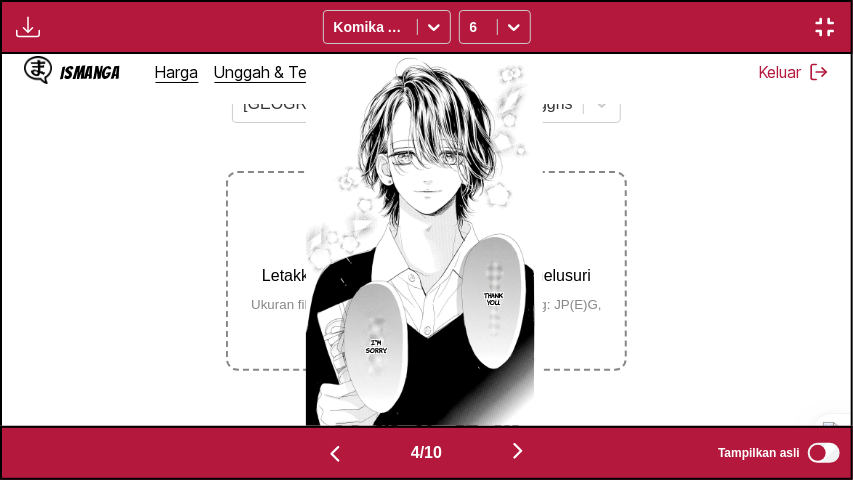 click at bounding box center (518, 451) 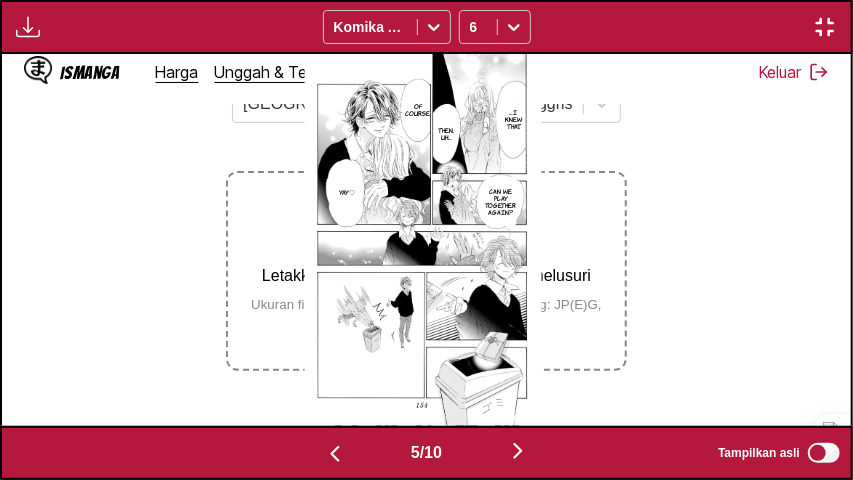 click at bounding box center [518, 451] 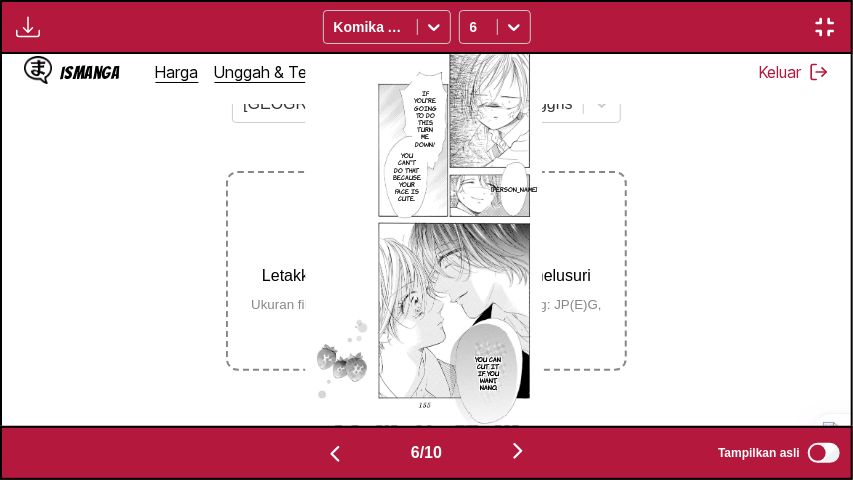 click at bounding box center (518, 451) 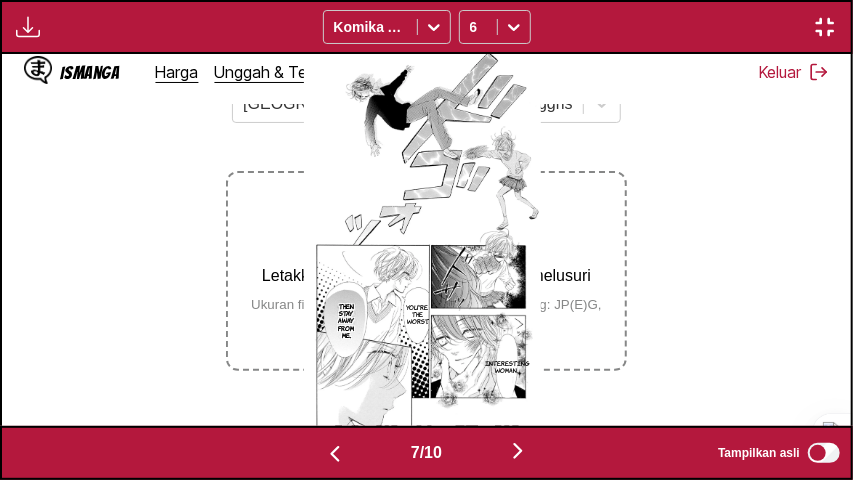 click on "You're the worst. Then stay away from me. Interesting woman…" at bounding box center (422, 240) 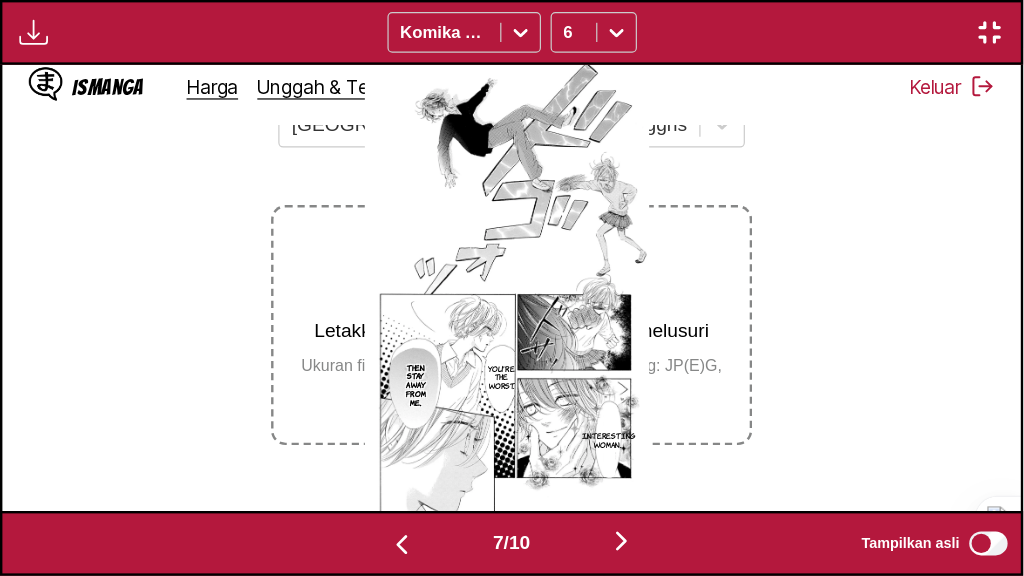 scroll, scrollTop: 252, scrollLeft: 0, axis: vertical 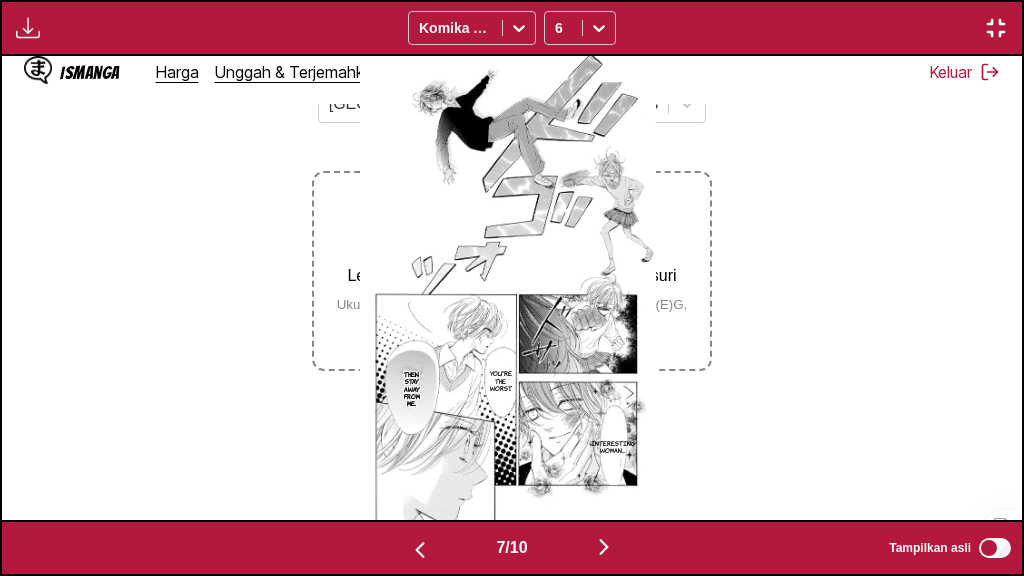 click at bounding box center [604, 547] 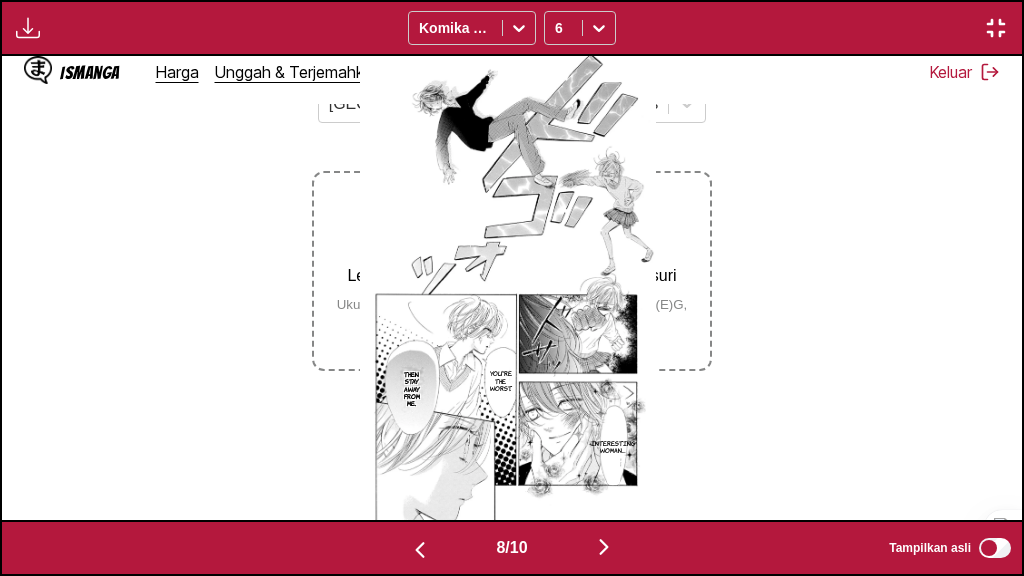 scroll, scrollTop: 0, scrollLeft: 7145, axis: horizontal 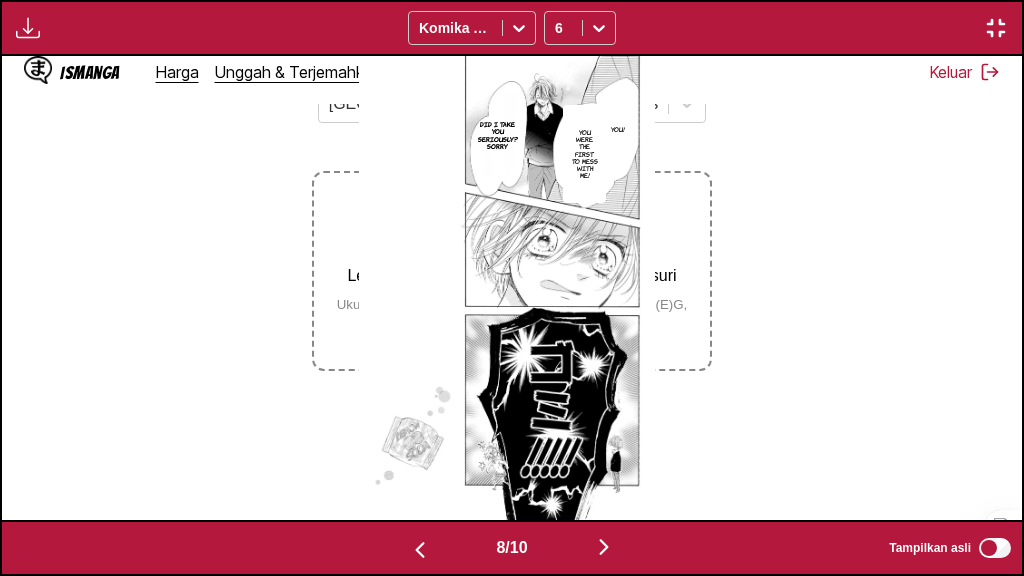 click at bounding box center (604, 547) 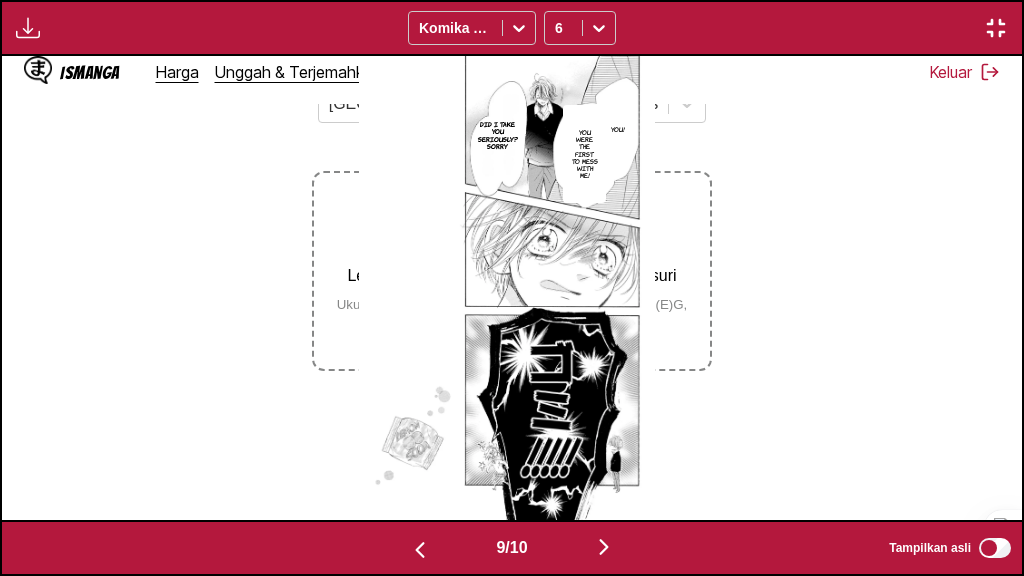 scroll, scrollTop: 0, scrollLeft: 8166, axis: horizontal 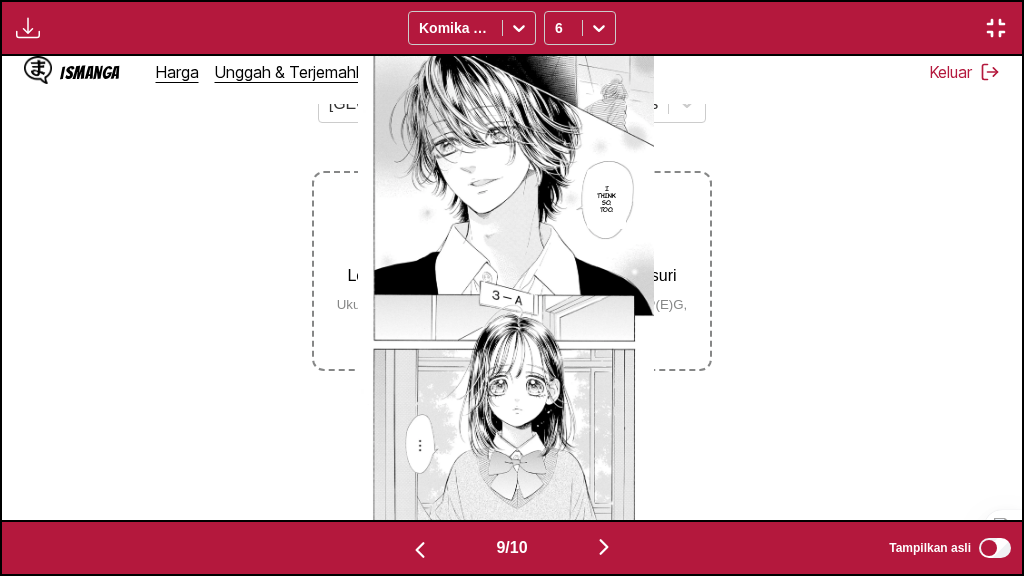 click at bounding box center [604, 547] 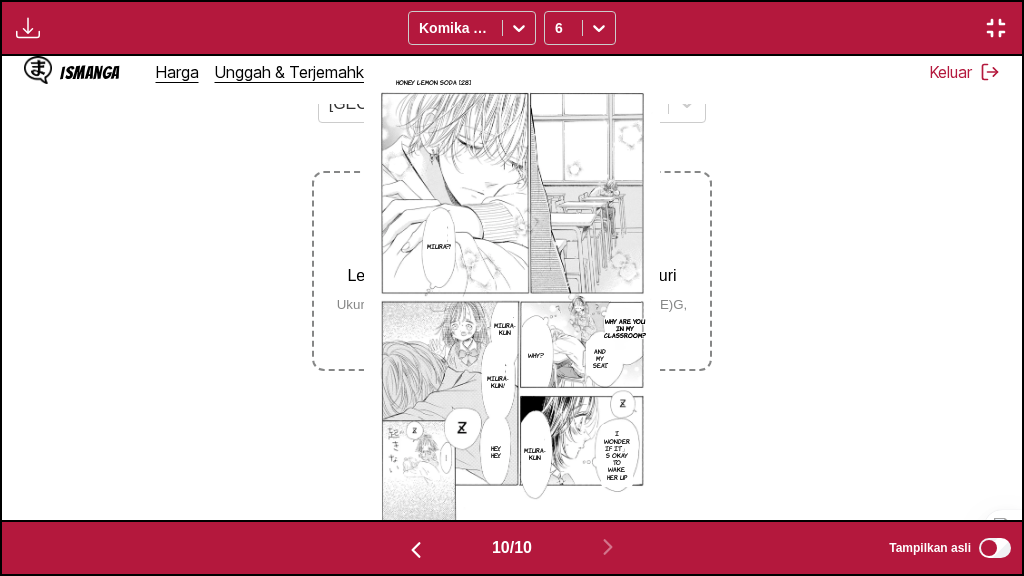 click at bounding box center (996, 28) 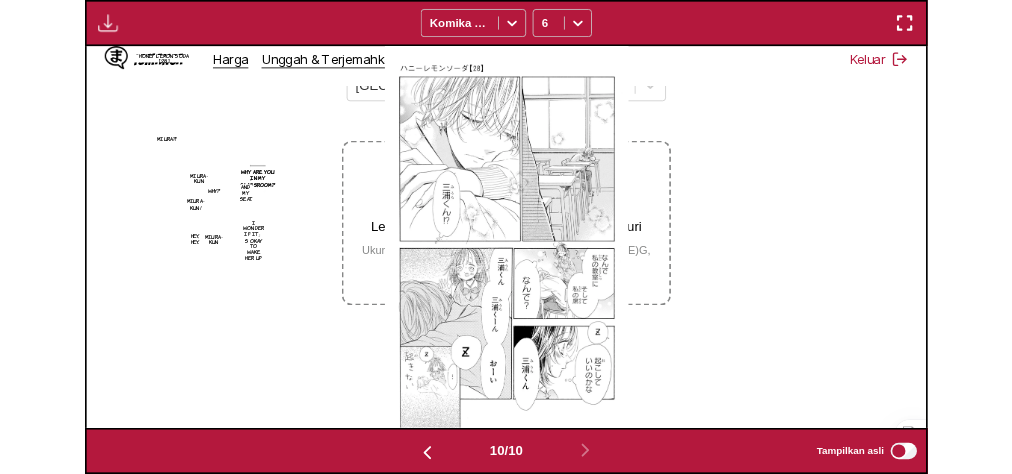 scroll, scrollTop: 526, scrollLeft: 0, axis: vertical 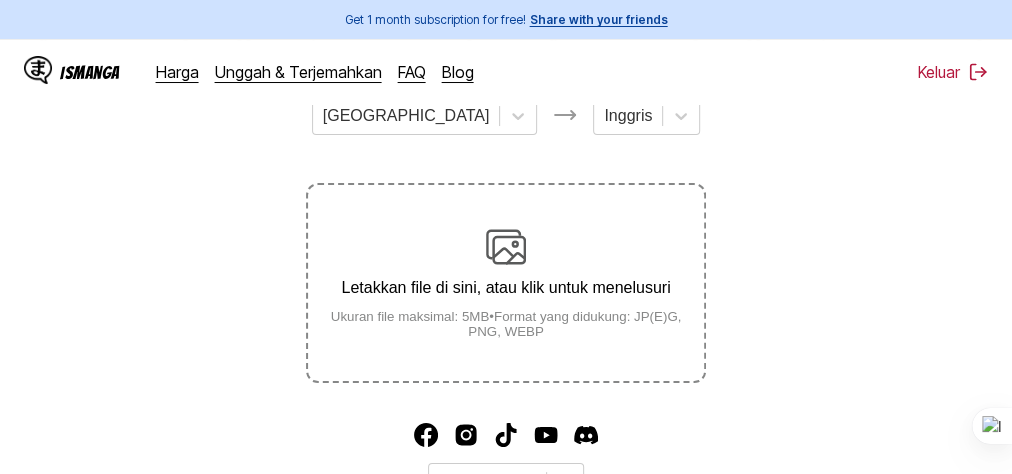 click on "Letakkan file di sini, atau klik untuk menelusuri" at bounding box center [506, 288] 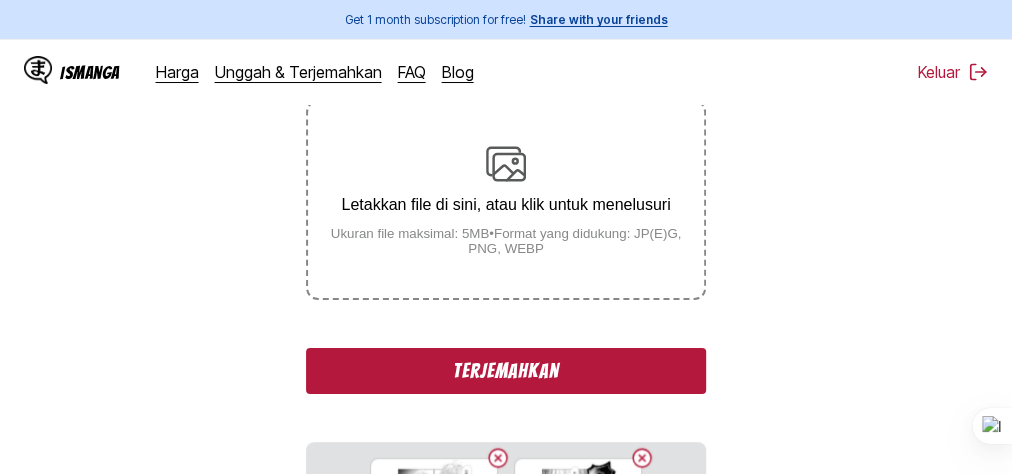 scroll, scrollTop: 400, scrollLeft: 0, axis: vertical 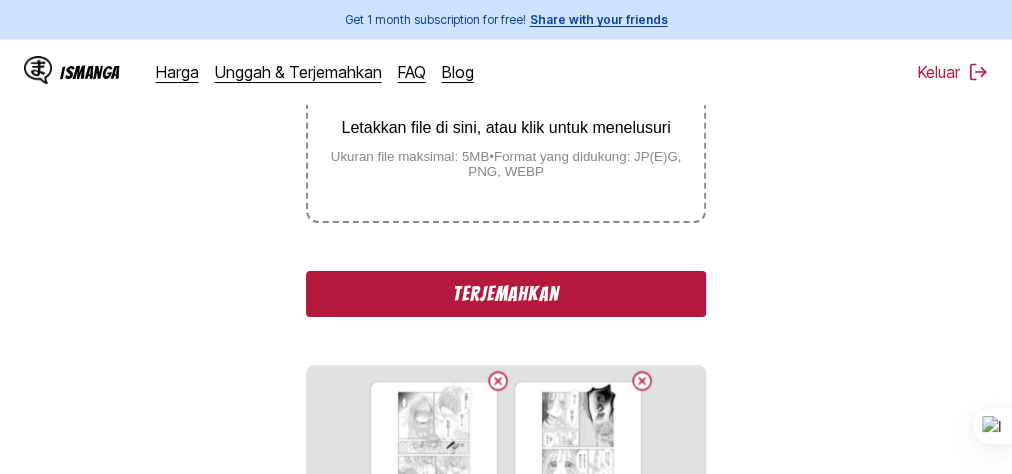 click on "Terjemahkan" at bounding box center (506, 294) 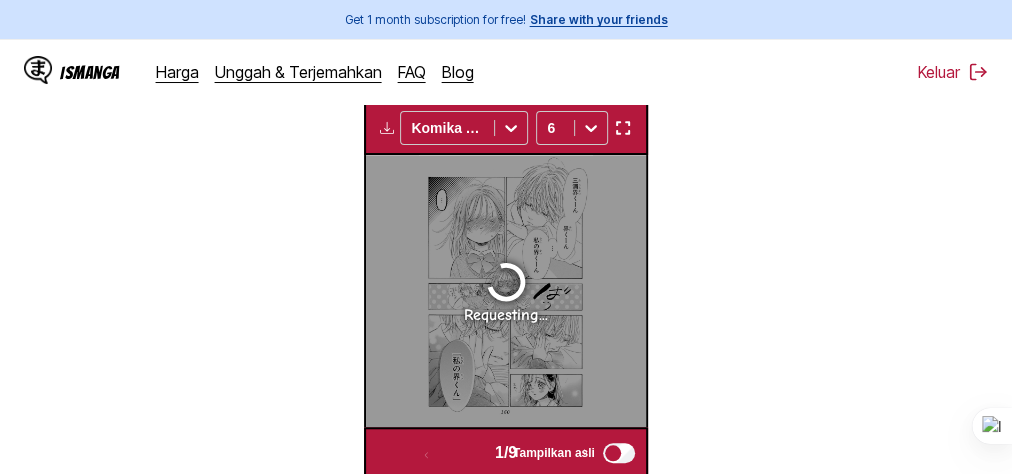 scroll, scrollTop: 617, scrollLeft: 0, axis: vertical 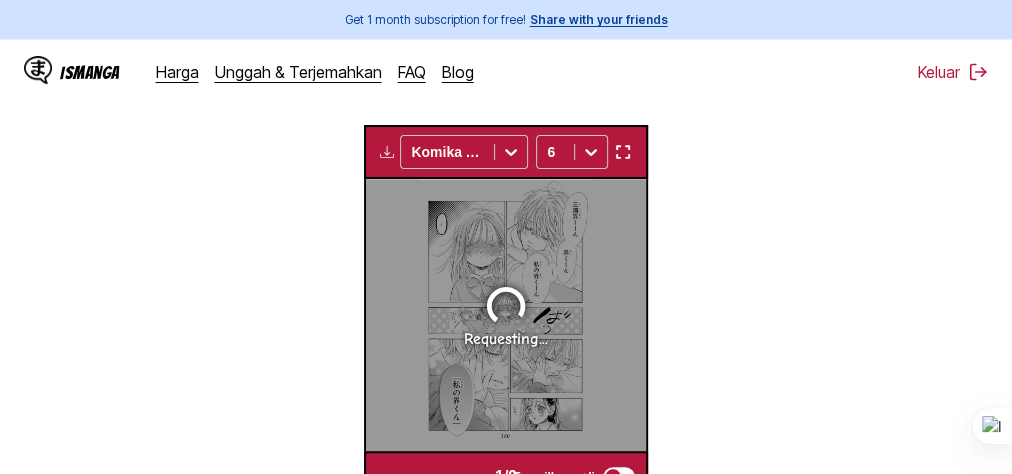 click at bounding box center (622, 152) 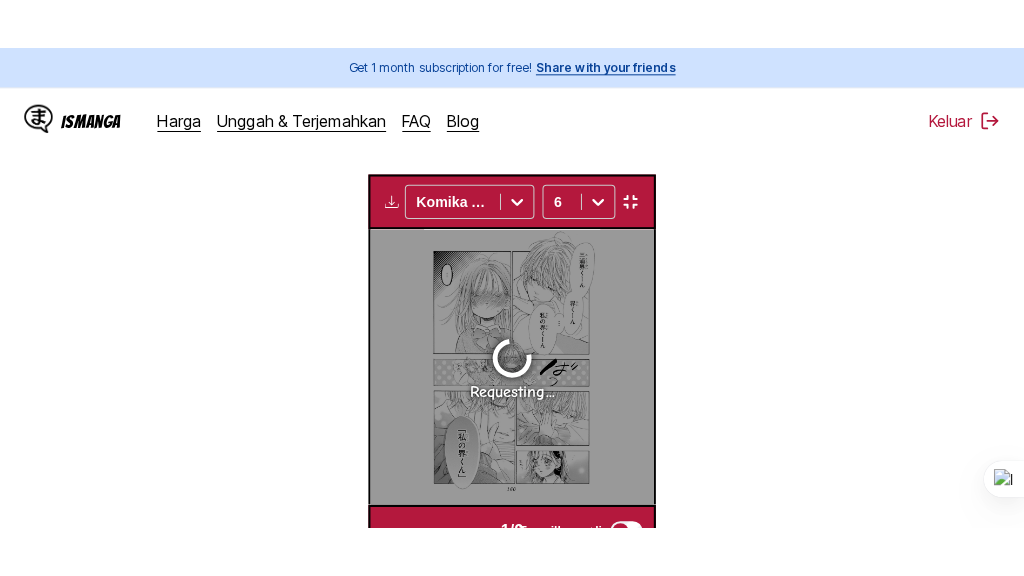 scroll, scrollTop: 307, scrollLeft: 0, axis: vertical 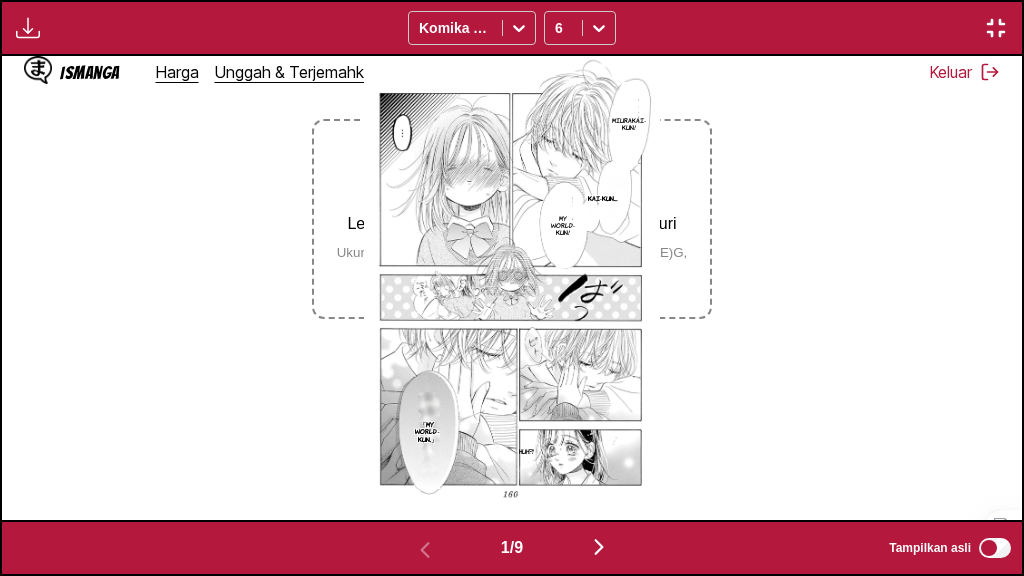 type 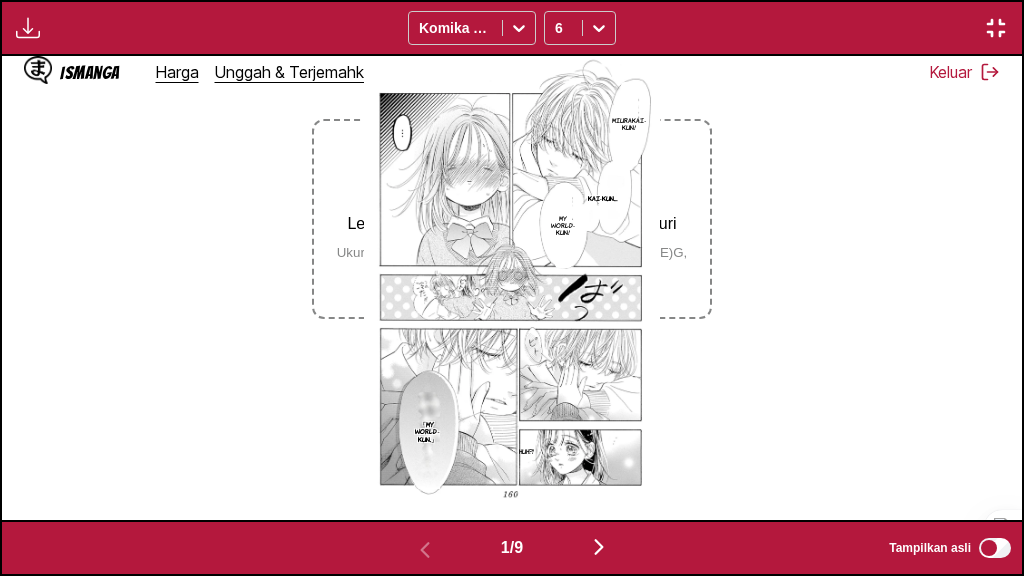 click at bounding box center (599, 547) 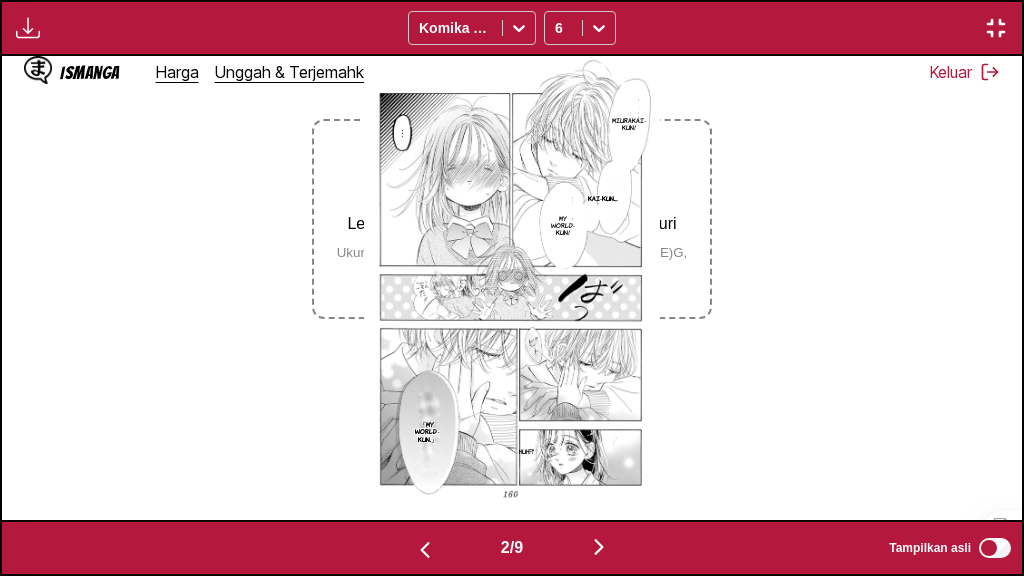 scroll, scrollTop: 0, scrollLeft: 1020, axis: horizontal 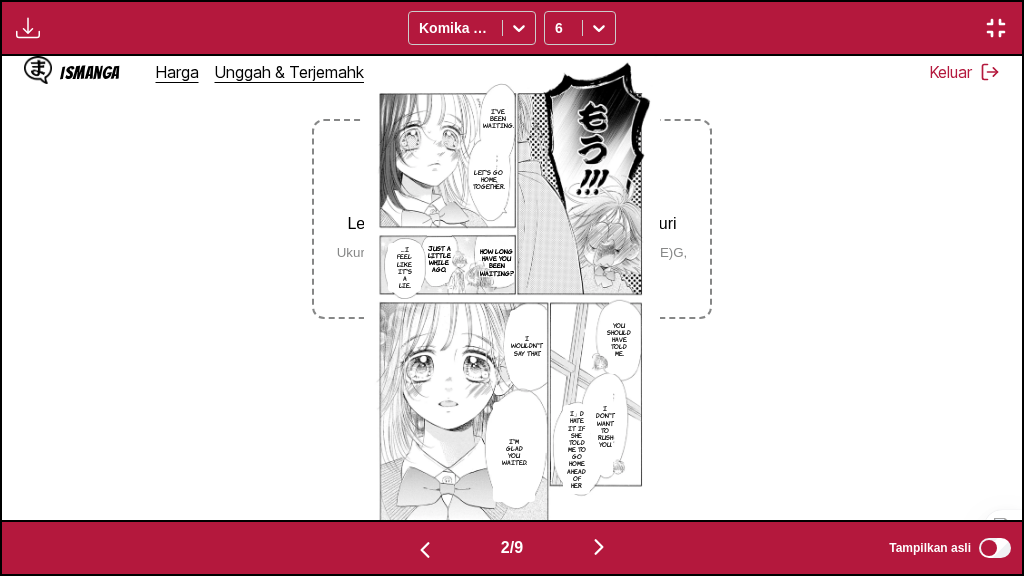 type 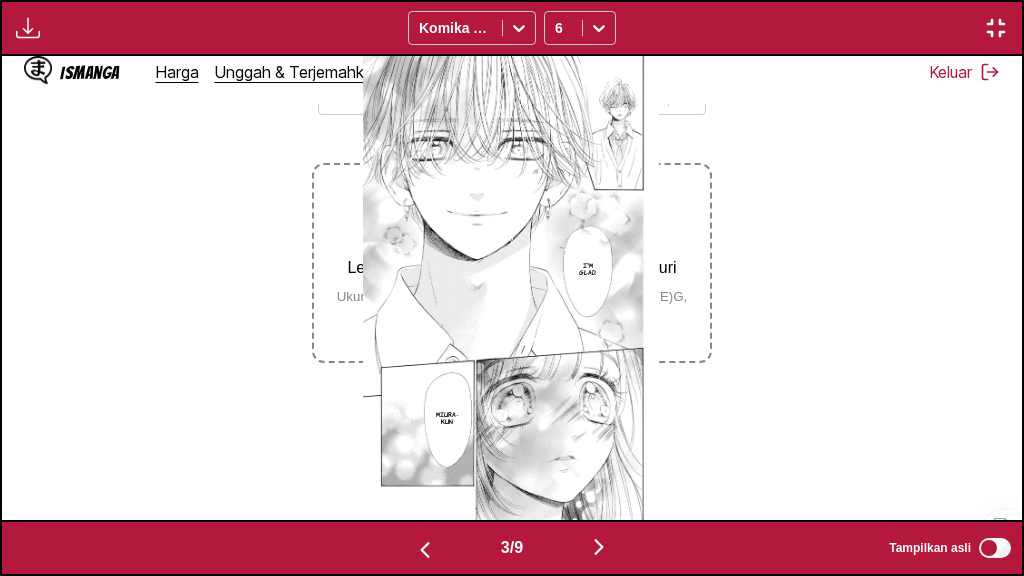 scroll, scrollTop: 260, scrollLeft: 0, axis: vertical 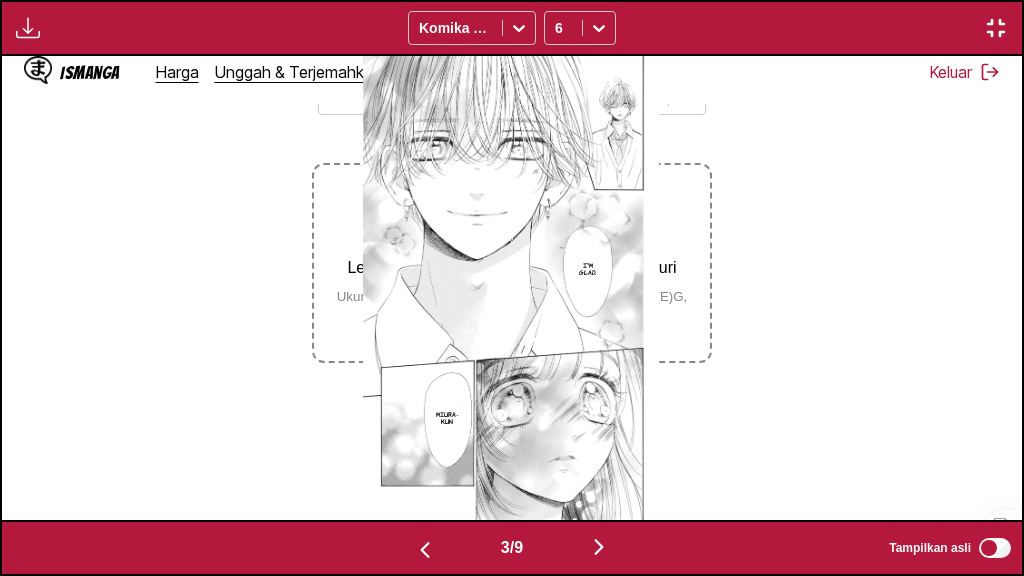 click at bounding box center (599, 547) 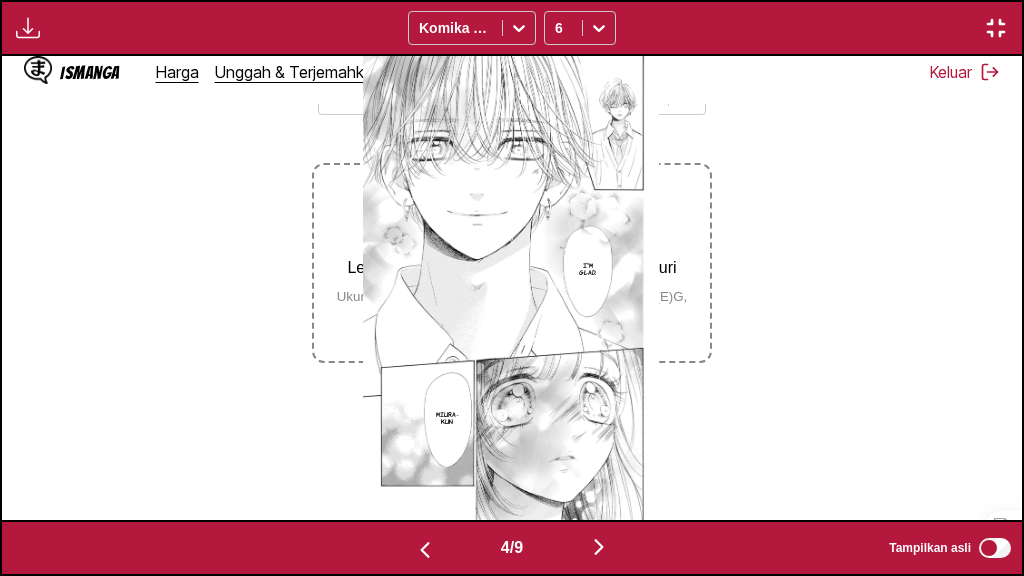 scroll, scrollTop: 0, scrollLeft: 3062, axis: horizontal 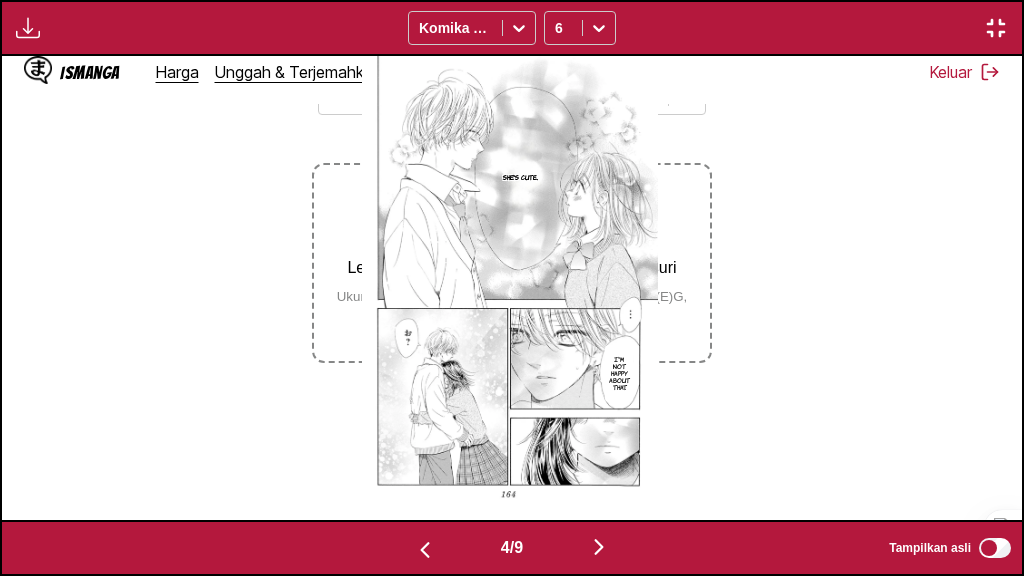 click on "4  /  9 Tampilkan asli" at bounding box center (512, 548) 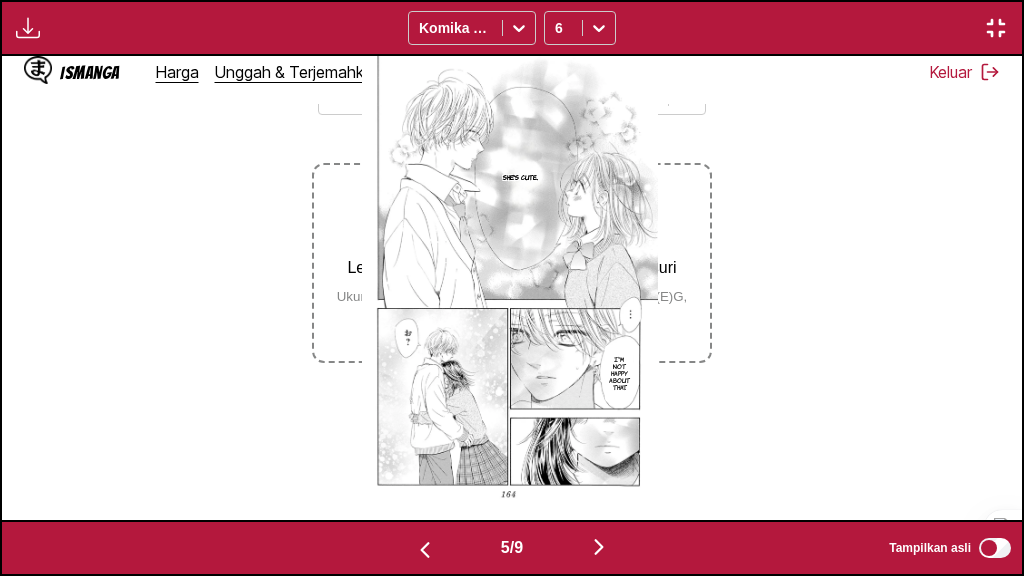 scroll, scrollTop: 0, scrollLeft: 4083, axis: horizontal 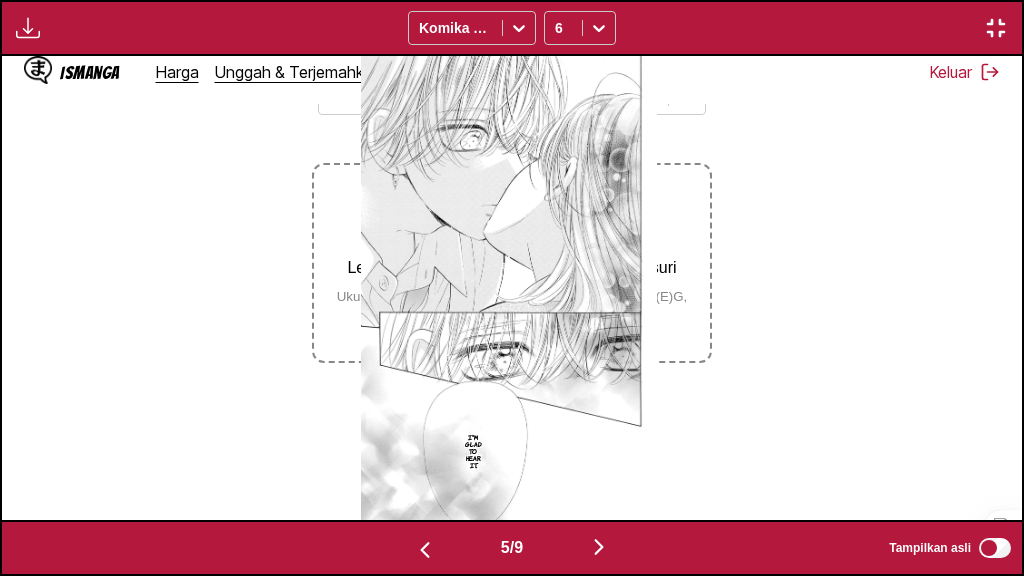 click at bounding box center [599, 547] 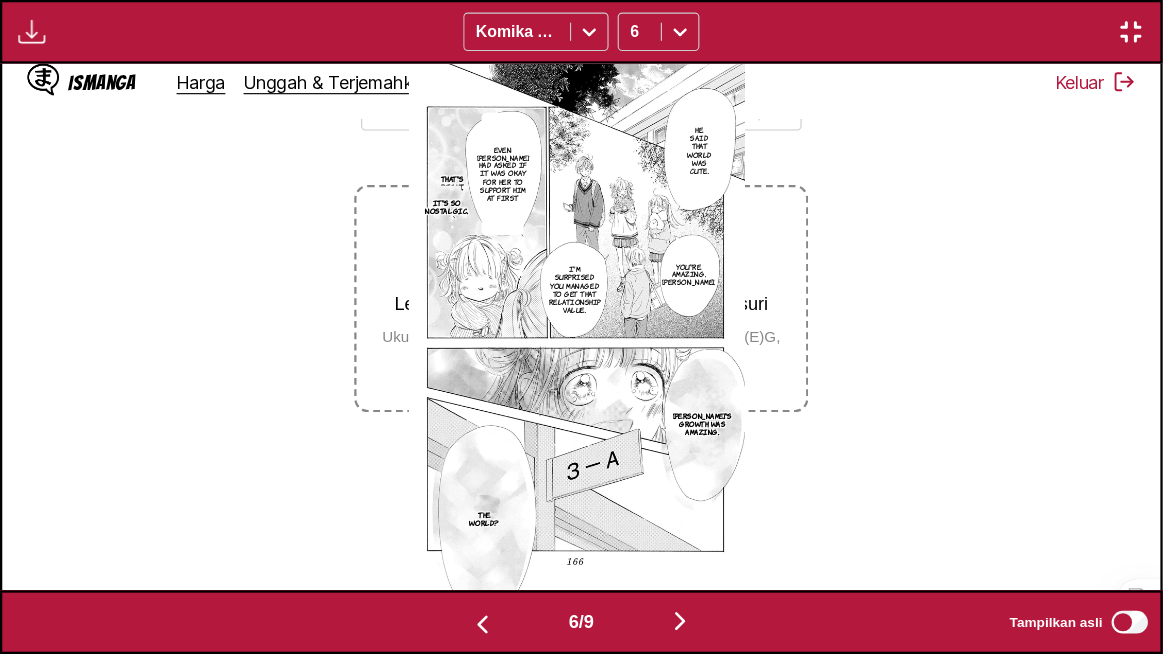 scroll, scrollTop: 252, scrollLeft: 0, axis: vertical 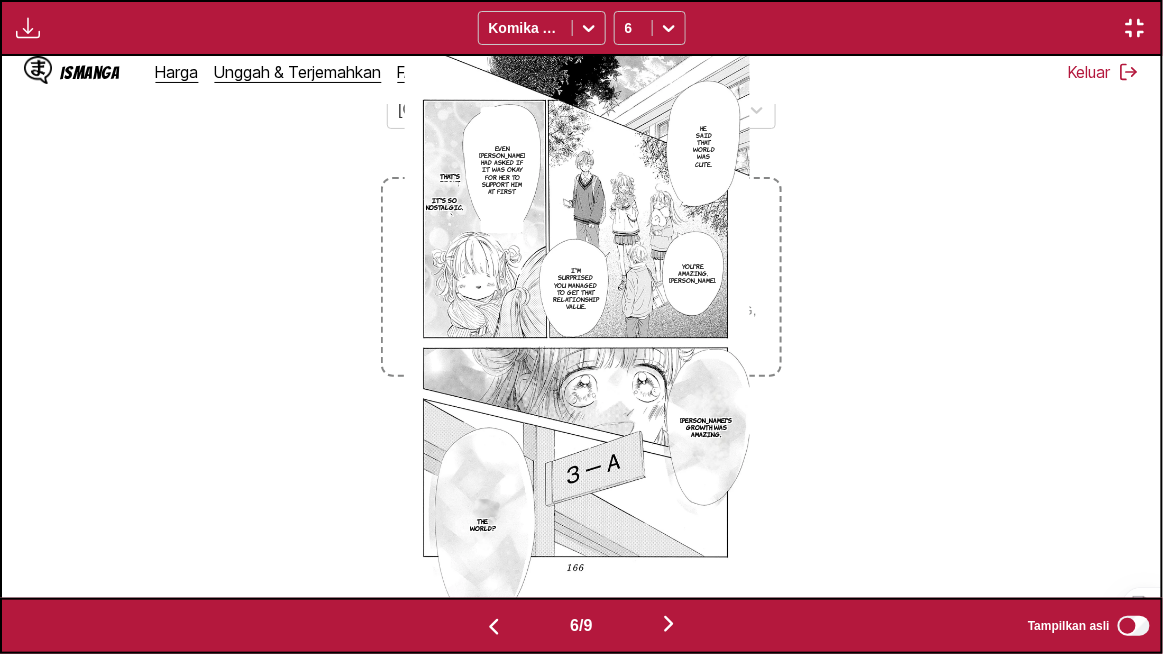 click on "That's right, Tane." at bounding box center [450, 184] 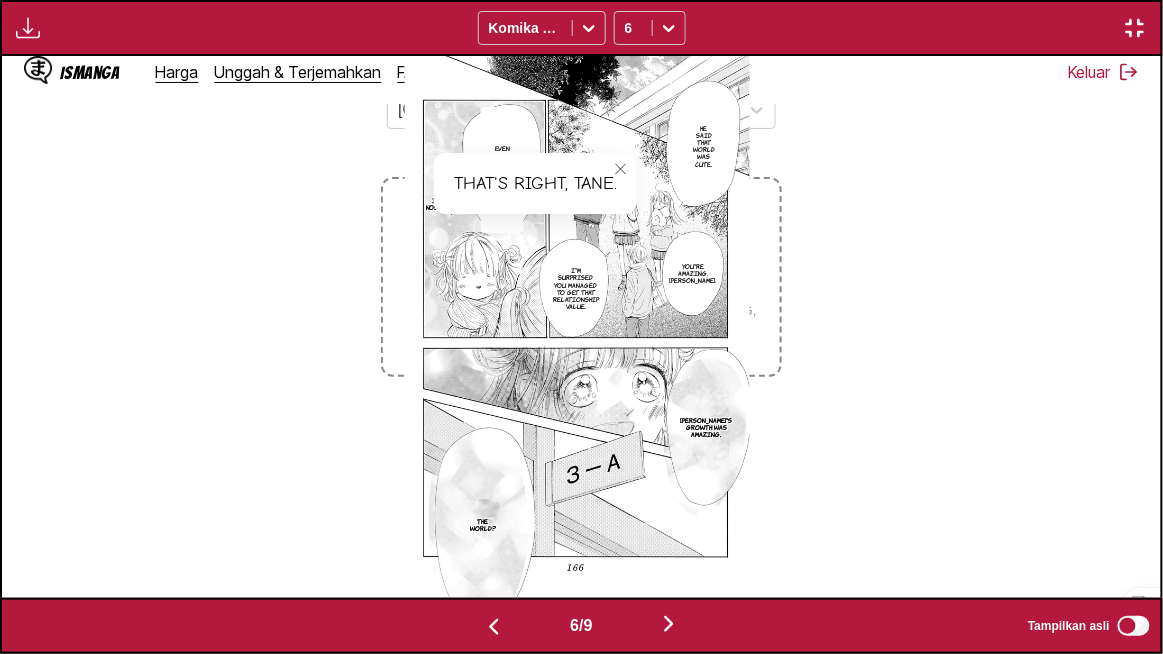 click at bounding box center [621, 169] 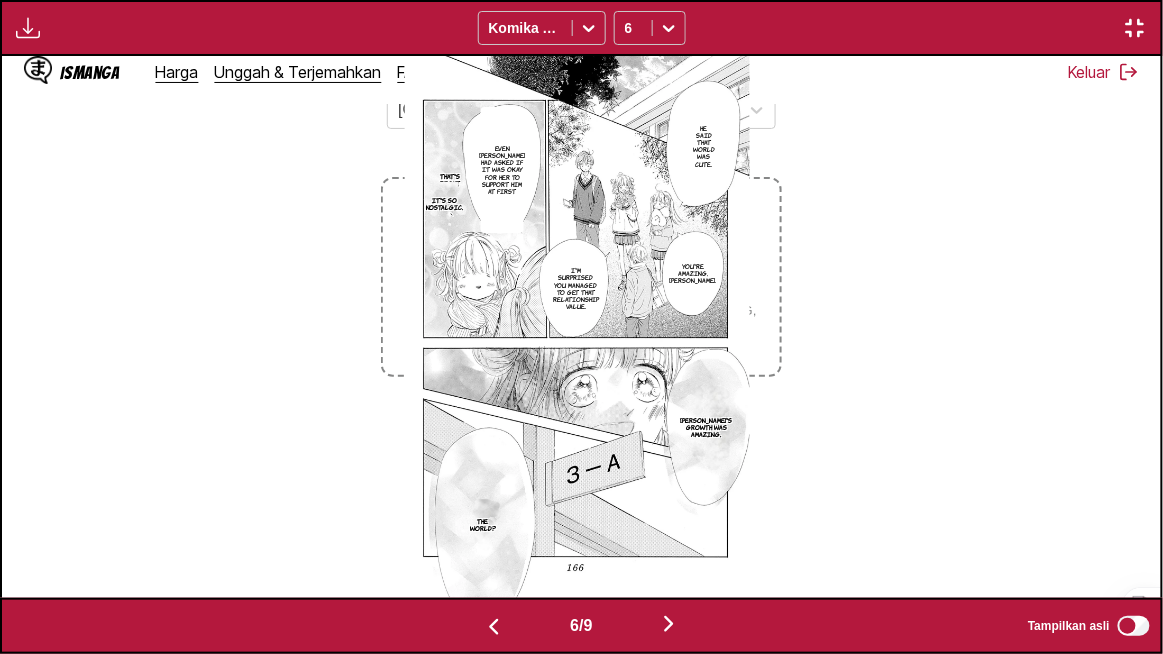 click on "That's right, Tane." at bounding box center [450, 184] 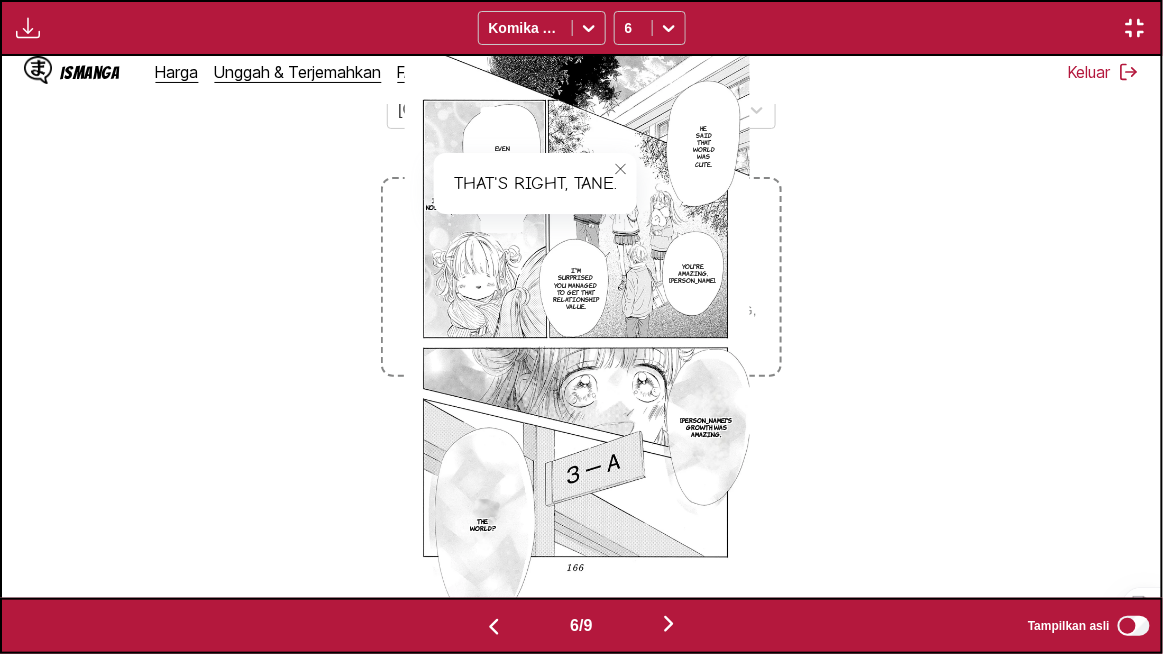 click at bounding box center (669, 624) 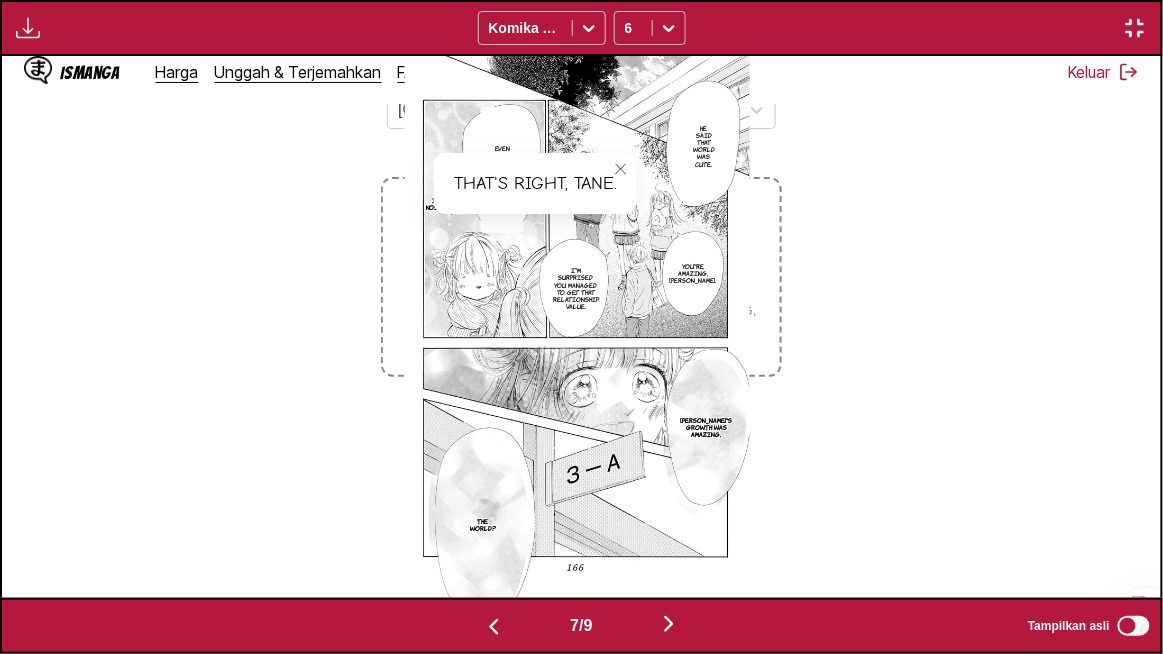 scroll, scrollTop: 0, scrollLeft: 6959, axis: horizontal 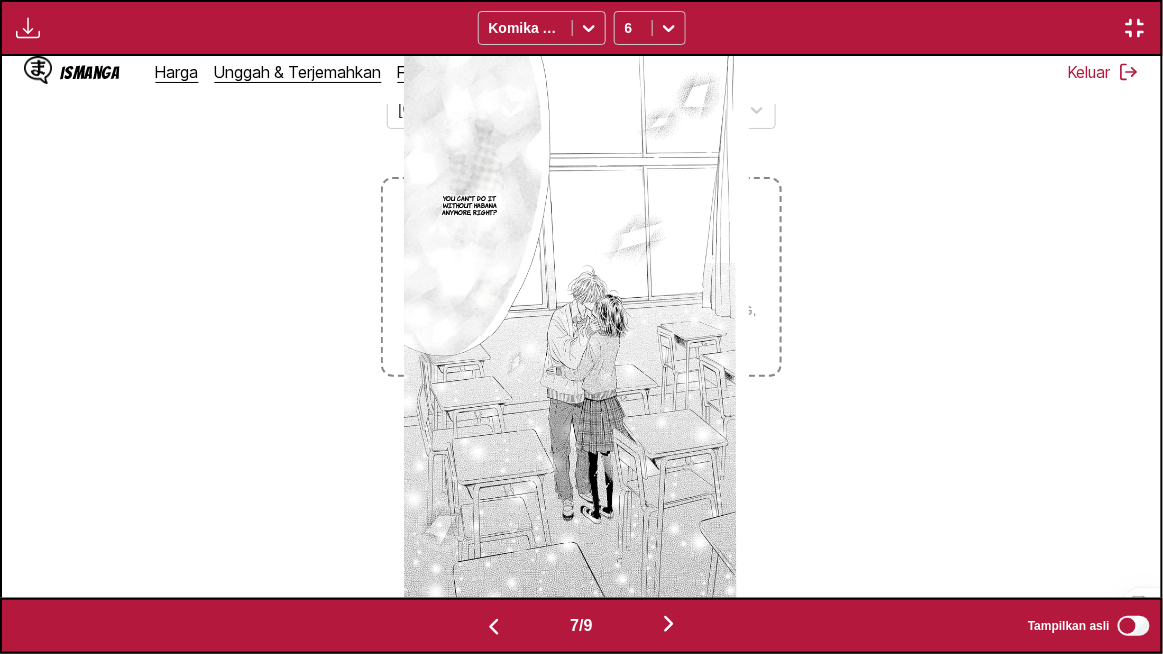 click on "You can't do it without Habana anymore, right?" at bounding box center [577, 327] 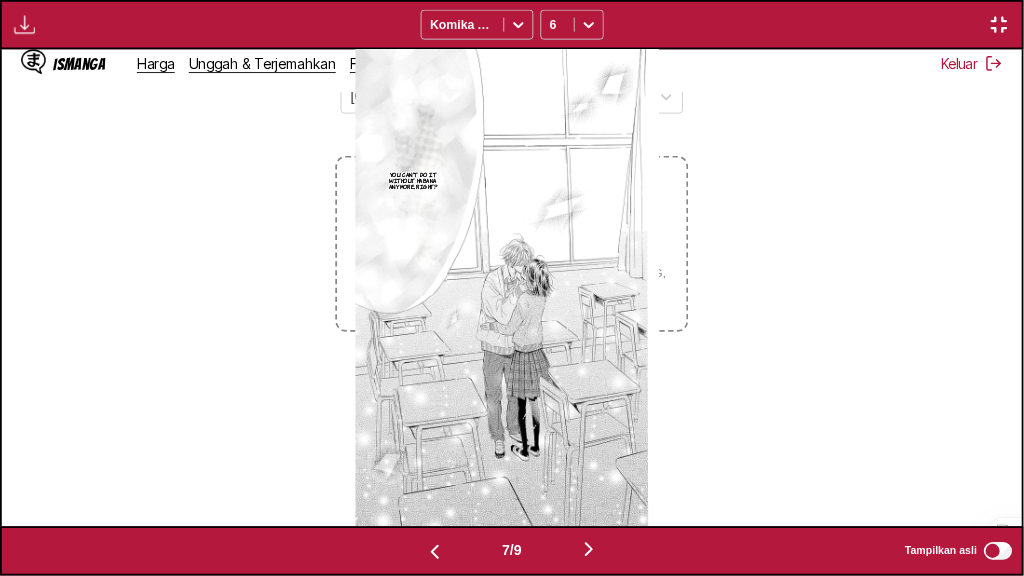 scroll, scrollTop: 245, scrollLeft: 0, axis: vertical 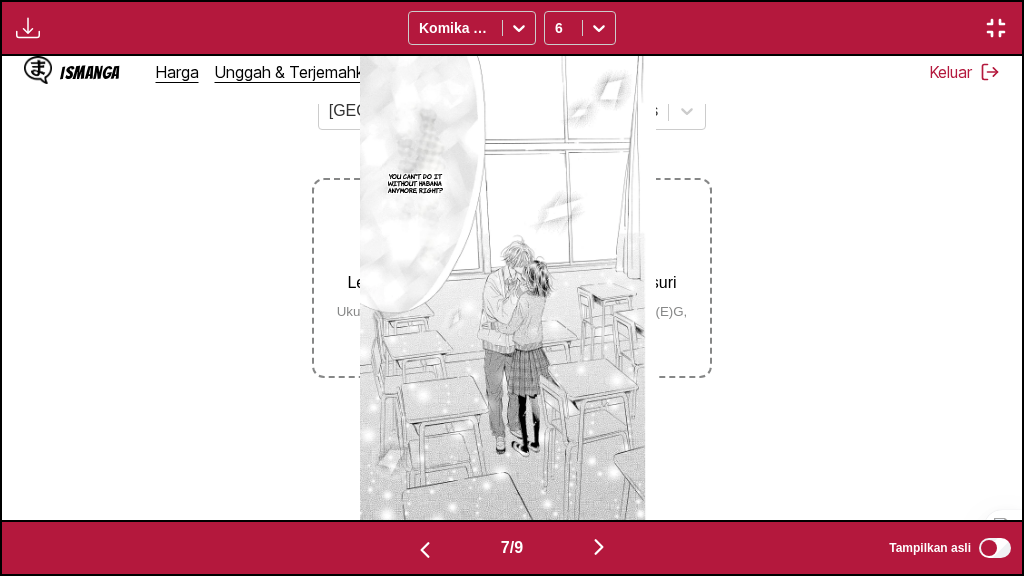 click at bounding box center (599, 548) 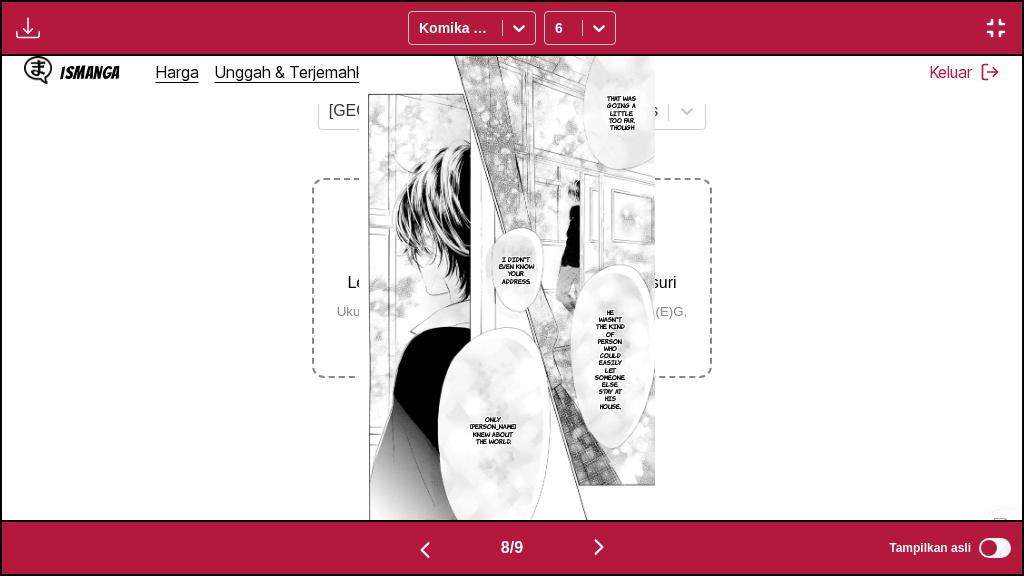 click at bounding box center (599, 548) 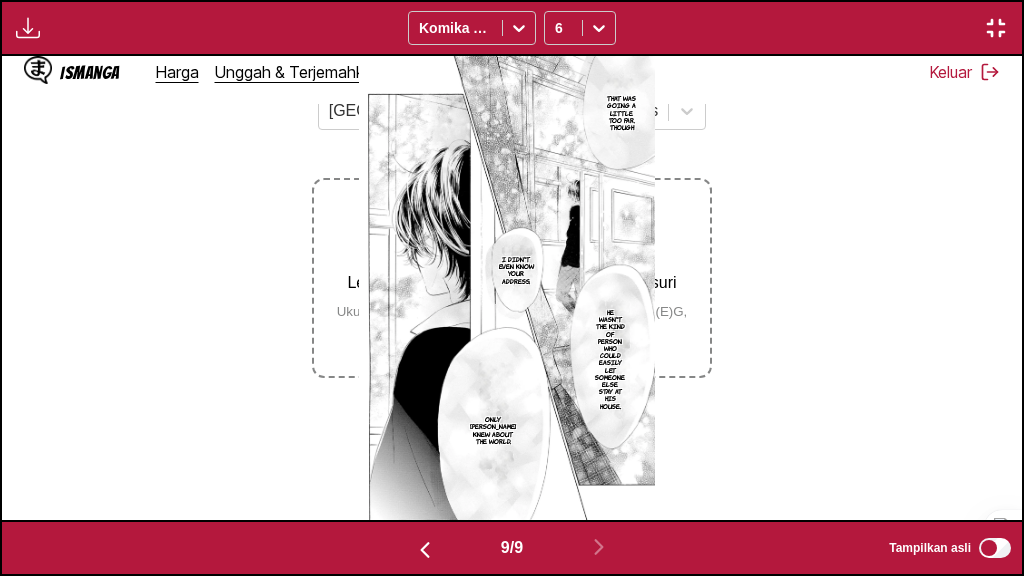 scroll, scrollTop: 0, scrollLeft: 8166, axis: horizontal 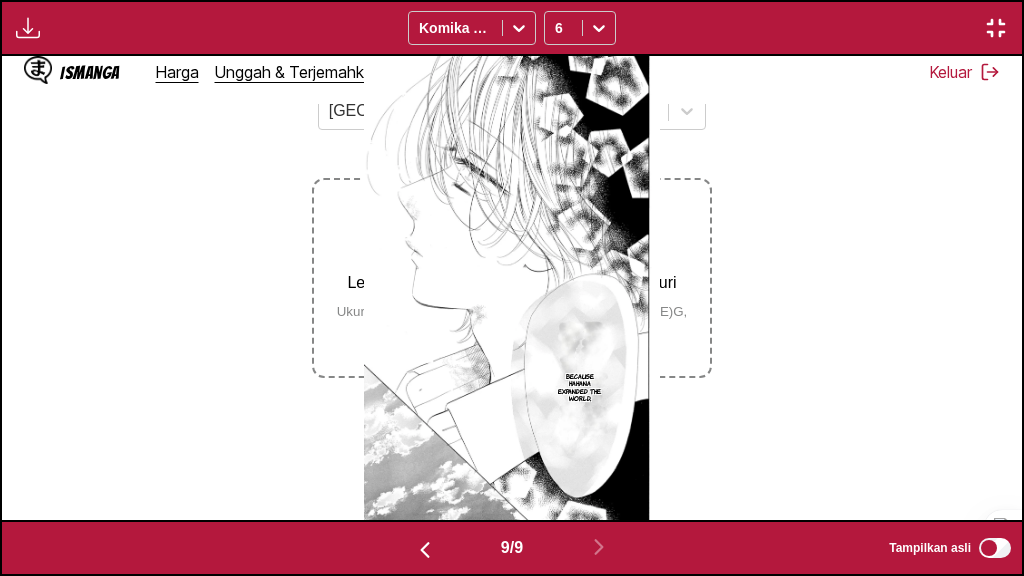 click at bounding box center [996, 28] 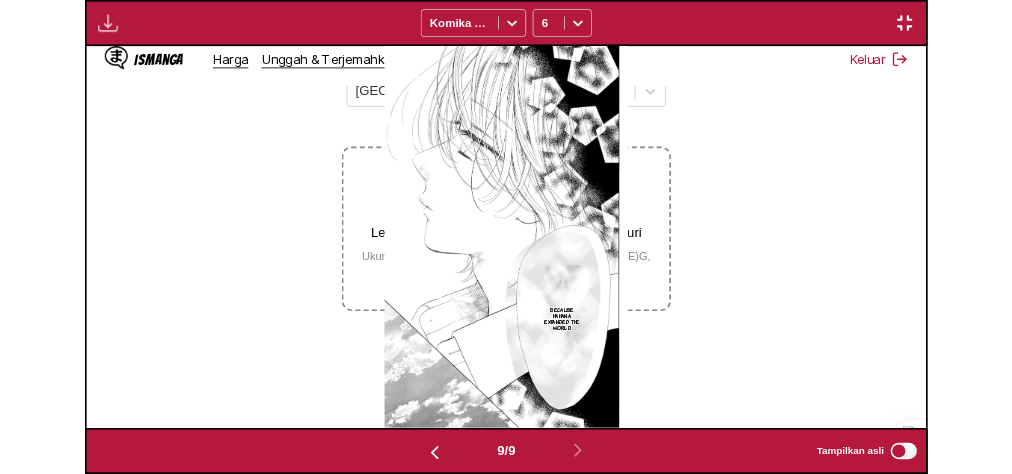 scroll, scrollTop: 526, scrollLeft: 0, axis: vertical 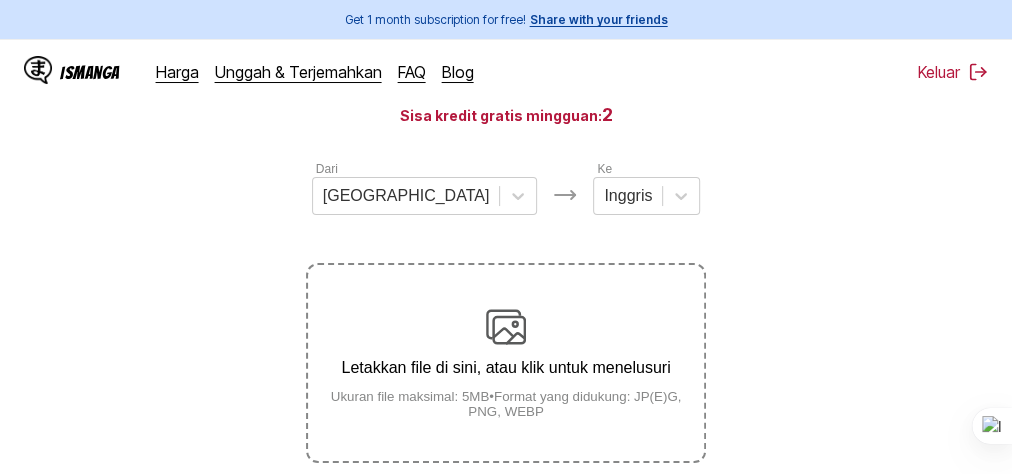 click on "Letakkan file di sini, atau klik untuk menelusuri Ukuran file maksimal: 5MB  •  Format yang didukung: JP(E)G, PNG, WEBP" at bounding box center (506, 363) 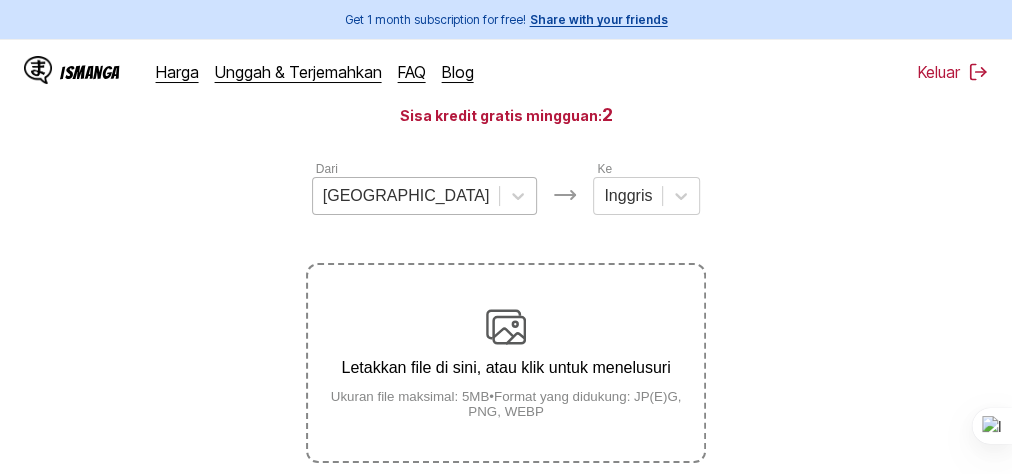 click at bounding box center [406, 196] 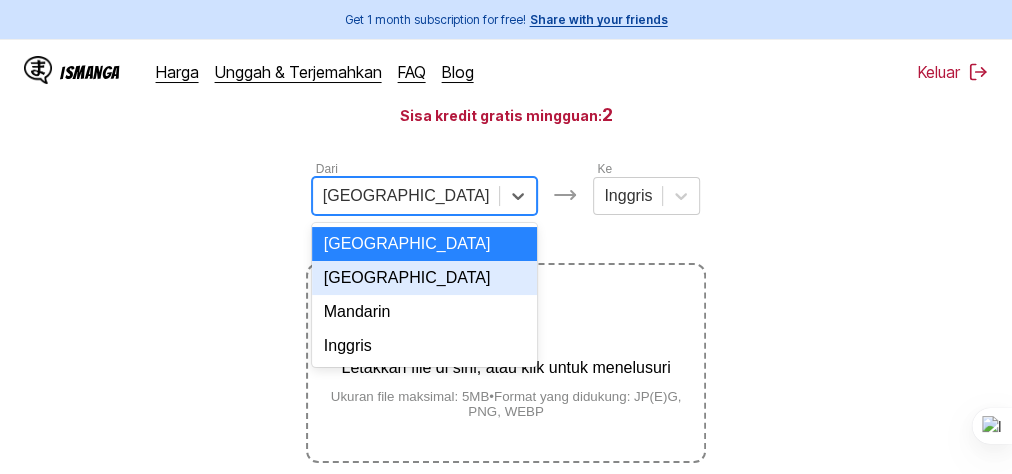 click on "[GEOGRAPHIC_DATA]" at bounding box center [425, 278] 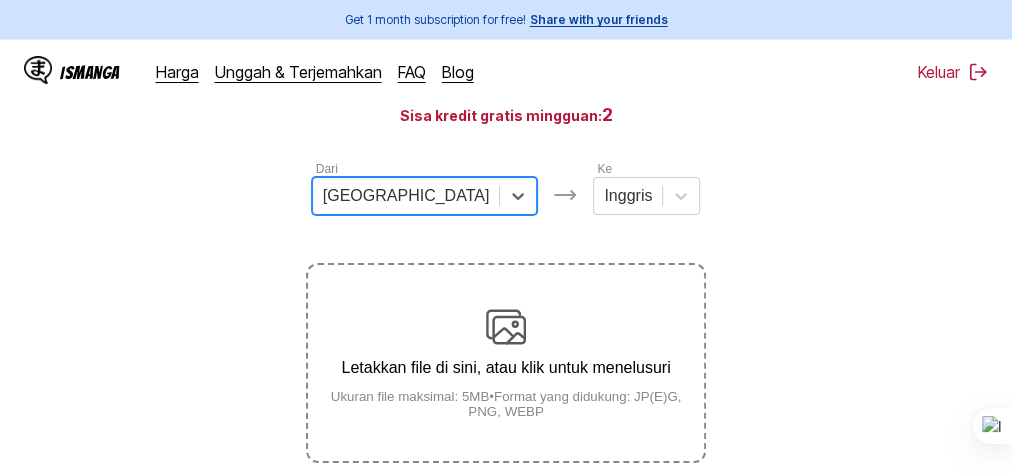 click on "Letakkan file di sini, atau klik untuk menelusuri Ukuran file maksimal: 5MB  •  Format yang didukung: JP(E)G, PNG, WEBP" at bounding box center (506, 363) 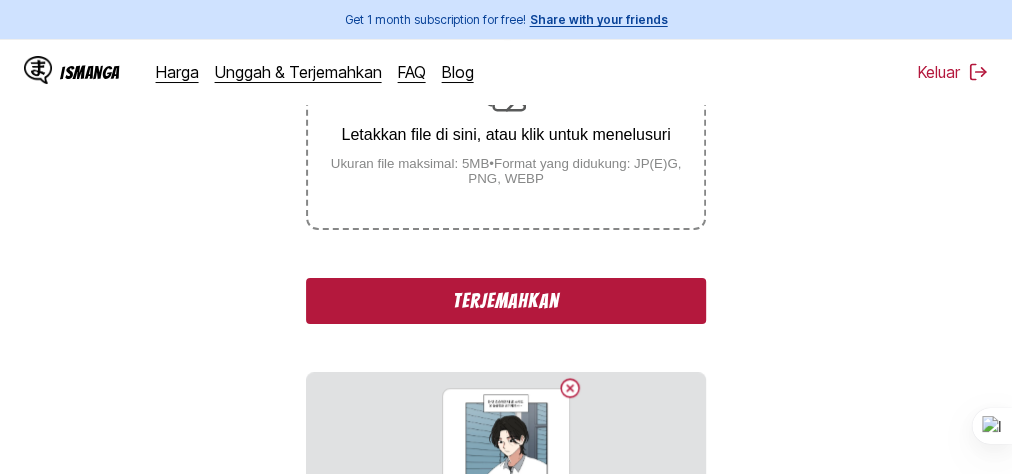 scroll, scrollTop: 400, scrollLeft: 0, axis: vertical 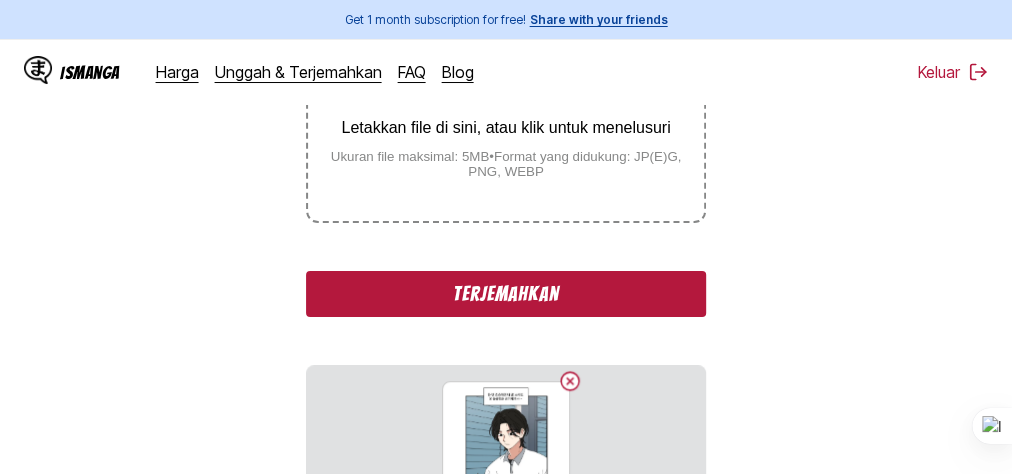 click on "Terjemahkan" at bounding box center [506, 294] 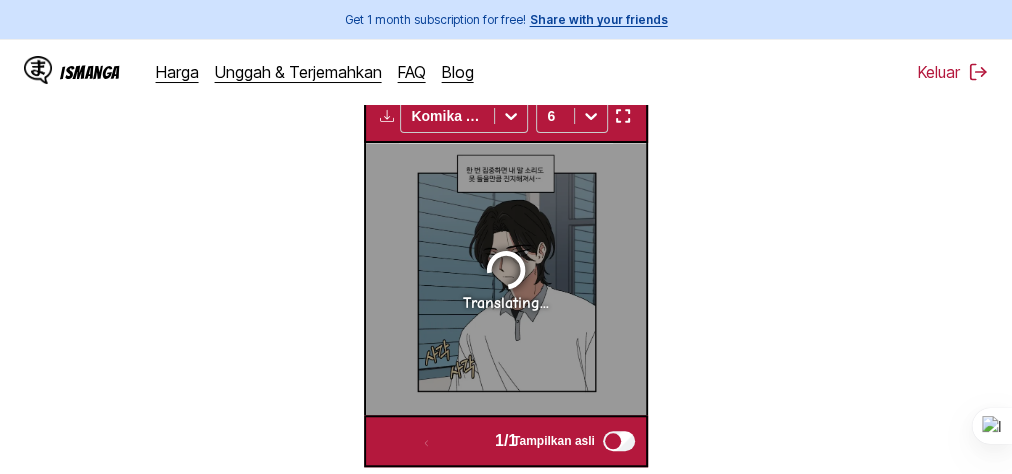 scroll, scrollTop: 617, scrollLeft: 0, axis: vertical 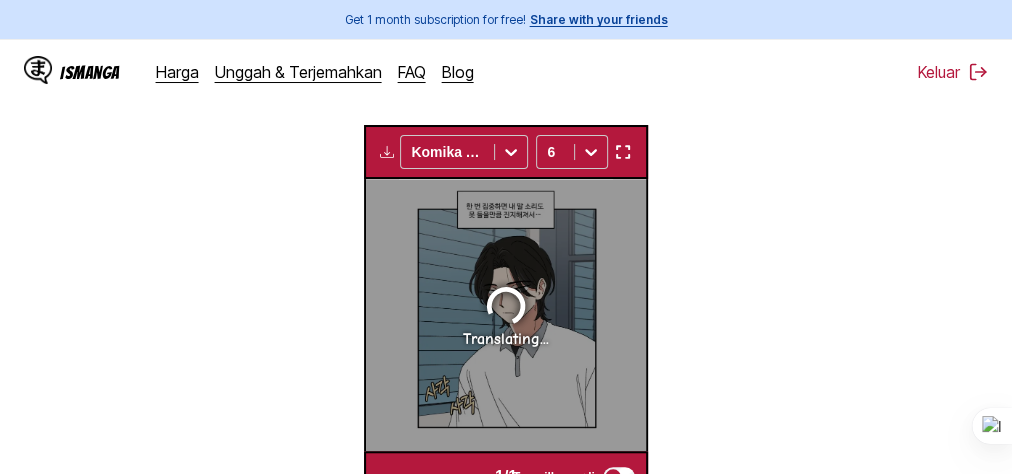 drag, startPoint x: 624, startPoint y: 162, endPoint x: 659, endPoint y: 248, distance: 92.84934 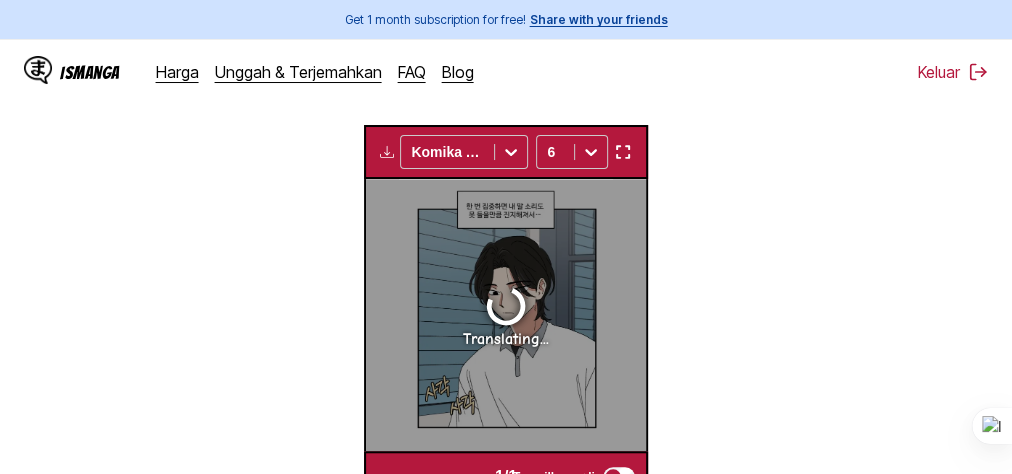 click at bounding box center [622, 152] 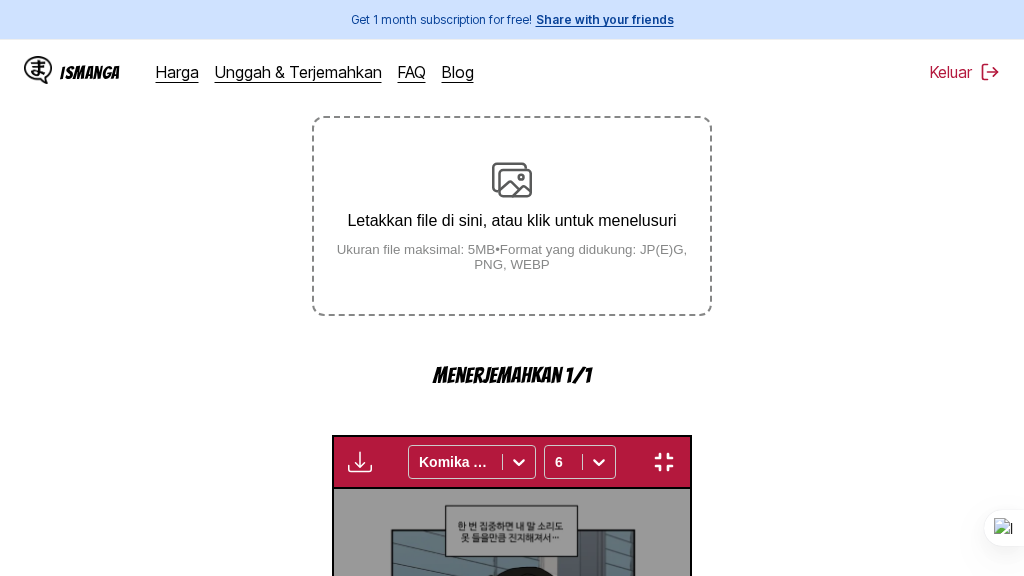 scroll, scrollTop: 260, scrollLeft: 0, axis: vertical 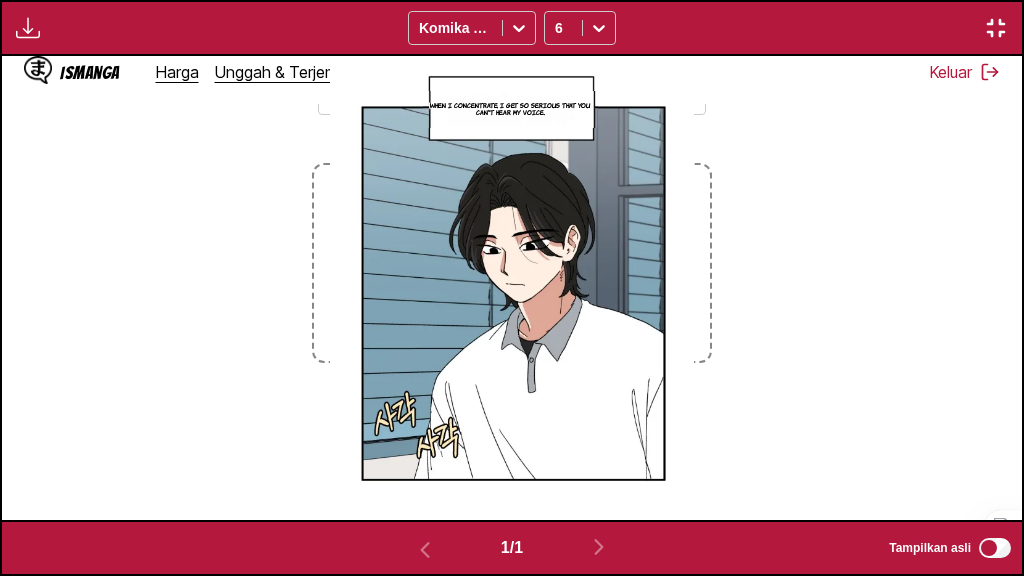 type 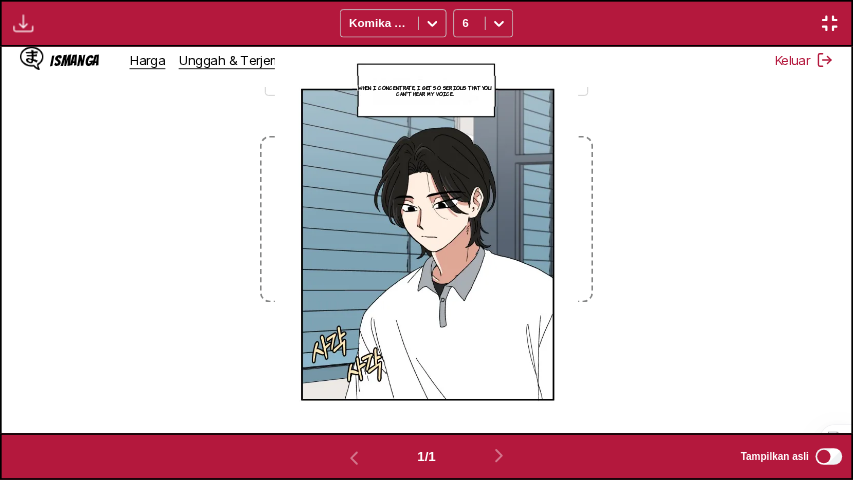 scroll, scrollTop: 260, scrollLeft: 0, axis: vertical 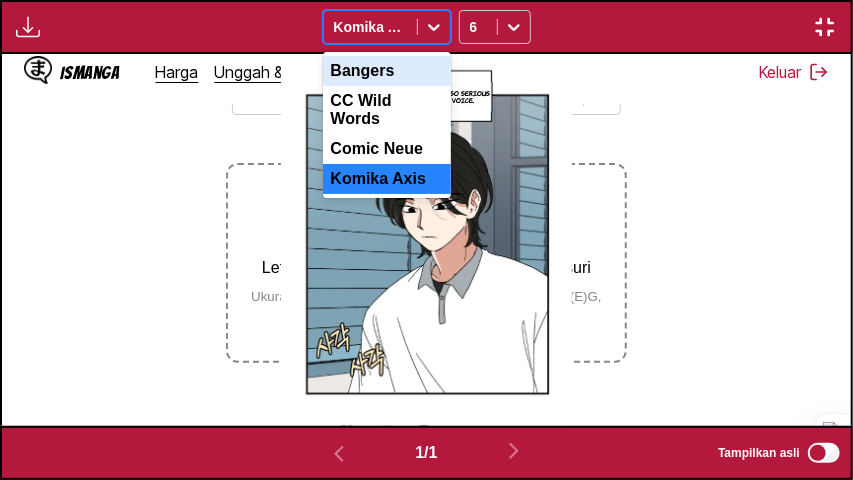 click at bounding box center [370, 27] 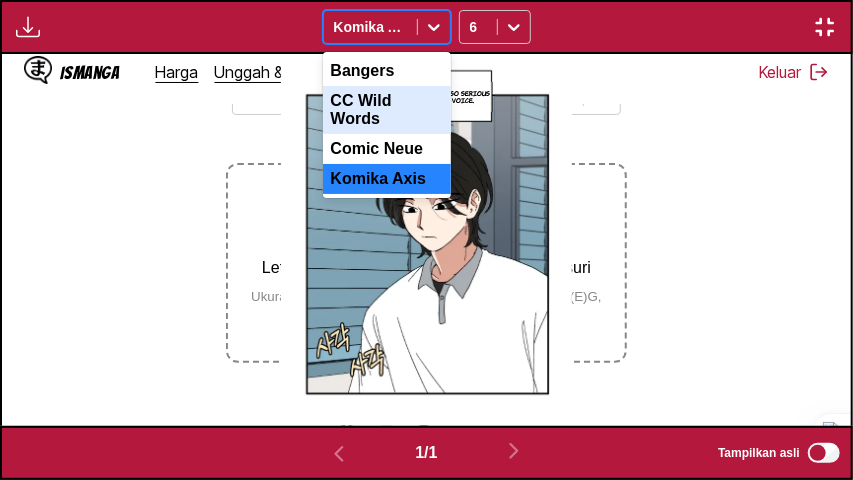click on "CC Wild Words" at bounding box center (387, 110) 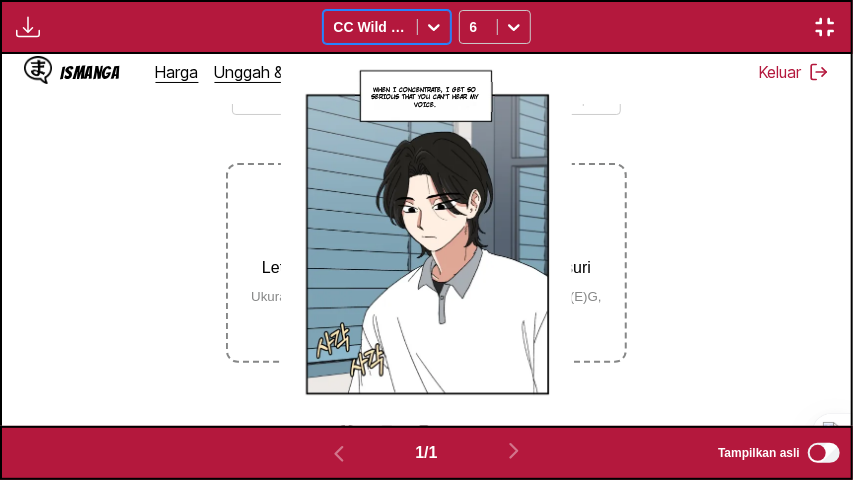 click at bounding box center (370, 27) 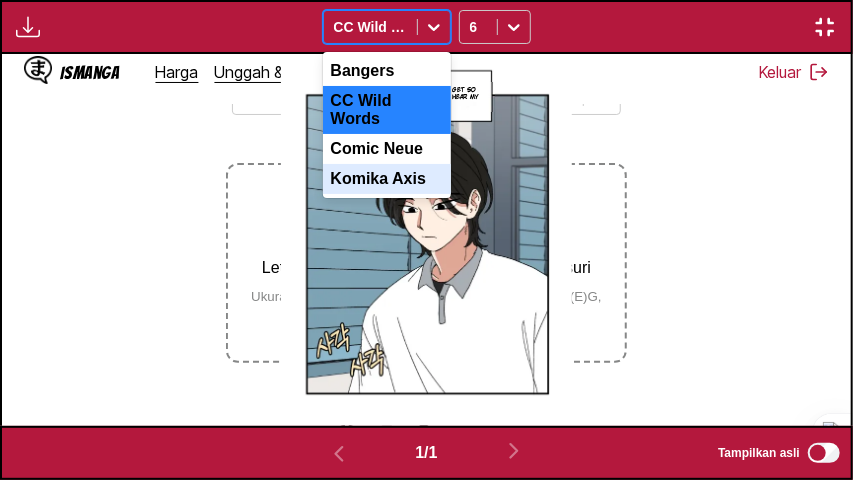 click on "Komika Axis" at bounding box center [387, 179] 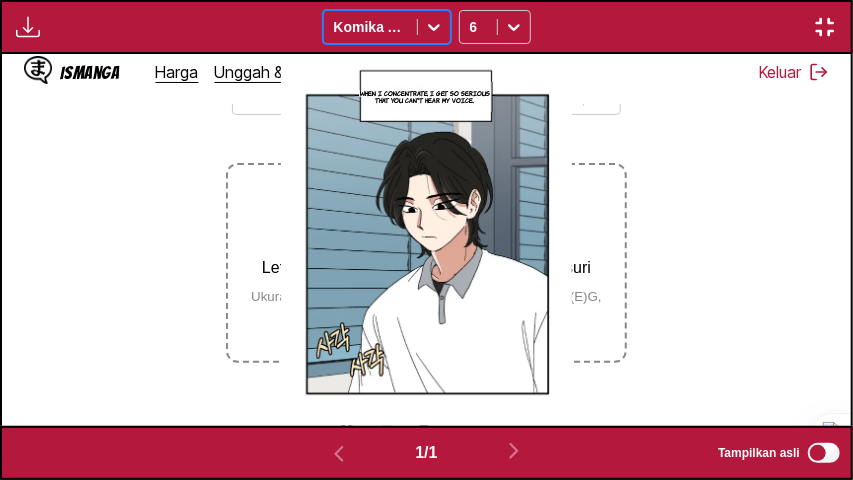 click at bounding box center (370, 27) 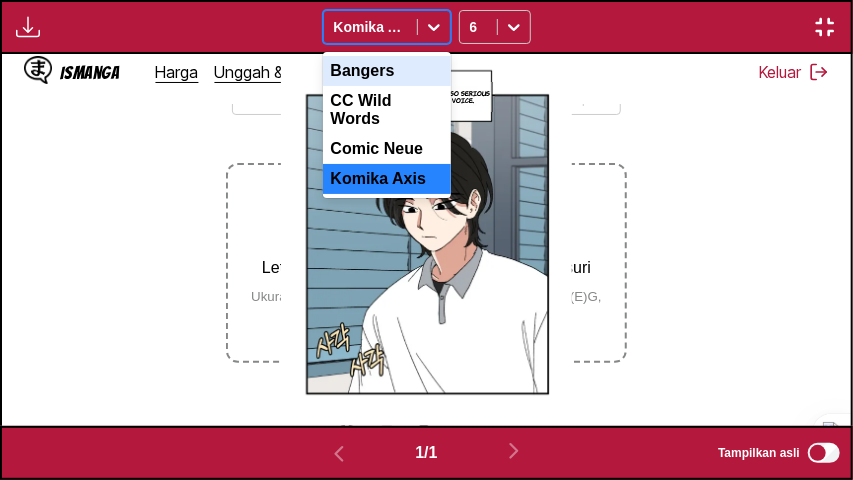 click on "Bangers" at bounding box center (387, 71) 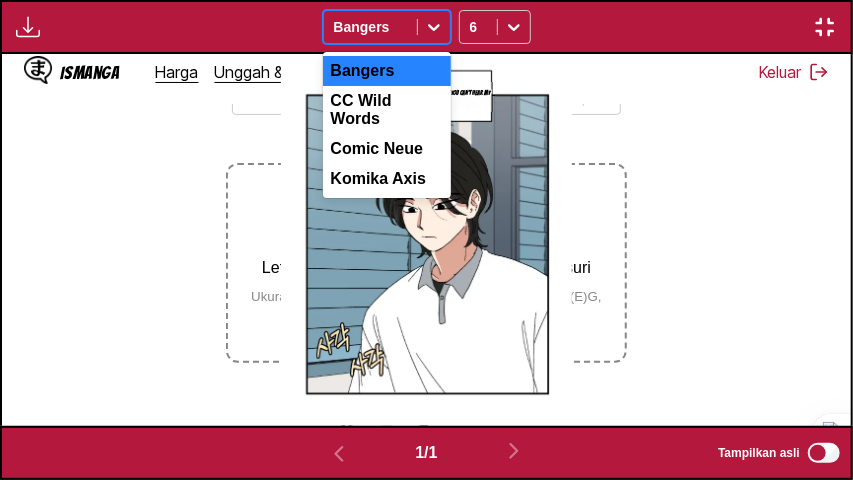 click at bounding box center (370, 27) 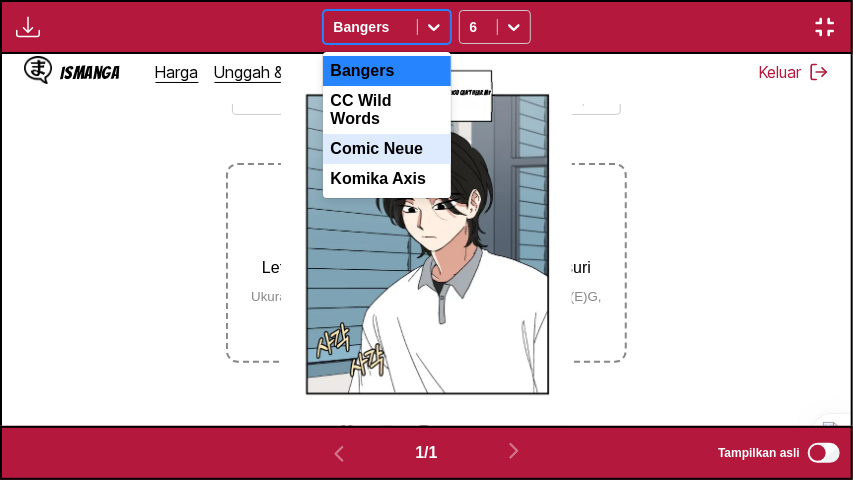 click on "Comic Neue" at bounding box center (387, 149) 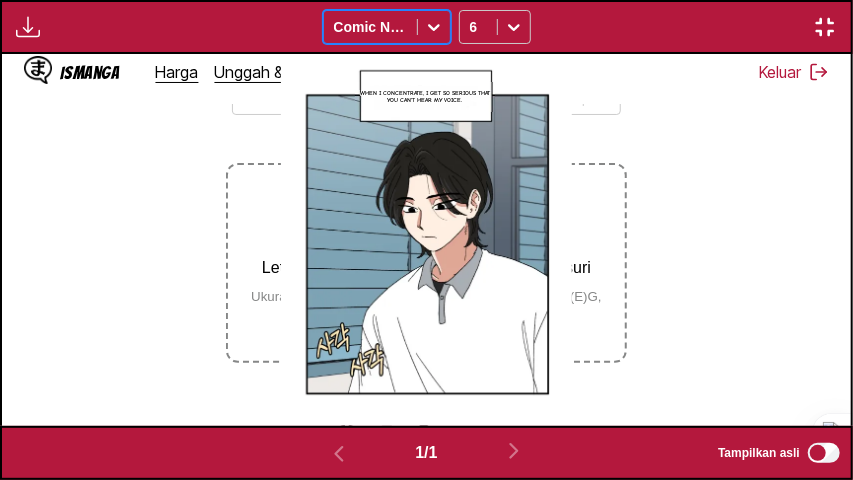 click on "Comic Neue" at bounding box center [370, 27] 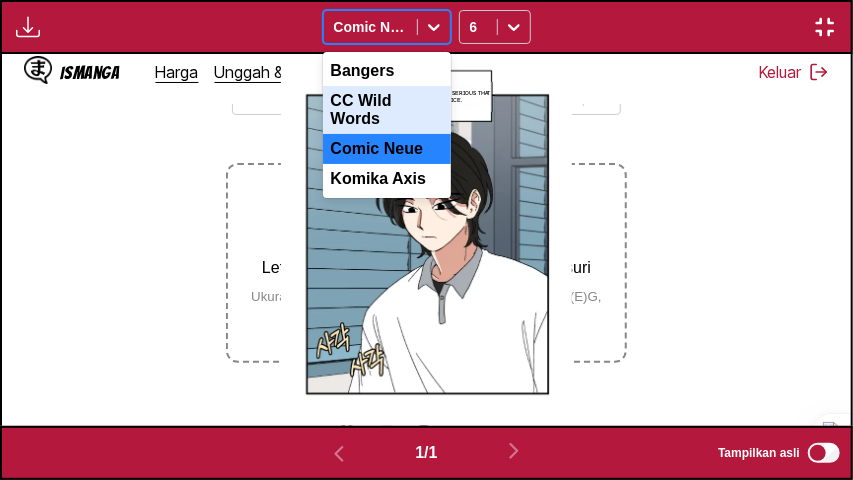 click on "CC Wild Words" at bounding box center [387, 110] 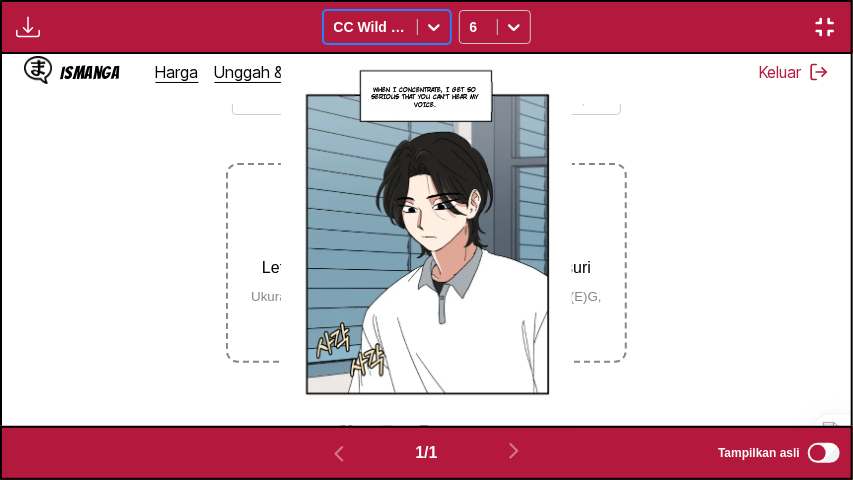 click on "When I concentrate, I get so serious that you can't hear my voice." at bounding box center (425, 97) 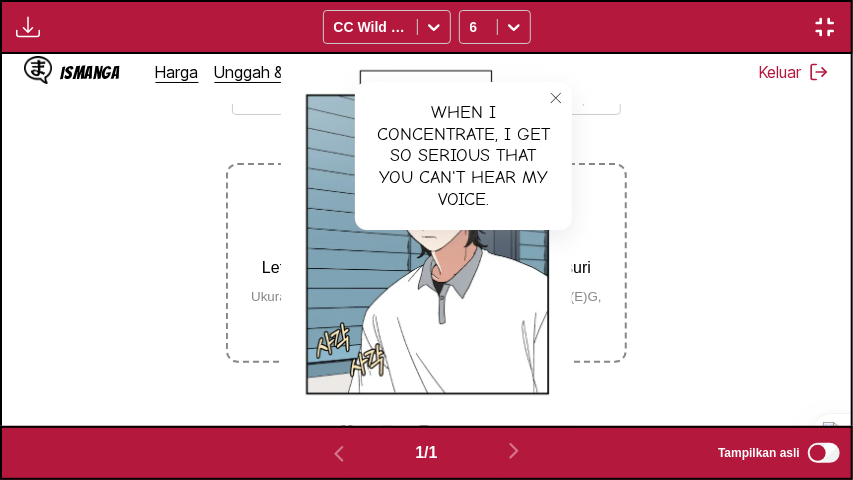 click 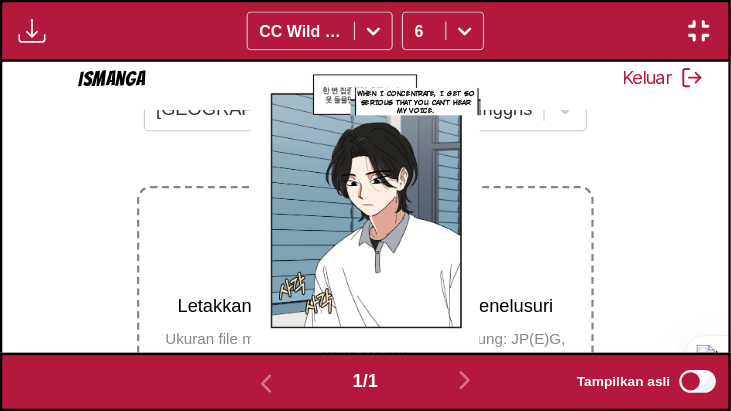 scroll, scrollTop: 260, scrollLeft: 0, axis: vertical 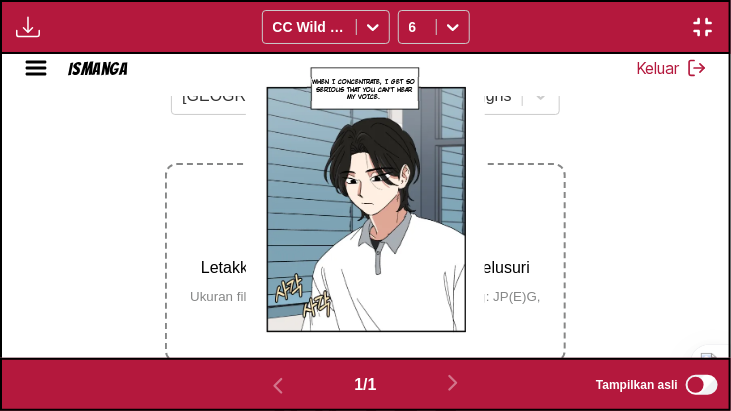 click at bounding box center [703, 27] 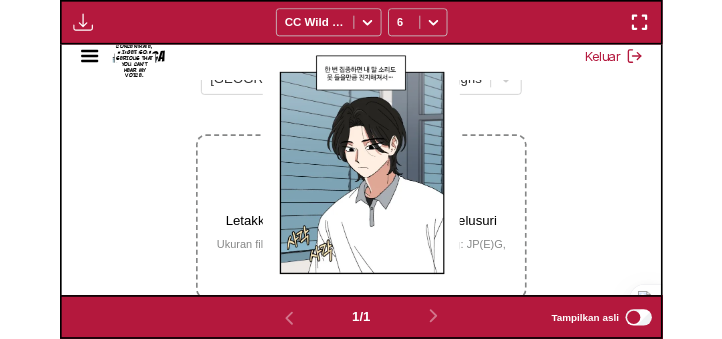 scroll, scrollTop: 529, scrollLeft: 0, axis: vertical 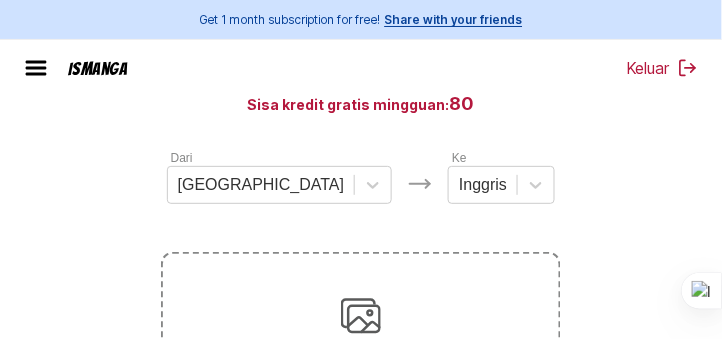 click on "Letakkan file di sini, atau klik untuk menelusuri Ukuran file maksimal: 5MB  •  Format yang didukung: JP(E)G, PNG, WEBP" at bounding box center (361, 352) 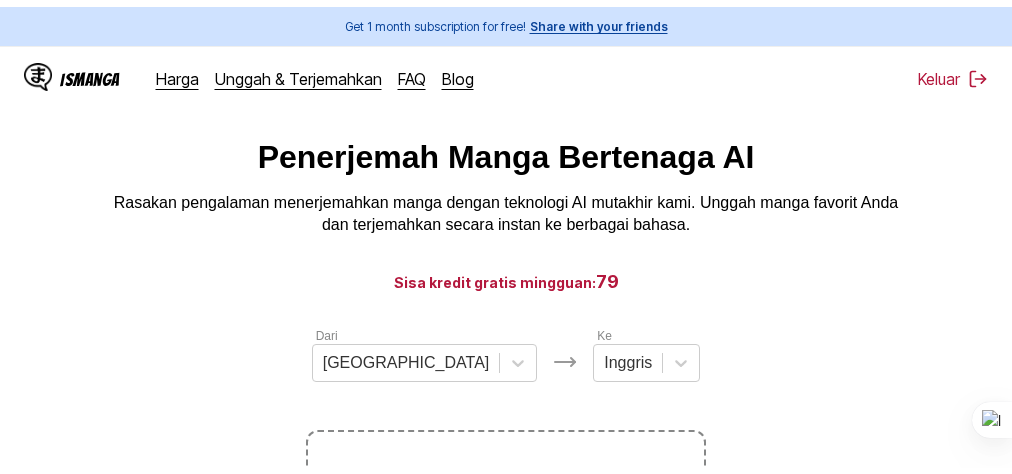 scroll, scrollTop: 0, scrollLeft: 0, axis: both 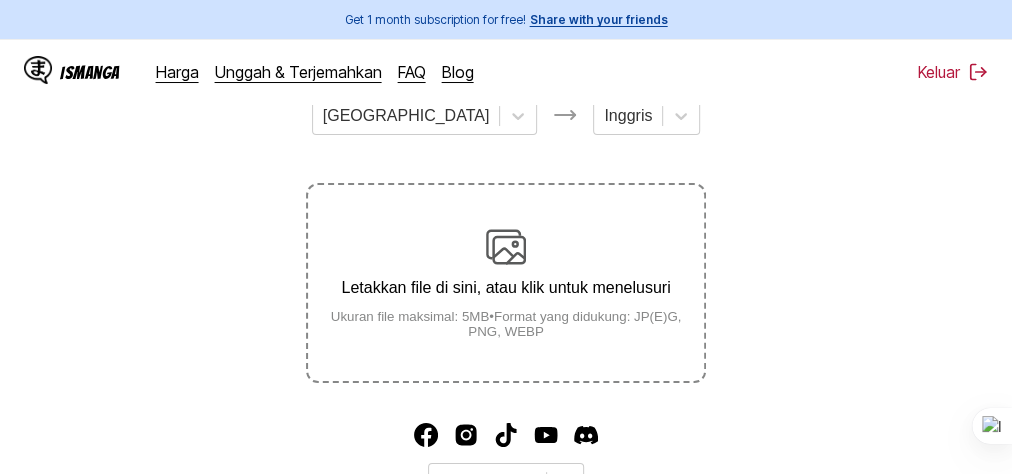 click on "Letakkan file di sini, atau klik untuk menelusuri Ukuran file maksimal: 5MB  •  Format yang didukung: JP(E)G, PNG, WEBP" at bounding box center [506, 283] 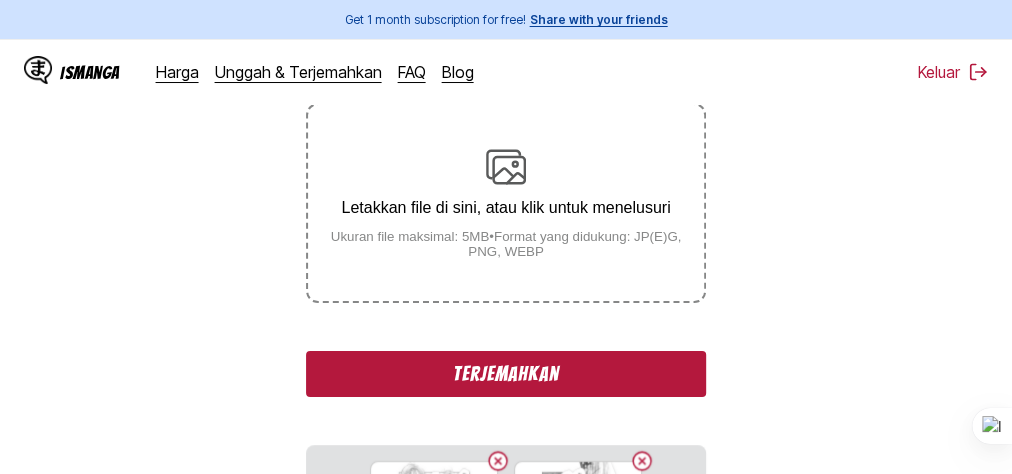 click on "Terjemahkan" at bounding box center [506, 374] 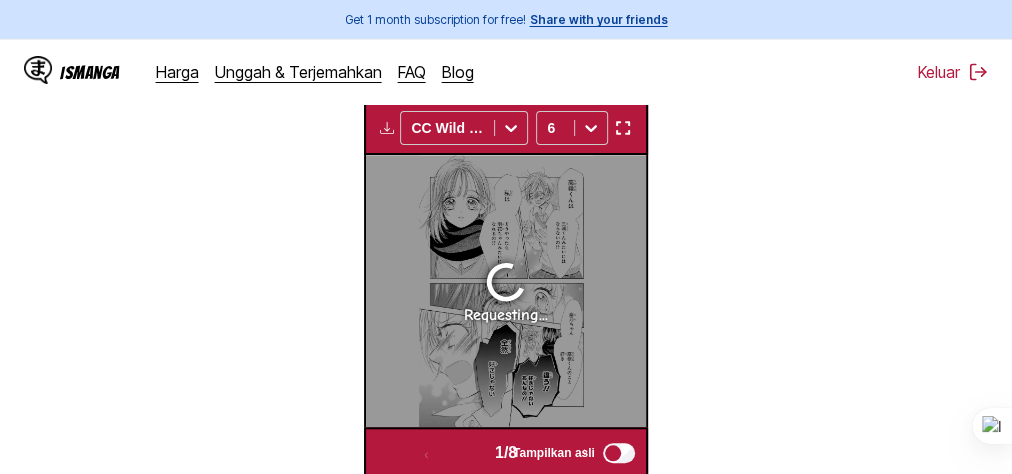 scroll, scrollTop: 617, scrollLeft: 0, axis: vertical 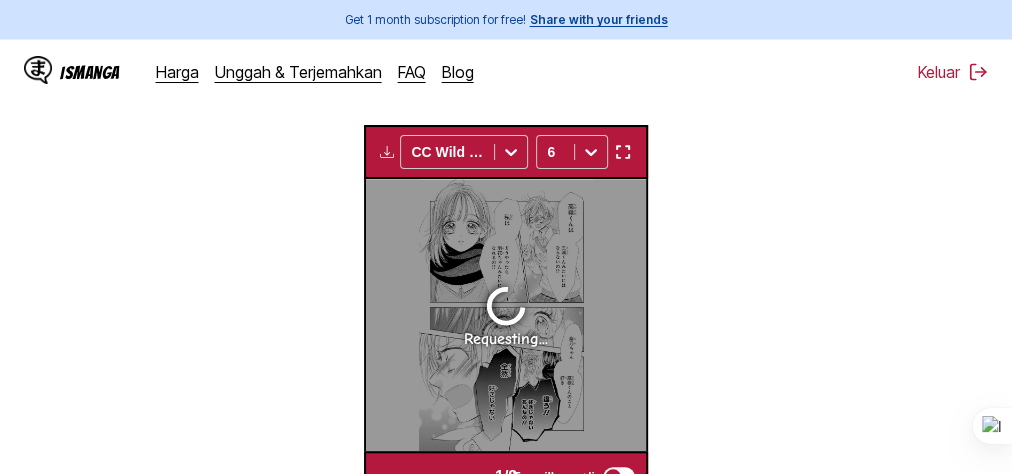 click at bounding box center [622, 152] 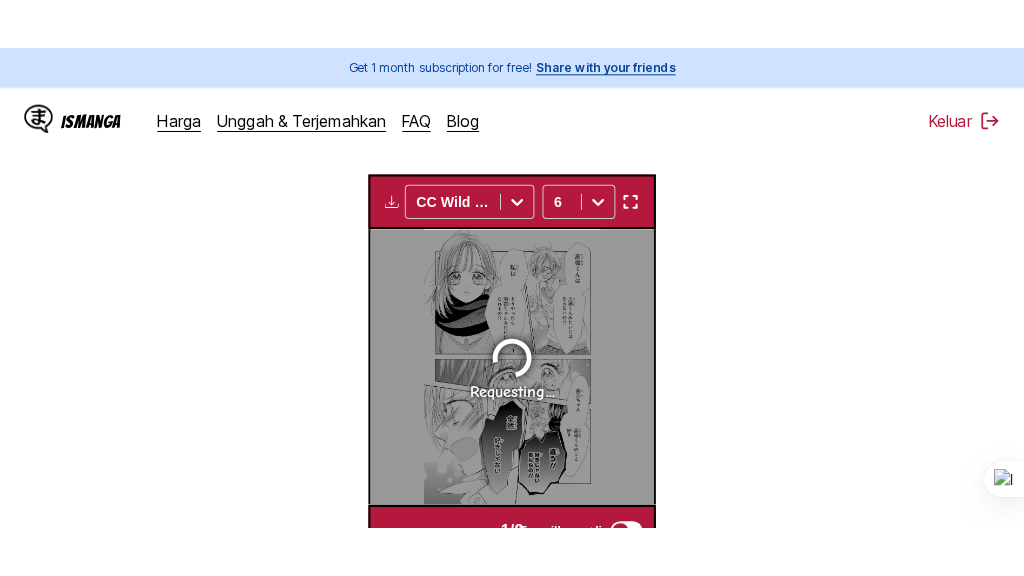 scroll, scrollTop: 307, scrollLeft: 0, axis: vertical 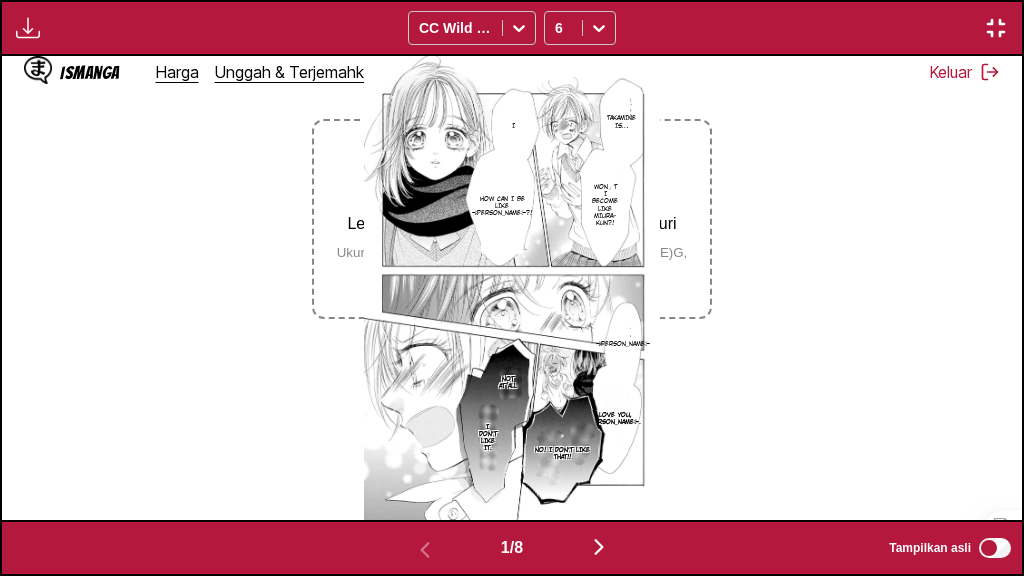 type 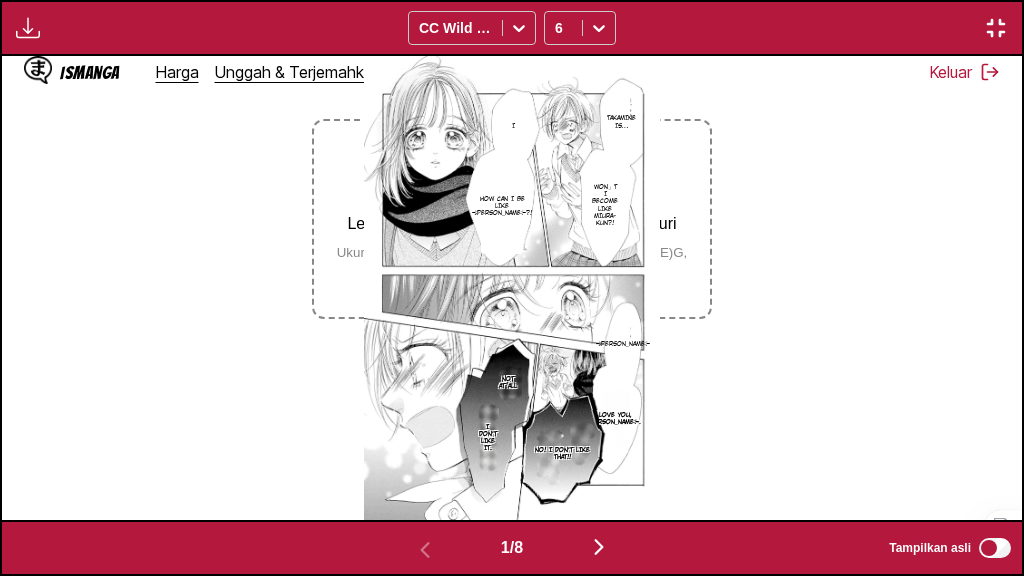 click at bounding box center (599, 548) 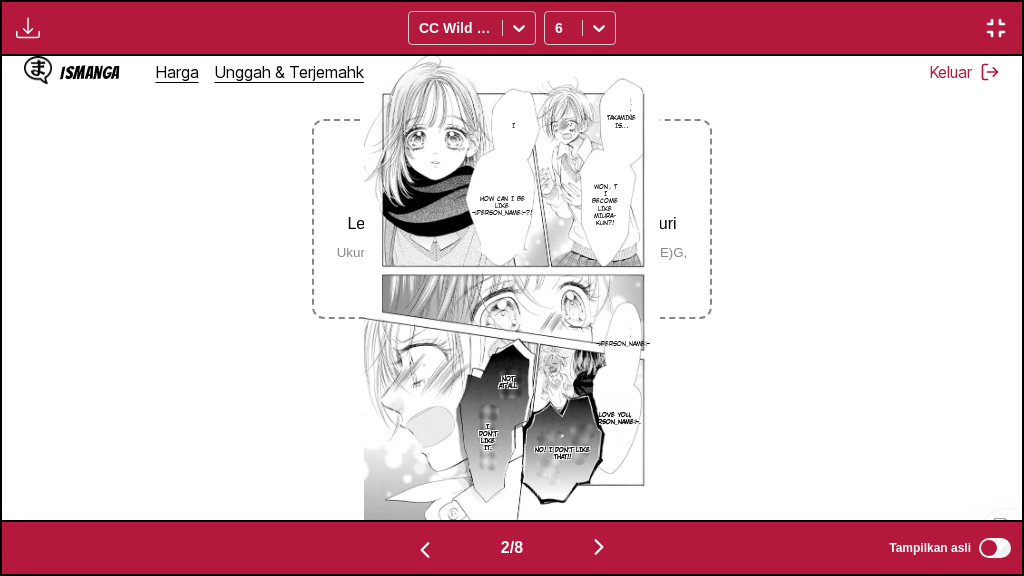 scroll, scrollTop: 0, scrollLeft: 1020, axis: horizontal 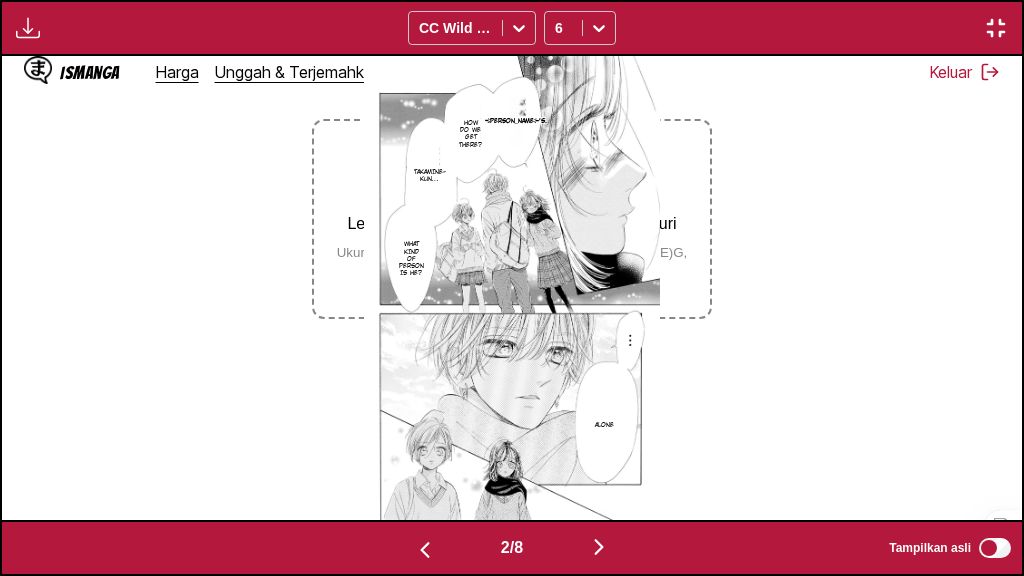 type 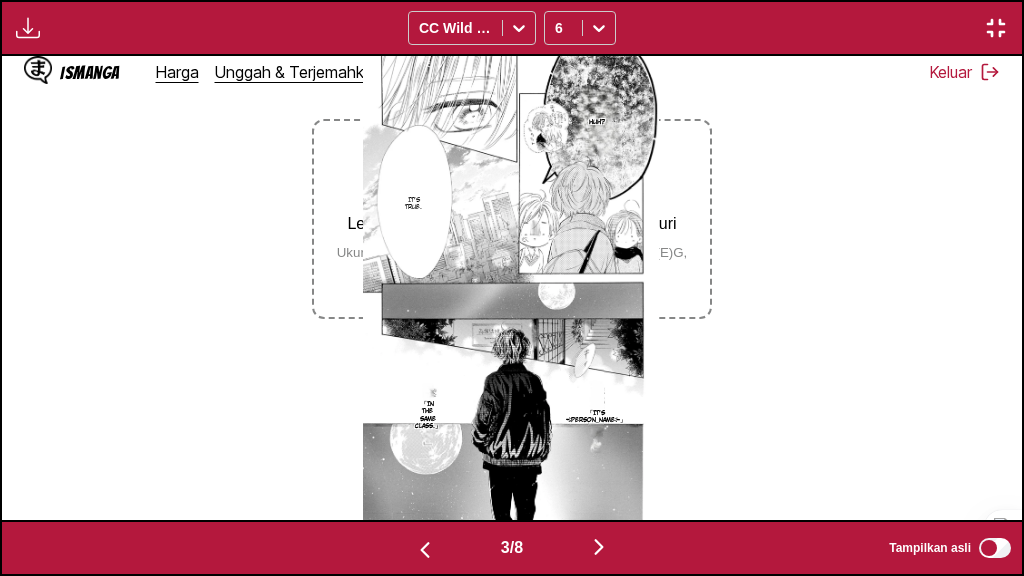 click at bounding box center [599, 547] 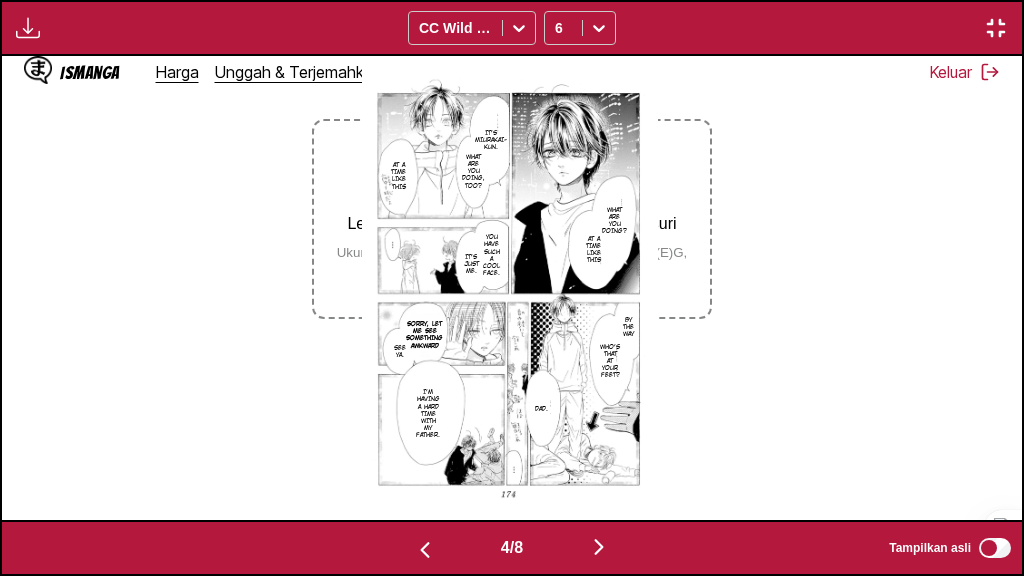click at bounding box center [599, 547] 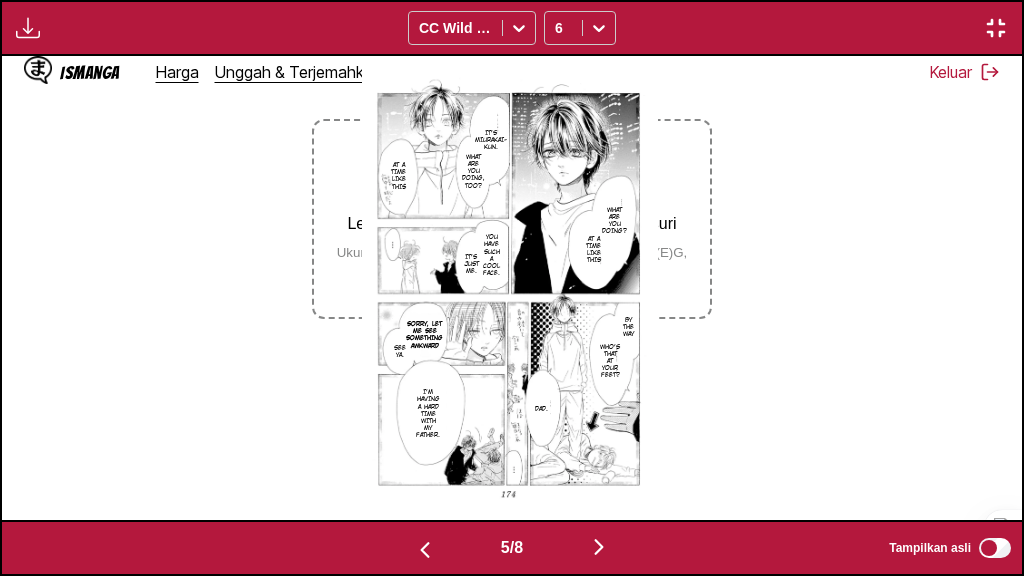 scroll, scrollTop: 0, scrollLeft: 4083, axis: horizontal 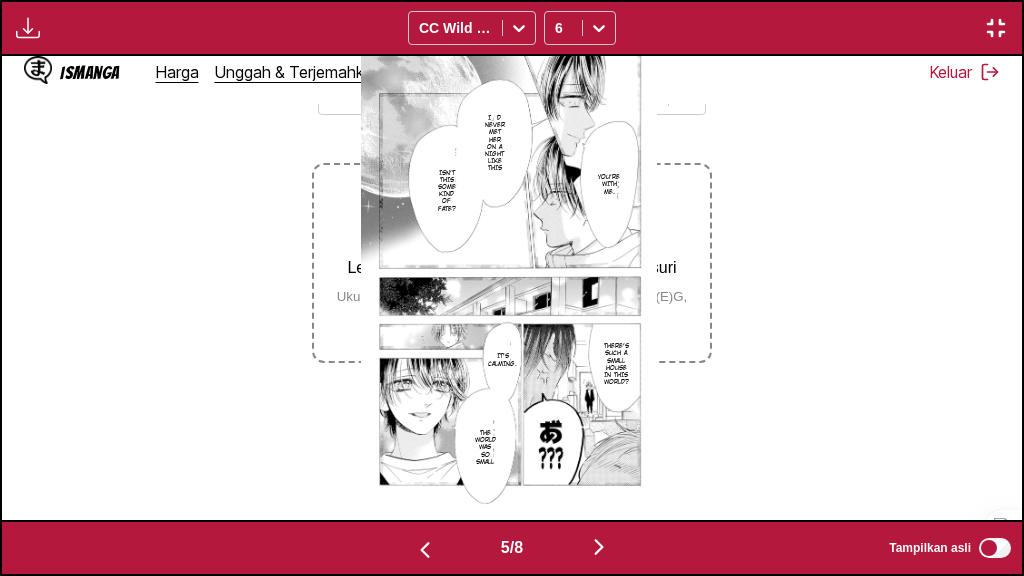 click at bounding box center [599, 548] 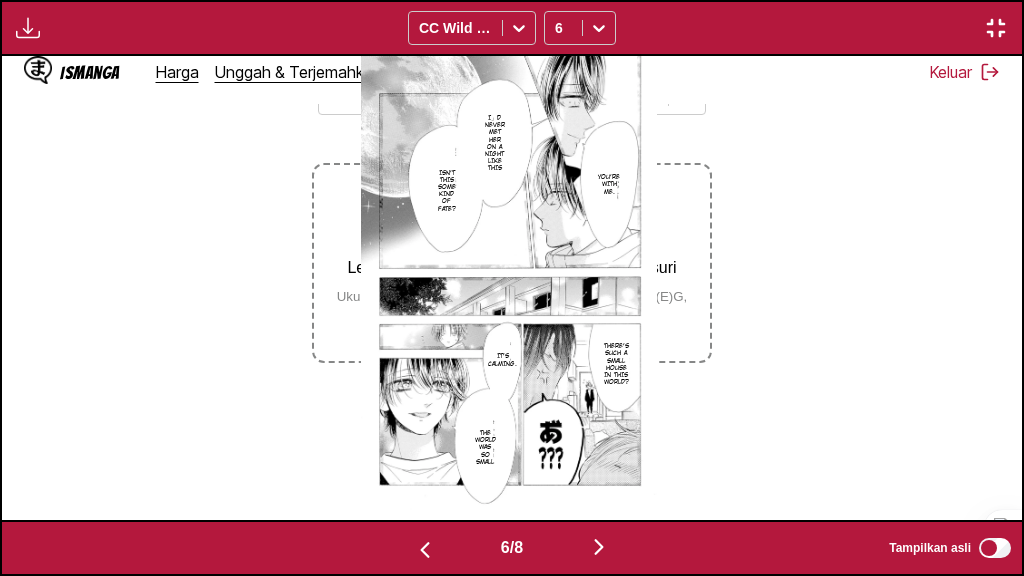 scroll, scrollTop: 0, scrollLeft: 5104, axis: horizontal 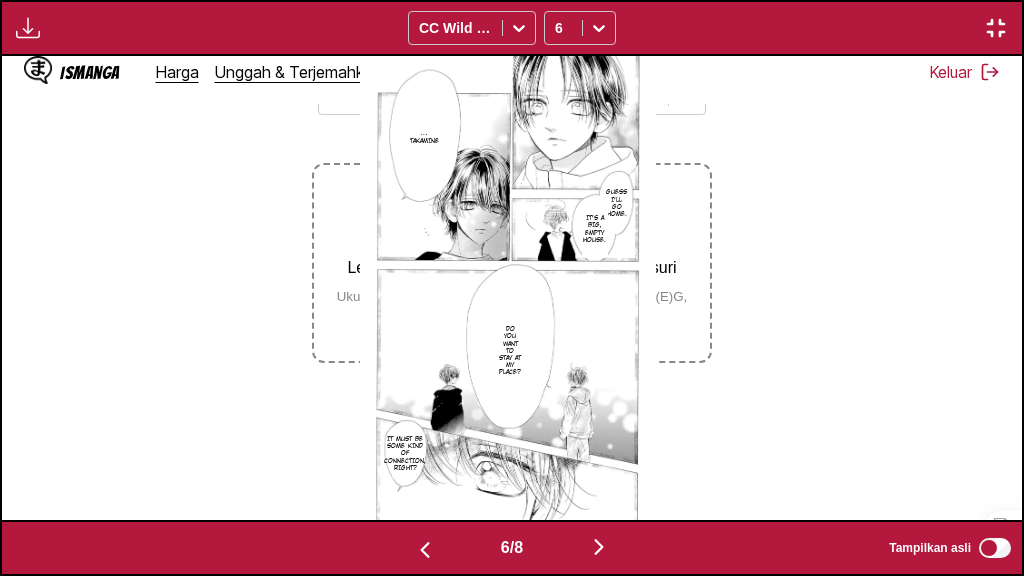 click at bounding box center [599, 548] 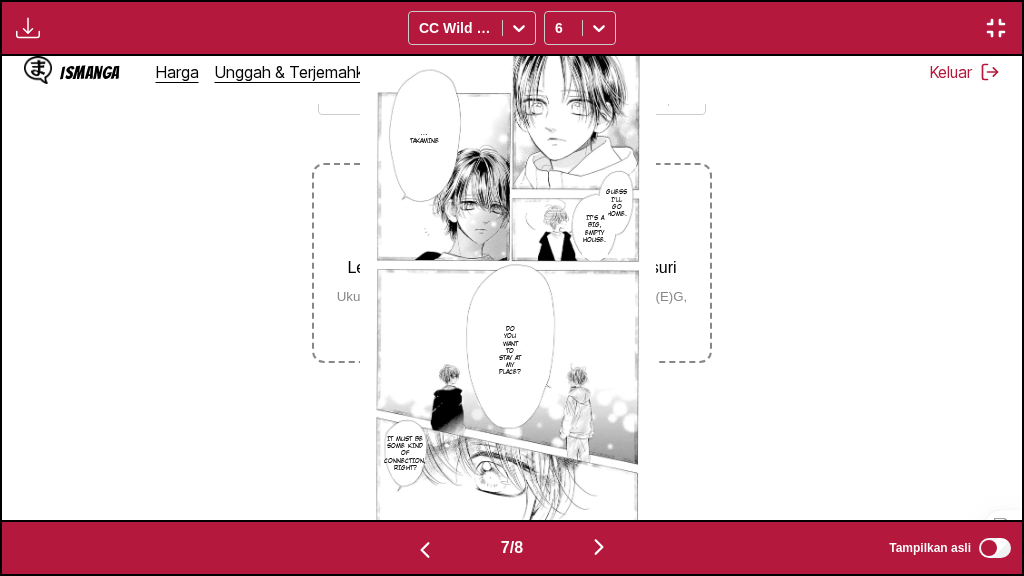 scroll, scrollTop: 0, scrollLeft: 6124, axis: horizontal 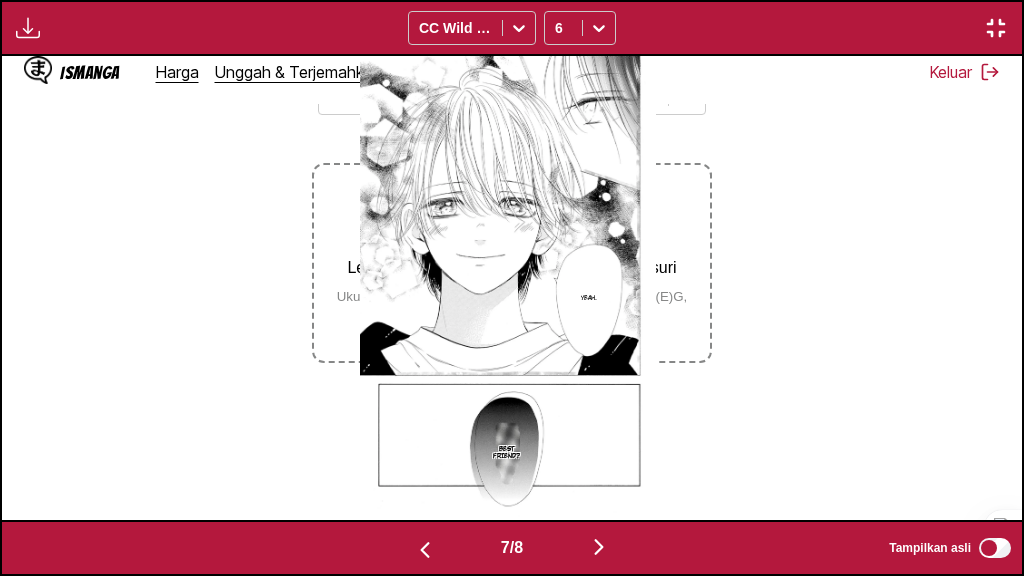 click at bounding box center [425, 550] 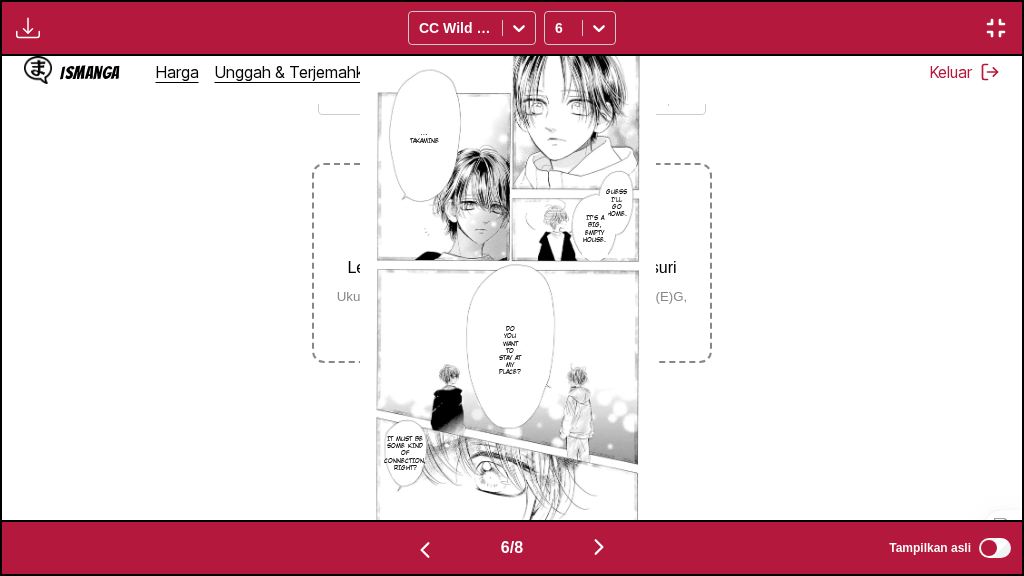 click at bounding box center (599, 548) 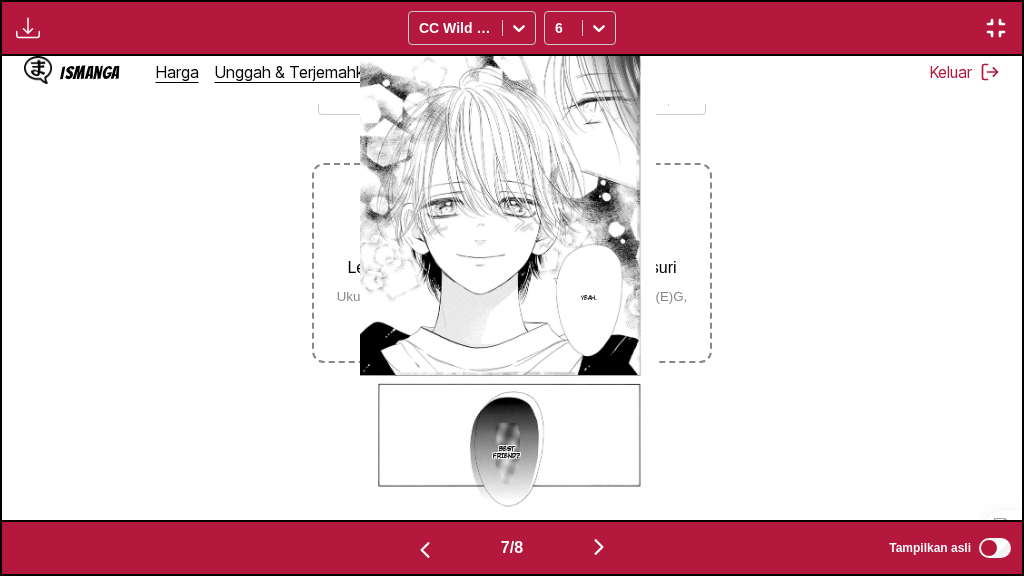 click at bounding box center (599, 548) 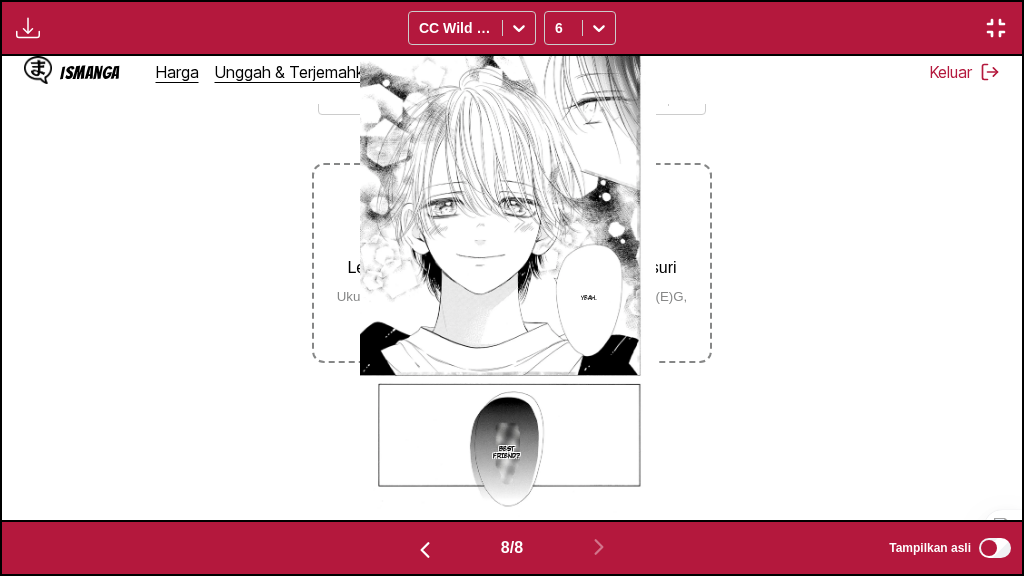 scroll, scrollTop: 0, scrollLeft: 7145, axis: horizontal 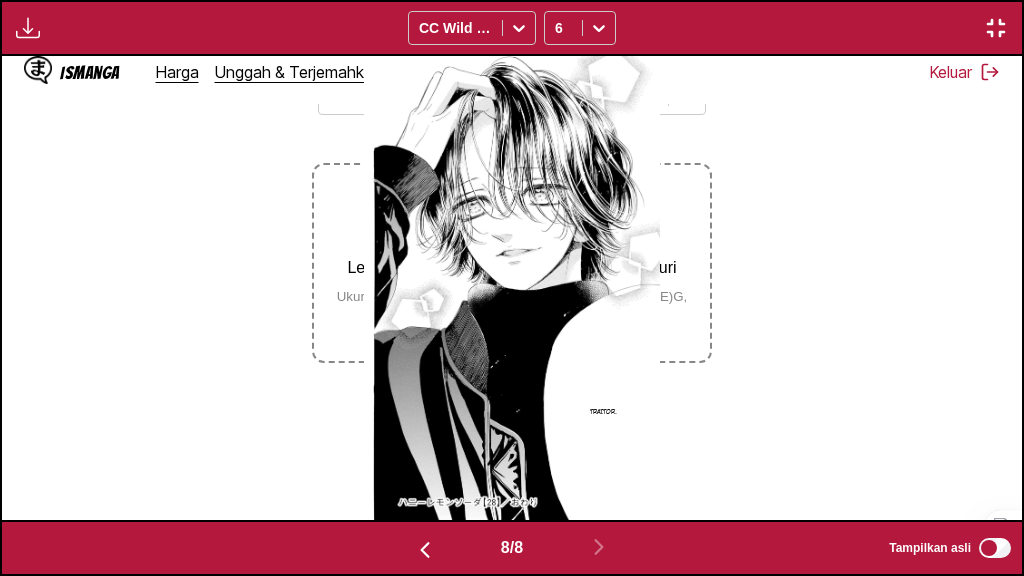 click at bounding box center [996, 28] 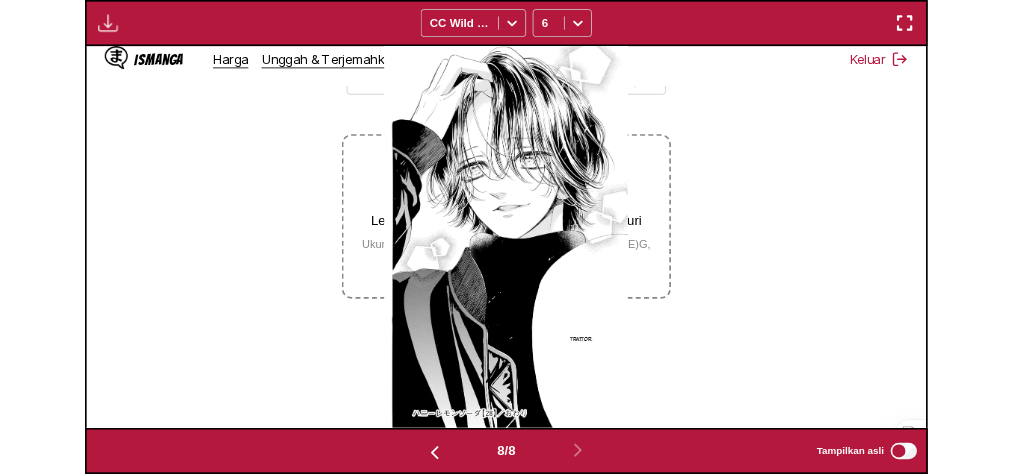 scroll, scrollTop: 526, scrollLeft: 0, axis: vertical 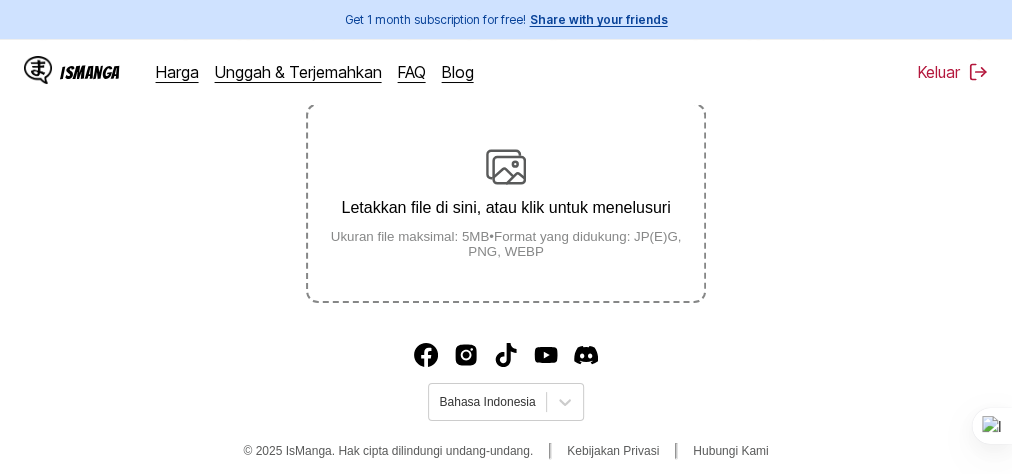 click on "Letakkan file di sini, atau klik untuk menelusuri Ukuran file maksimal: 5MB  •  Format yang didukung: JP(E)G, PNG, WEBP" at bounding box center (506, 203) 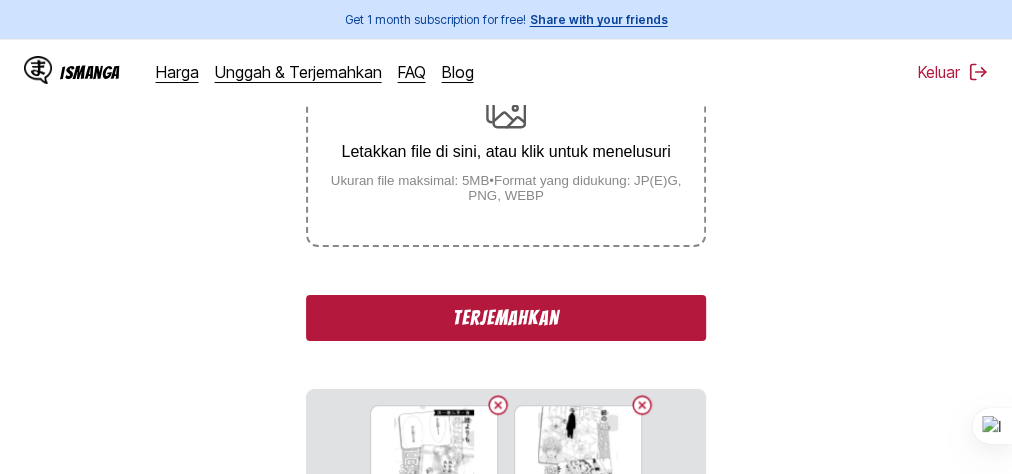 scroll, scrollTop: 400, scrollLeft: 0, axis: vertical 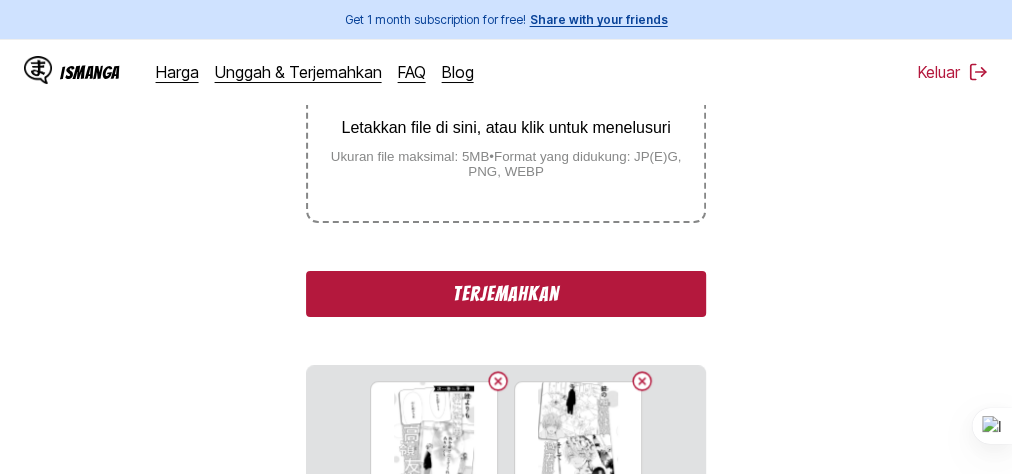 click on "Terjemahkan" at bounding box center [506, 294] 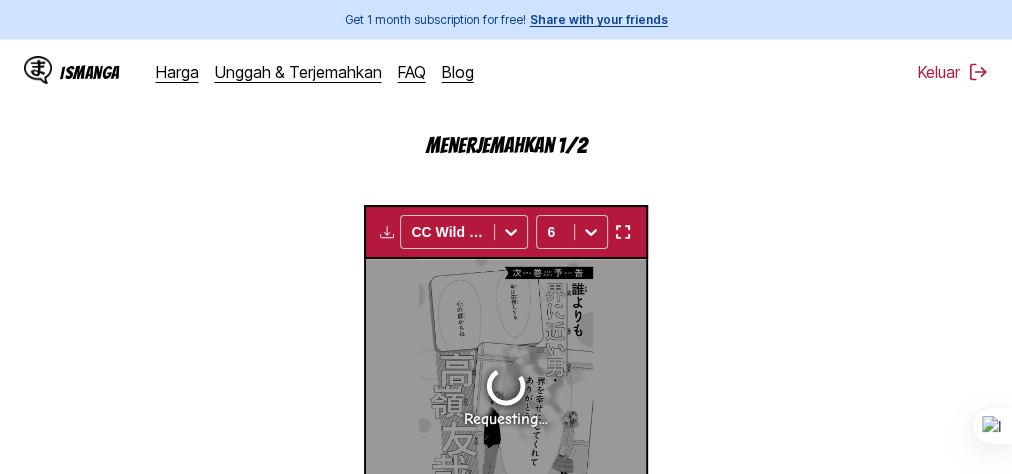 drag, startPoint x: 618, startPoint y: 237, endPoint x: 618, endPoint y: 305, distance: 68 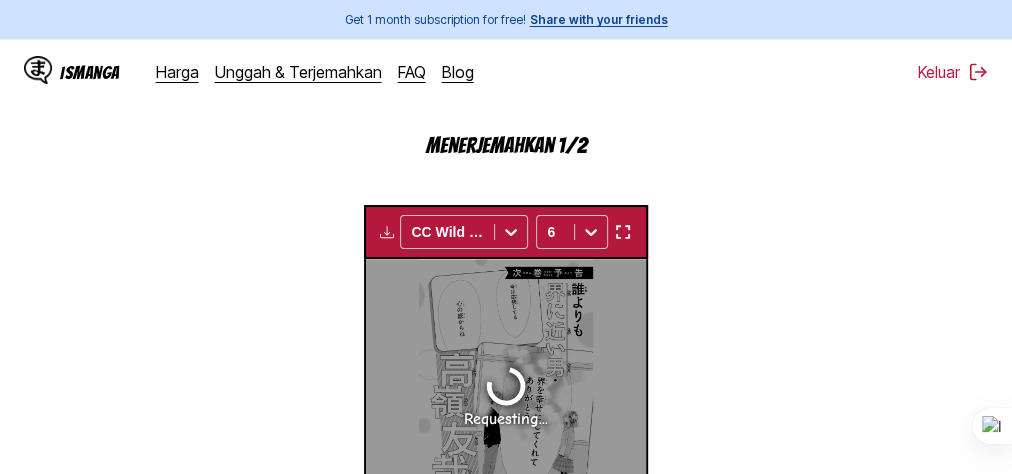 click at bounding box center (622, 232) 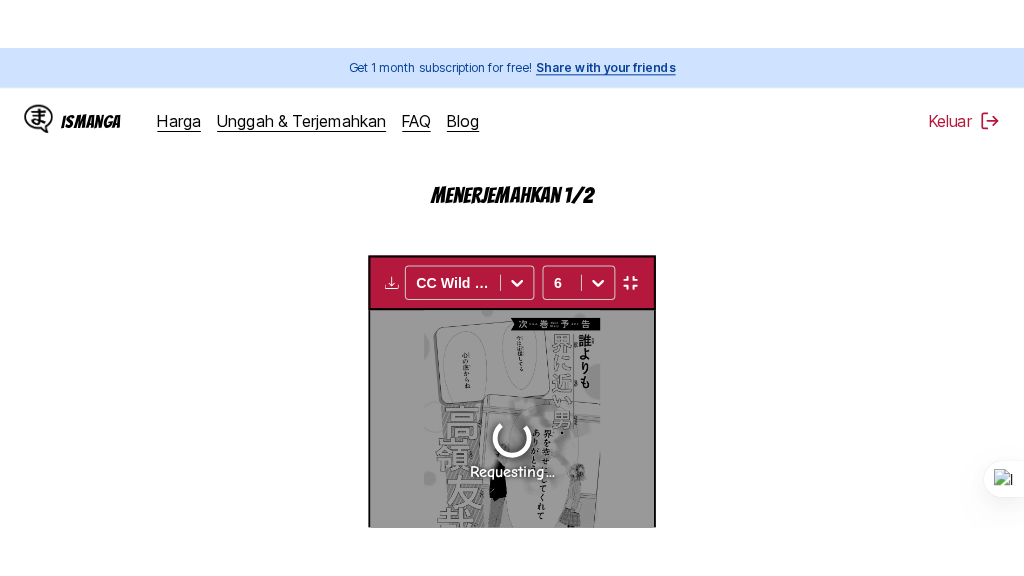 scroll, scrollTop: 307, scrollLeft: 0, axis: vertical 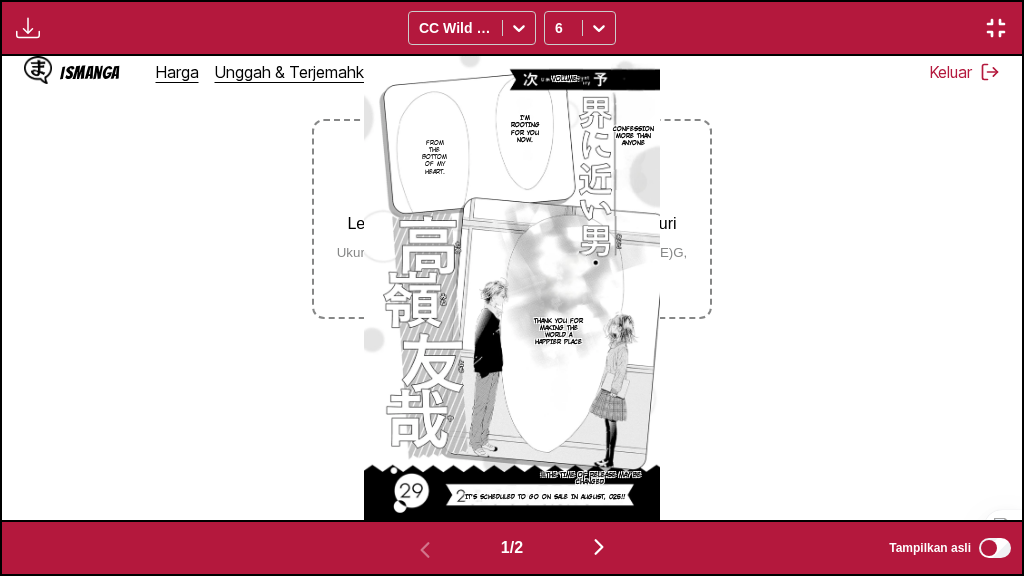 type 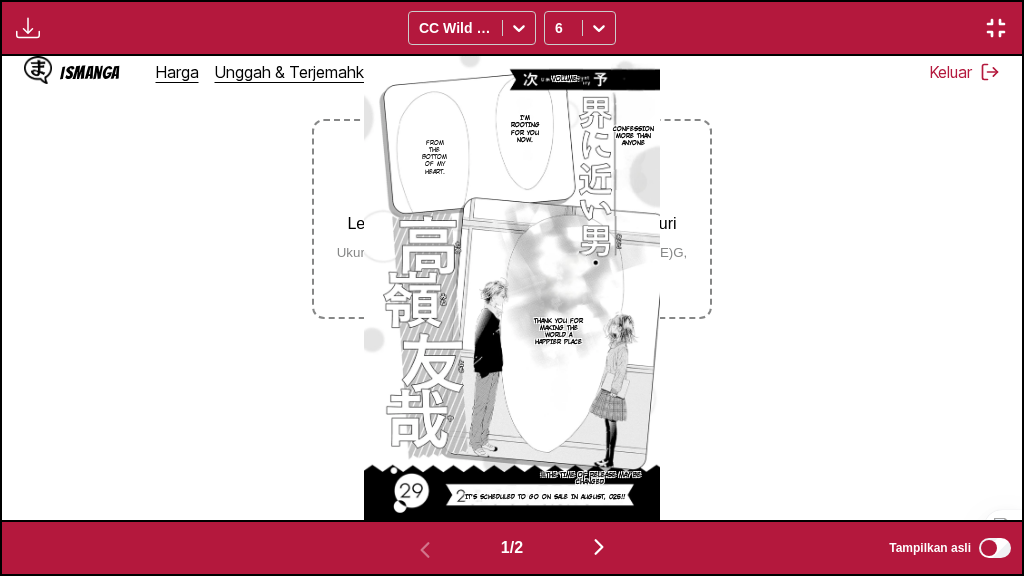 scroll, scrollTop: 260, scrollLeft: 0, axis: vertical 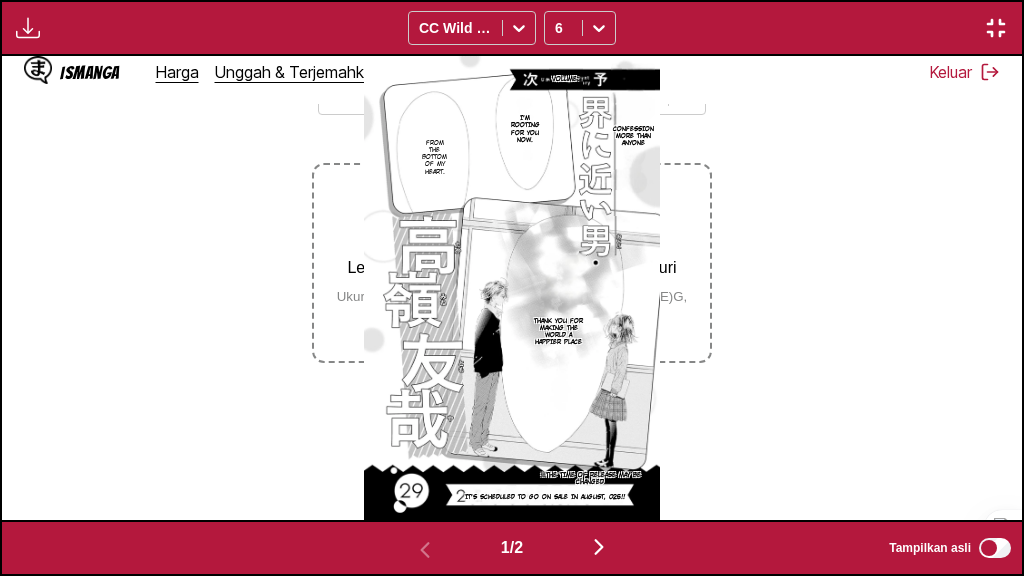 click at bounding box center [599, 547] 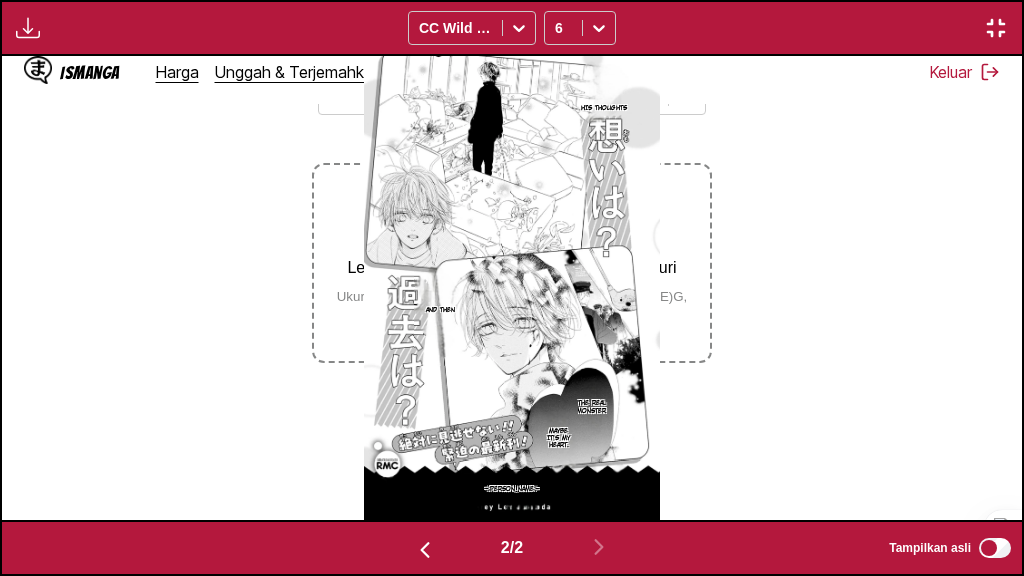 click at bounding box center [996, 28] 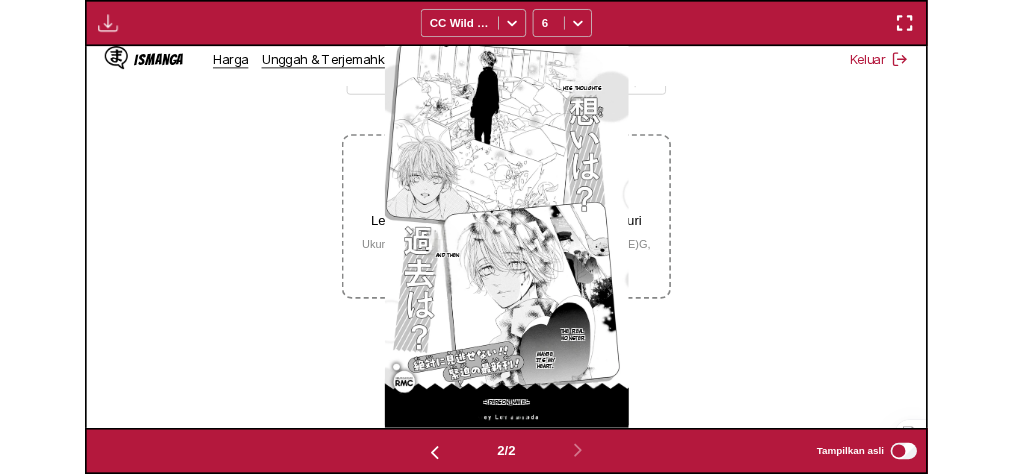scroll, scrollTop: 526, scrollLeft: 0, axis: vertical 